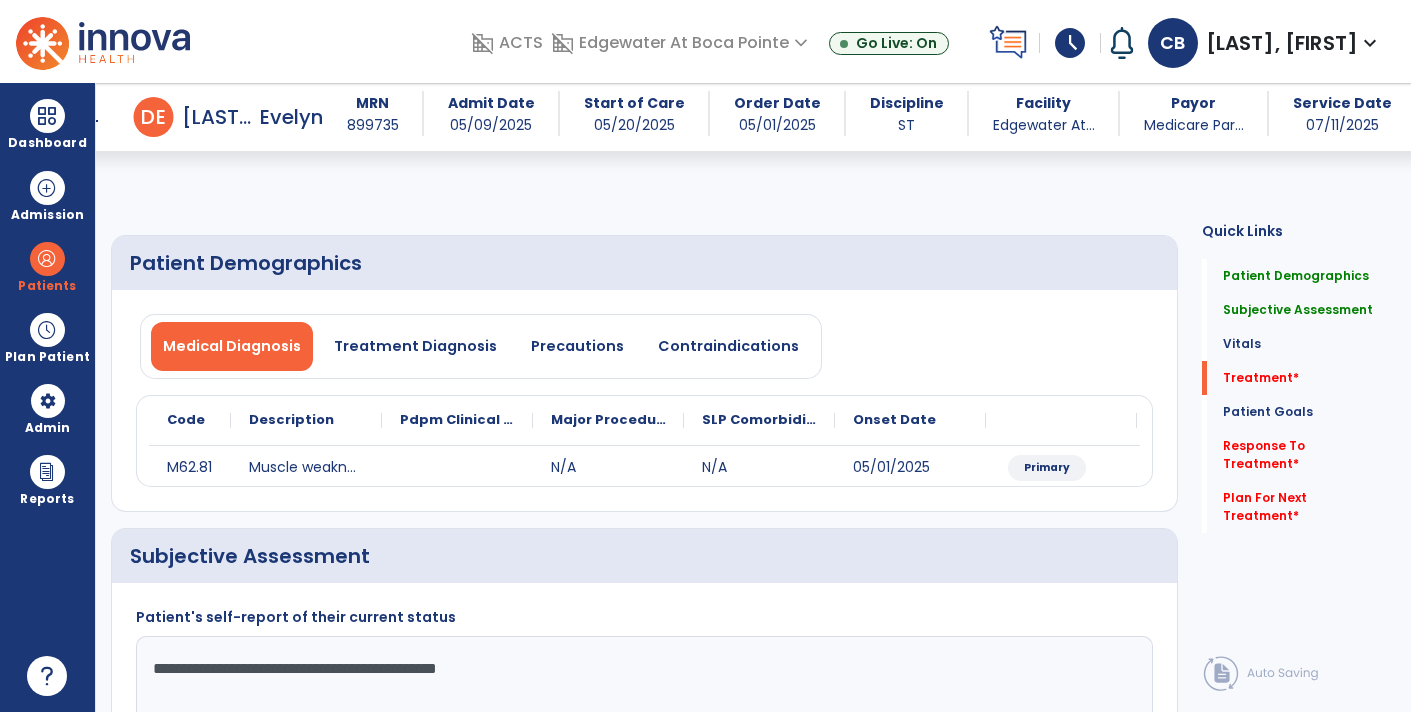 select on "*" 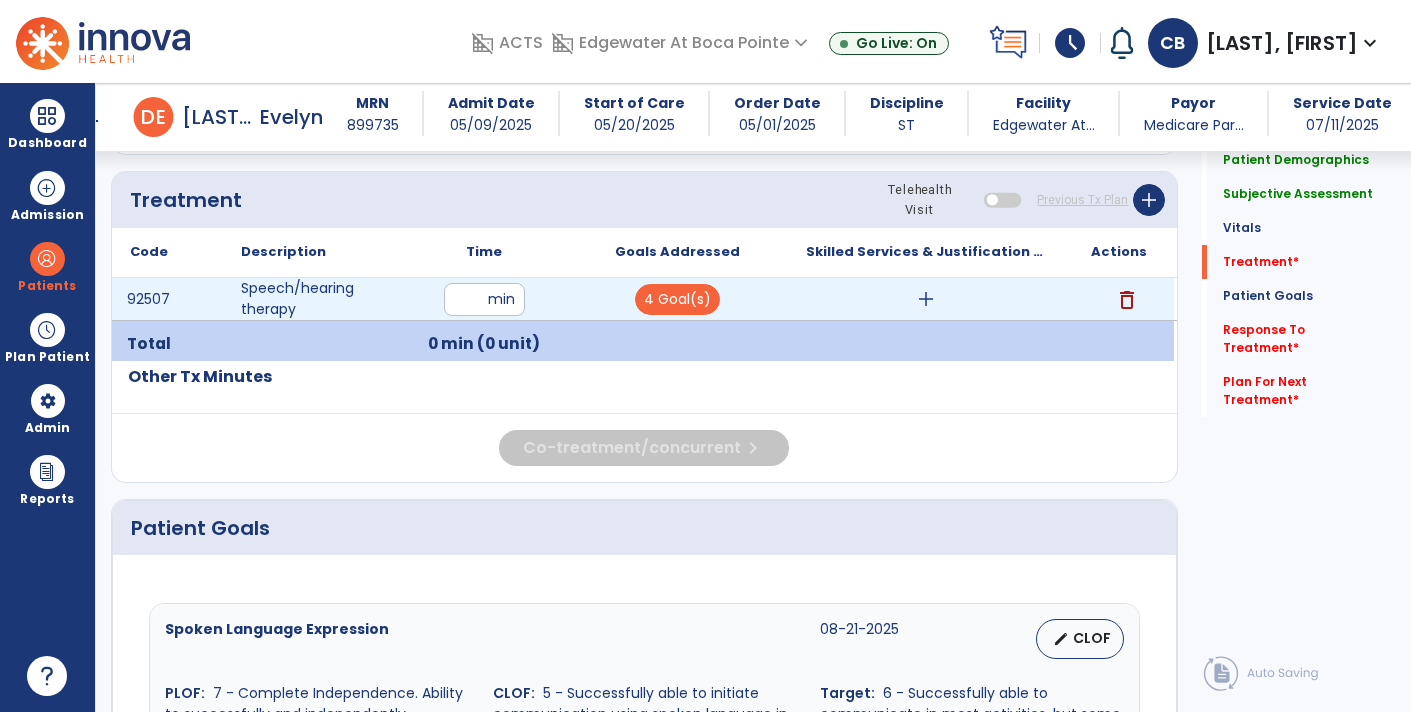 type on "**" 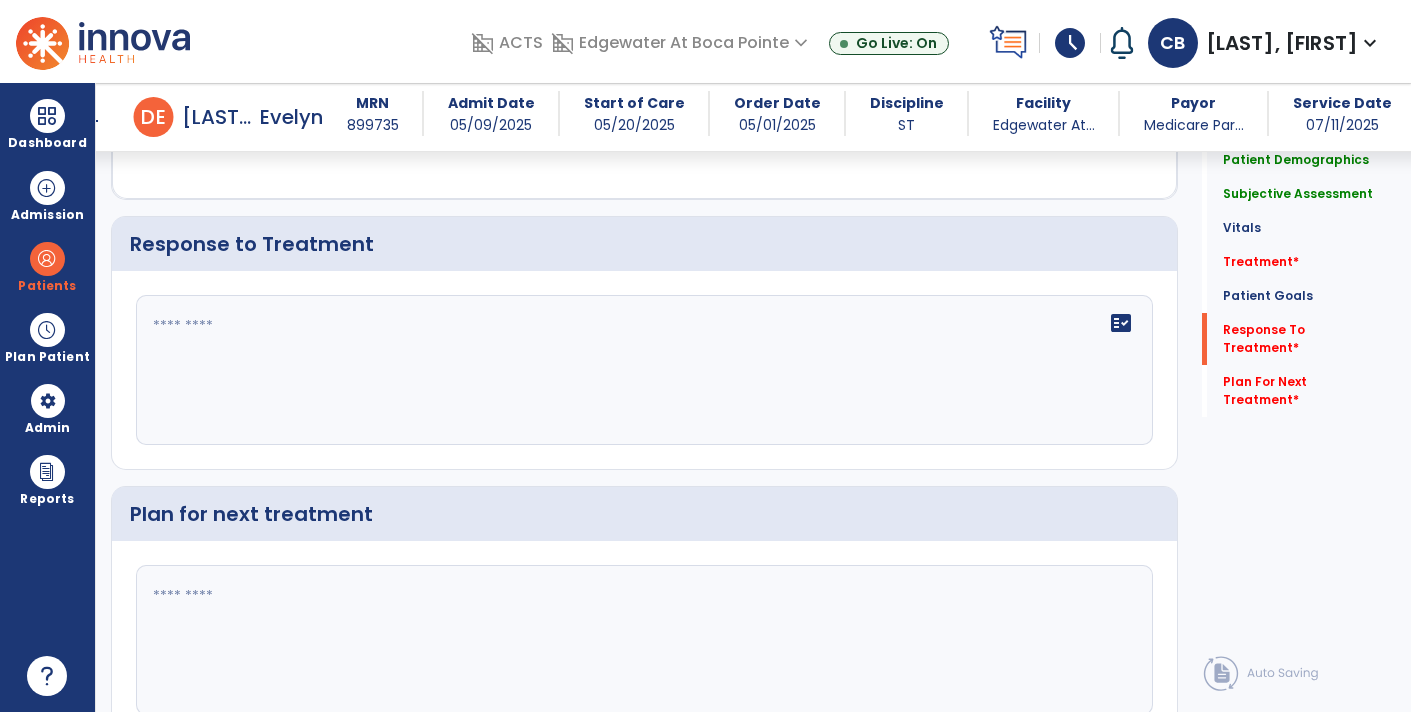 click on "fact_check" 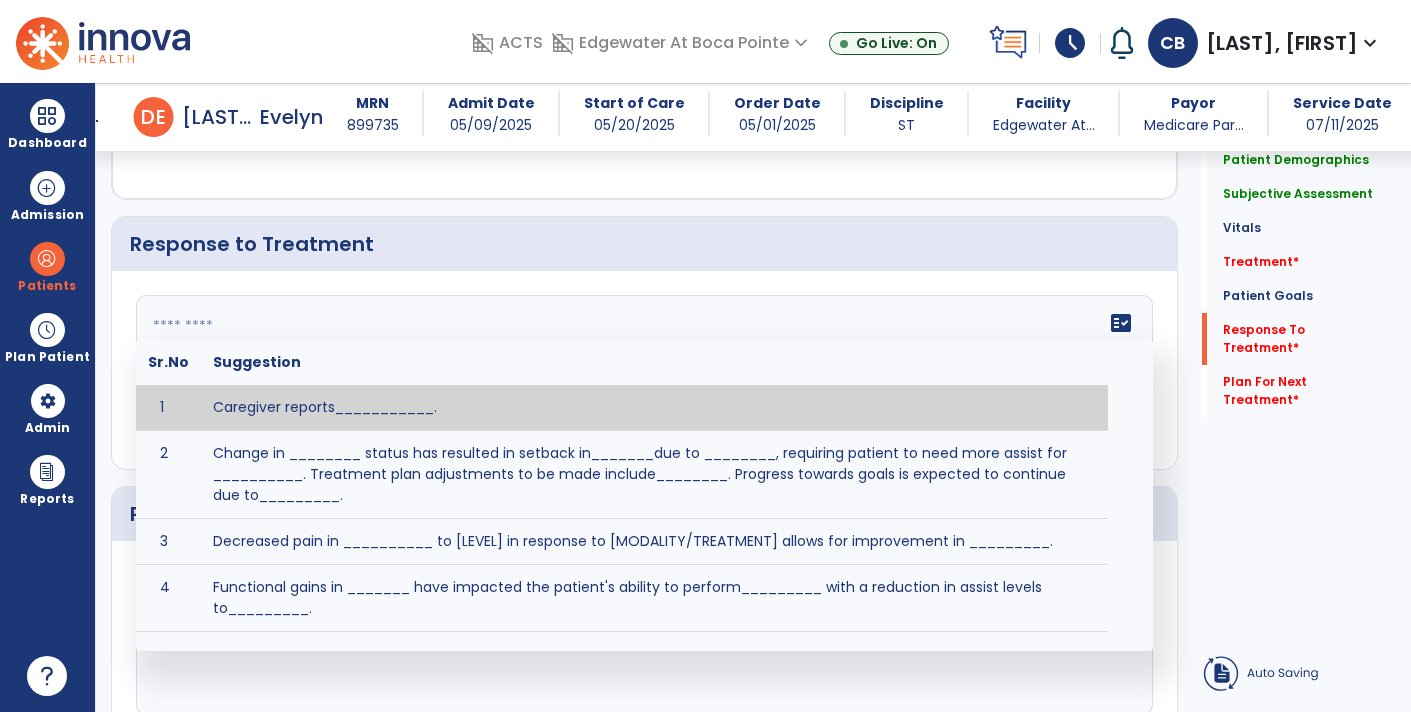 scroll, scrollTop: 2428, scrollLeft: 0, axis: vertical 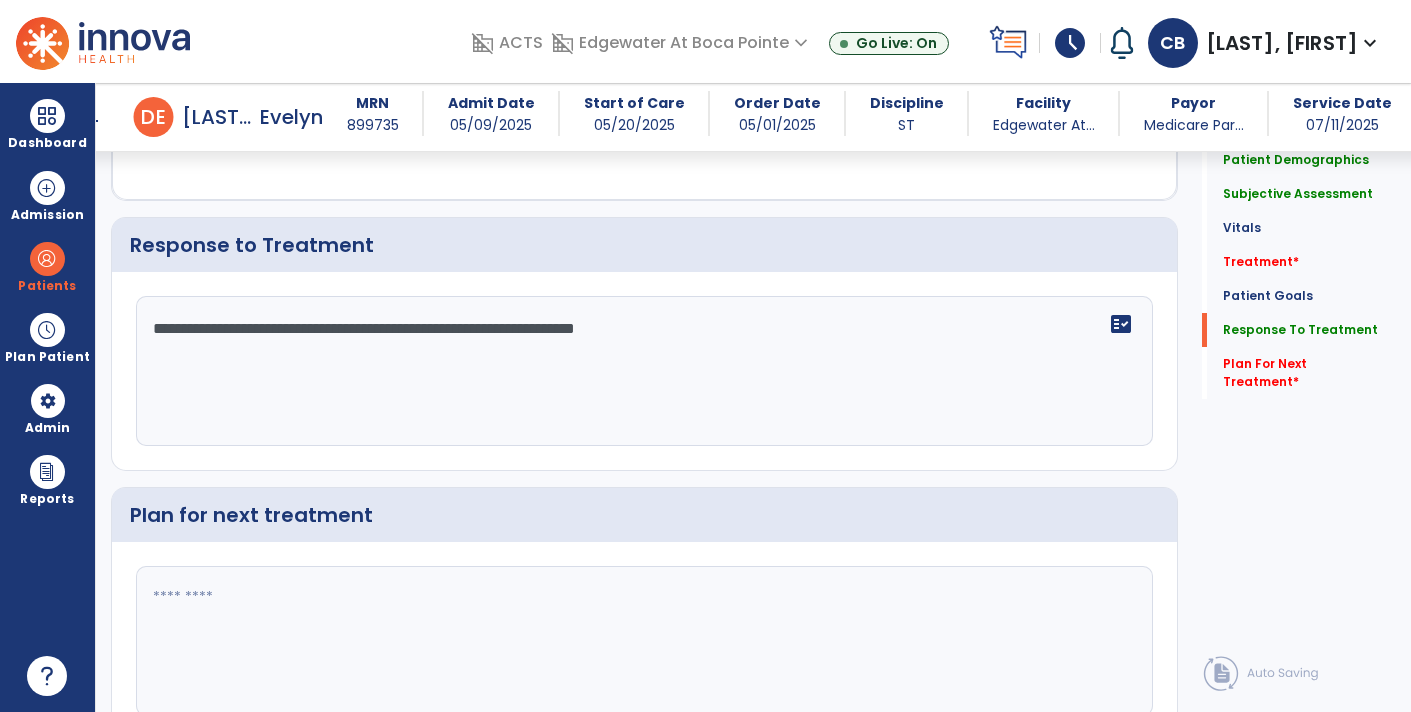 type on "**********" 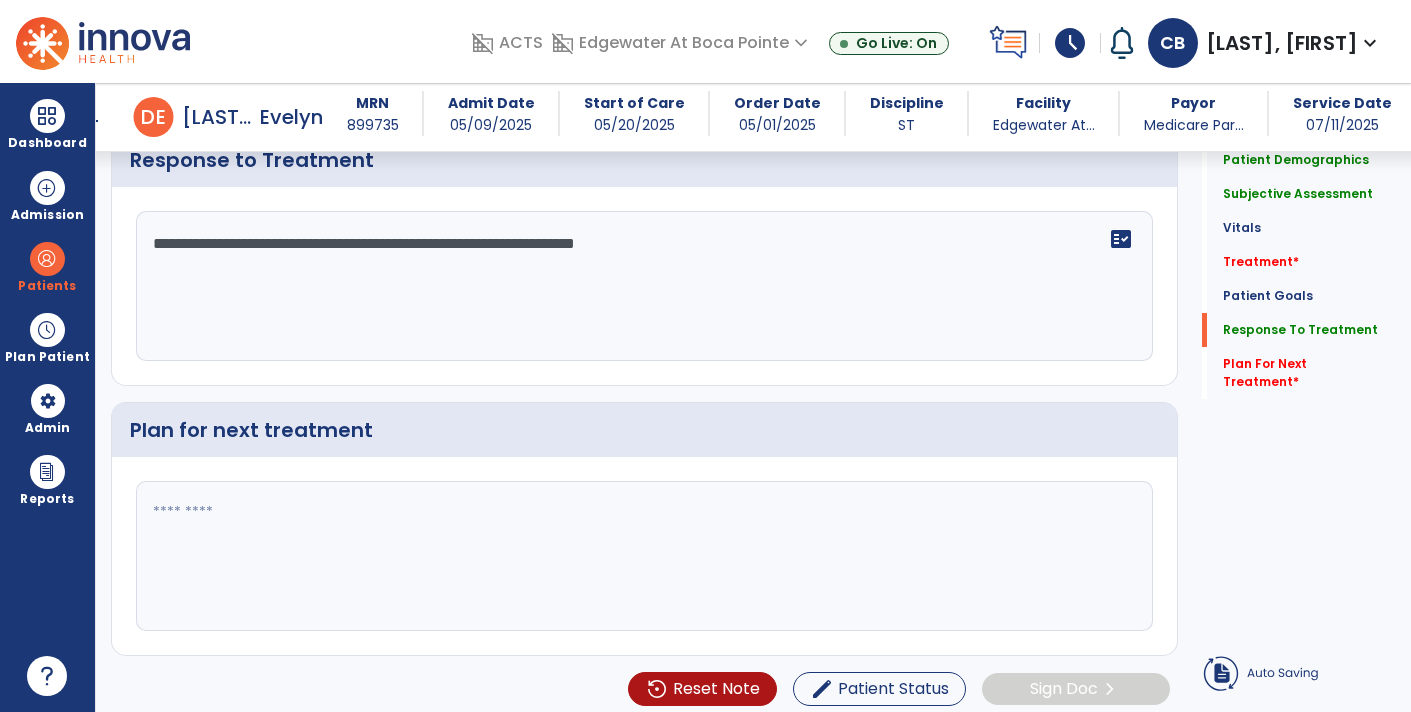 type on "*" 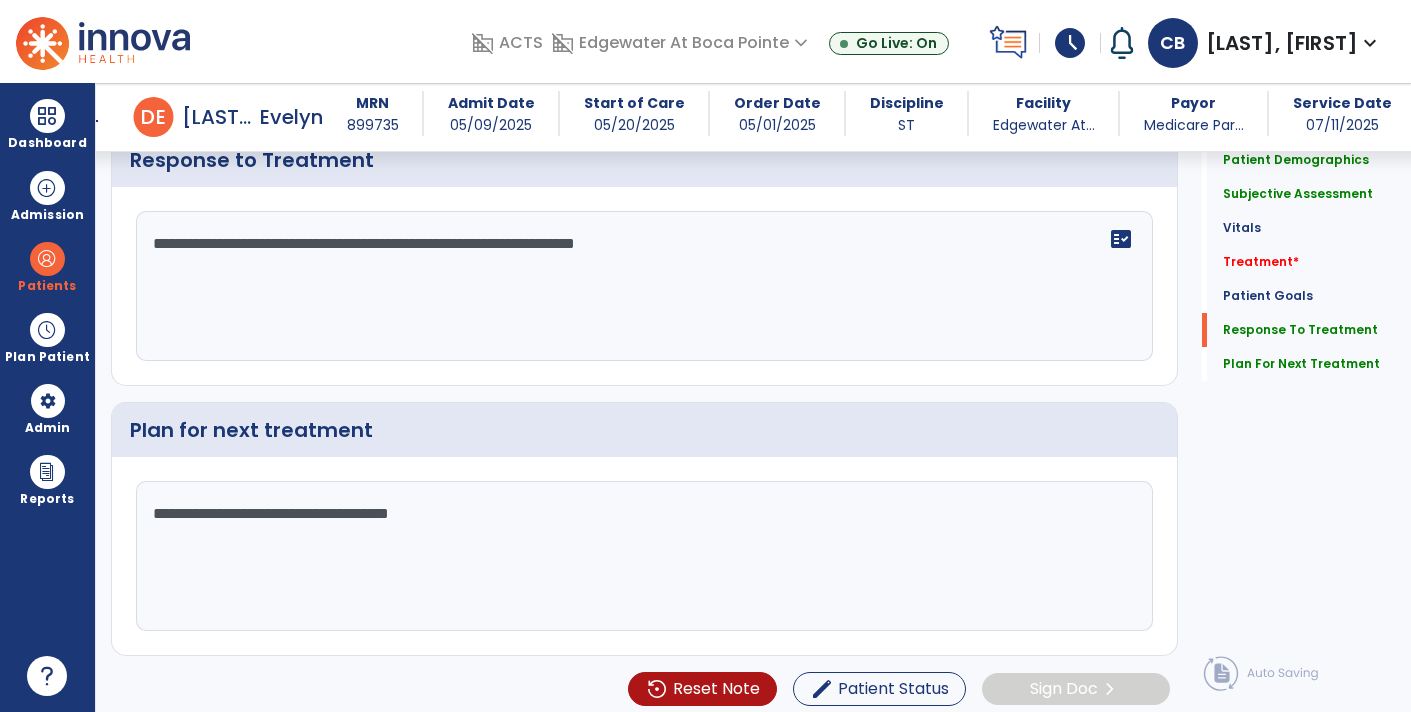 scroll, scrollTop: 2514, scrollLeft: 0, axis: vertical 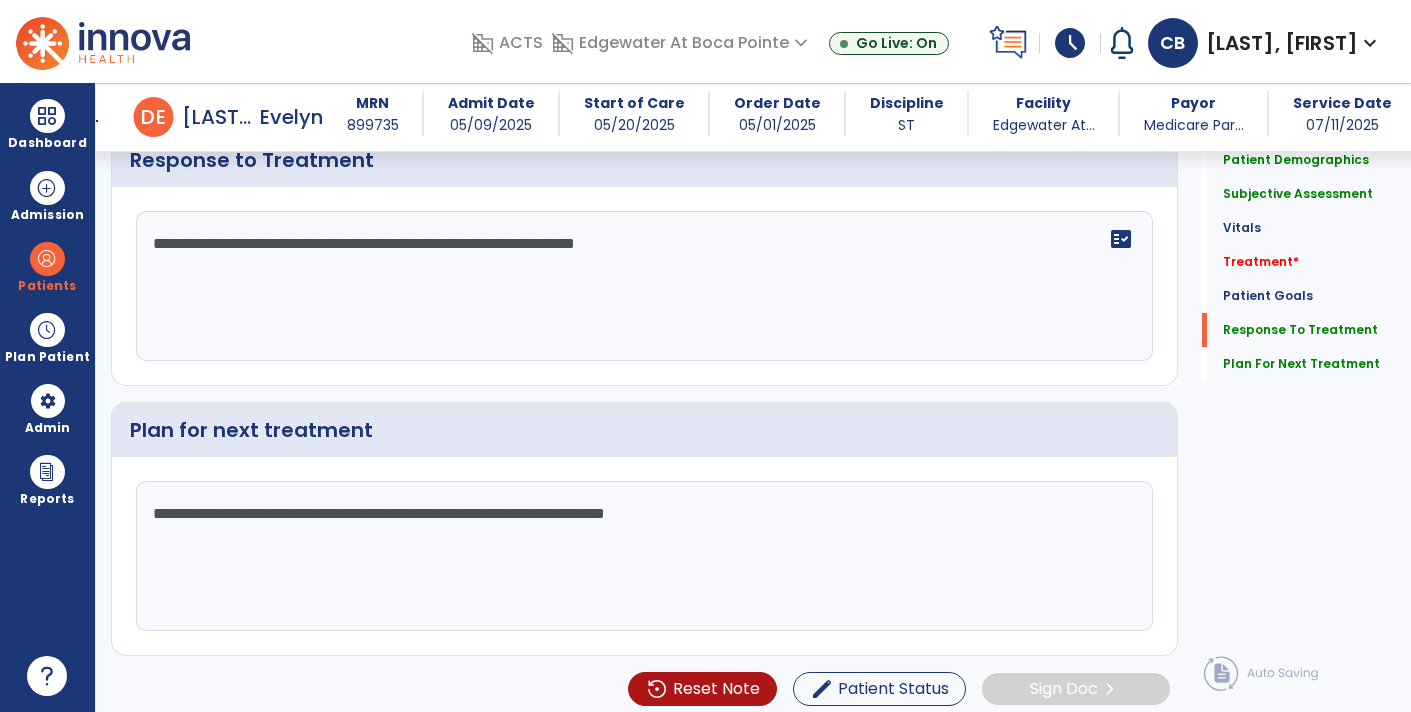 type on "**********" 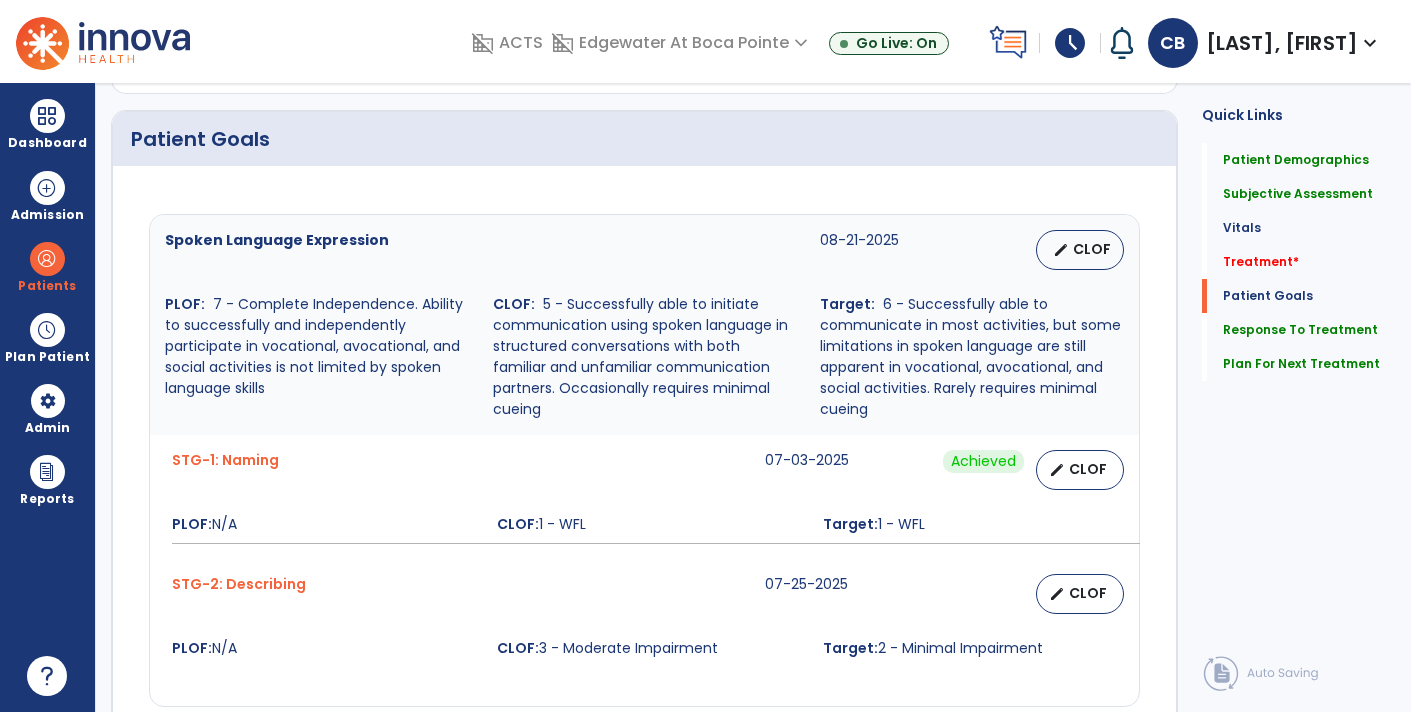 scroll, scrollTop: 0, scrollLeft: 0, axis: both 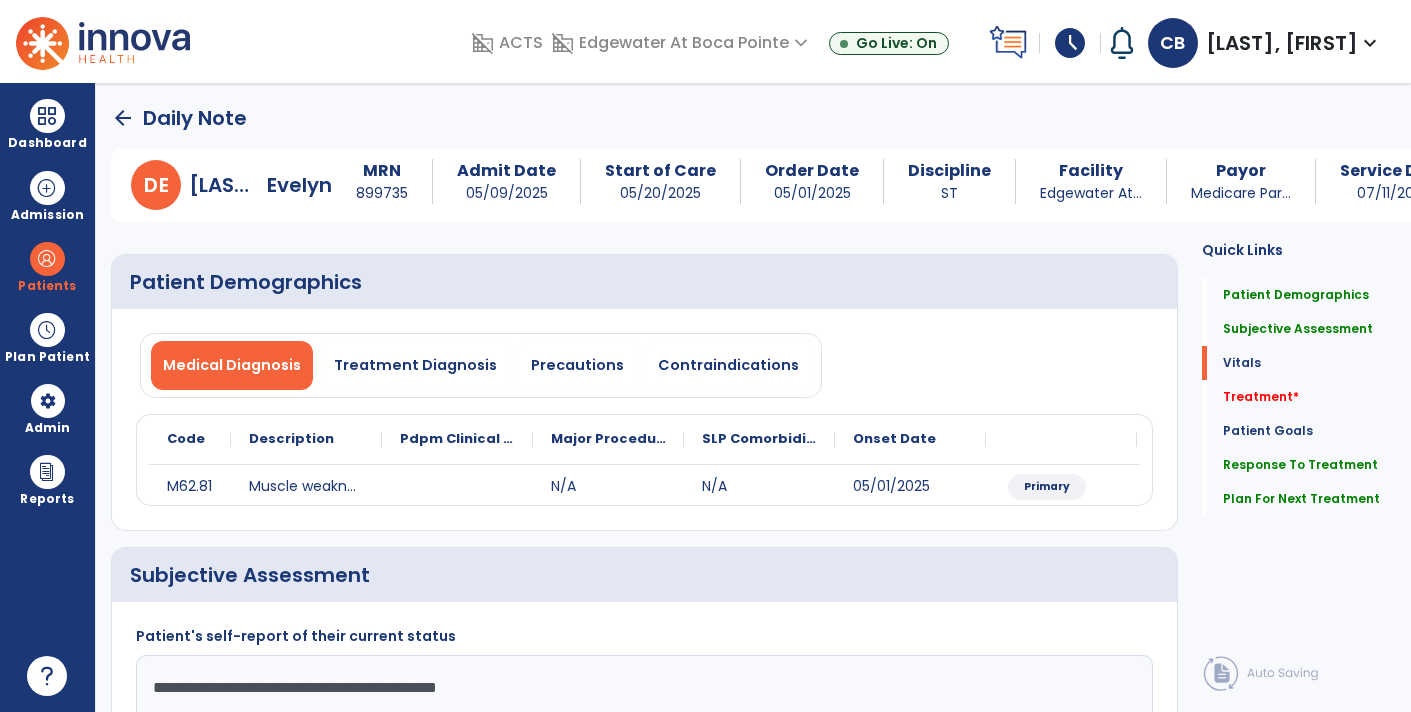 click on "arrow_back" 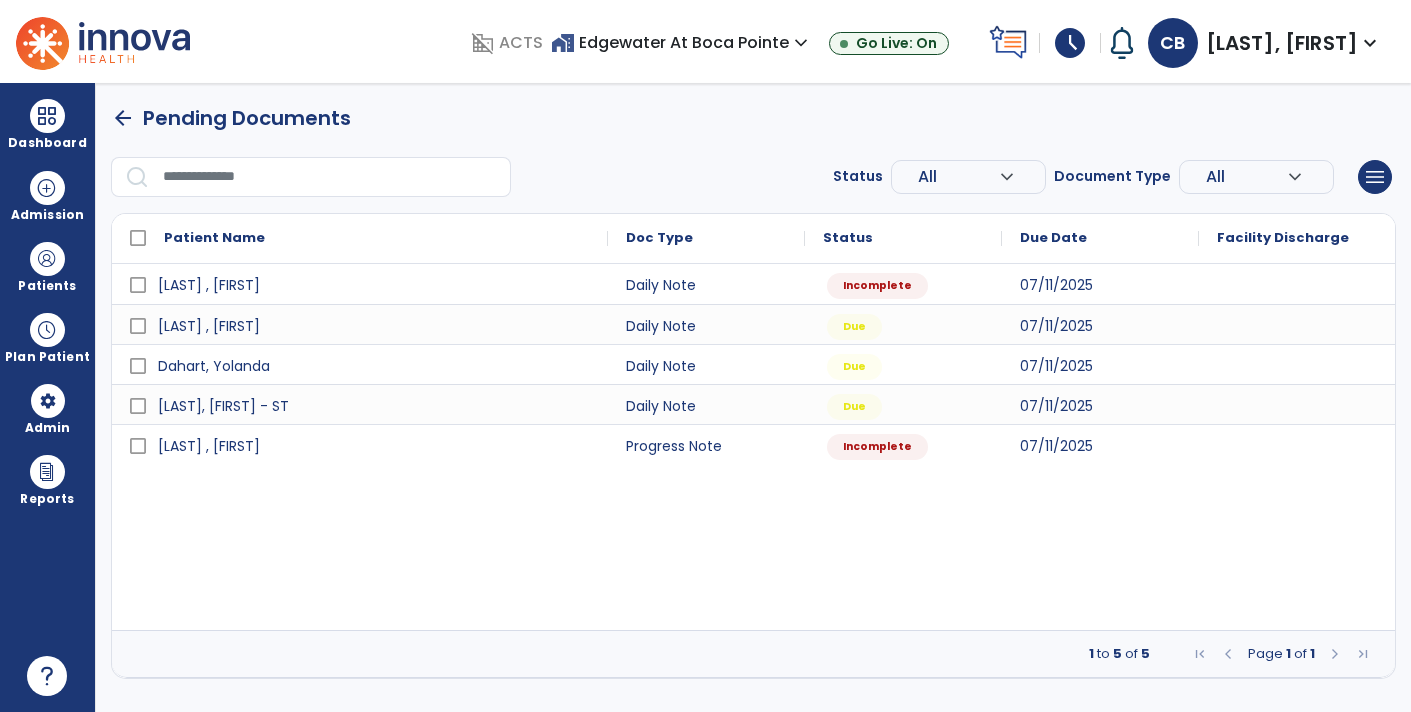 click at bounding box center (1297, 444) 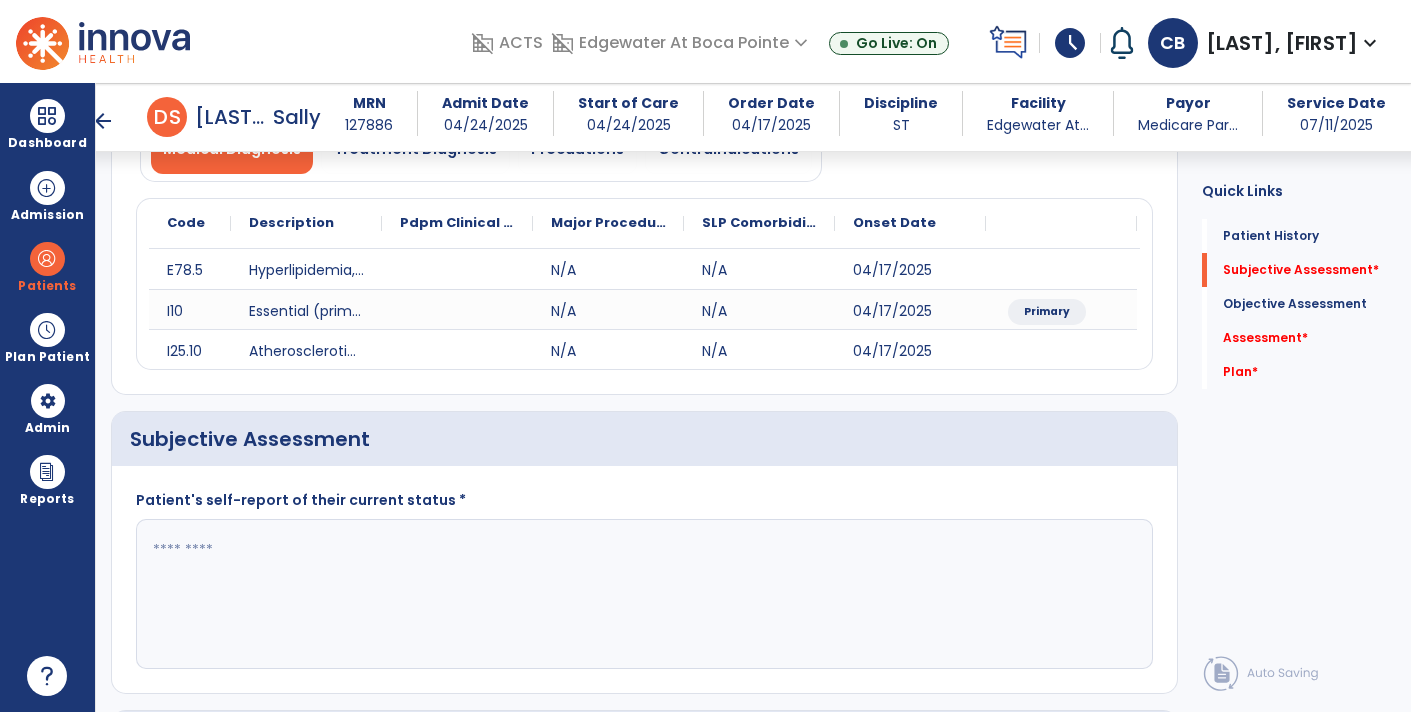 scroll, scrollTop: 393, scrollLeft: 0, axis: vertical 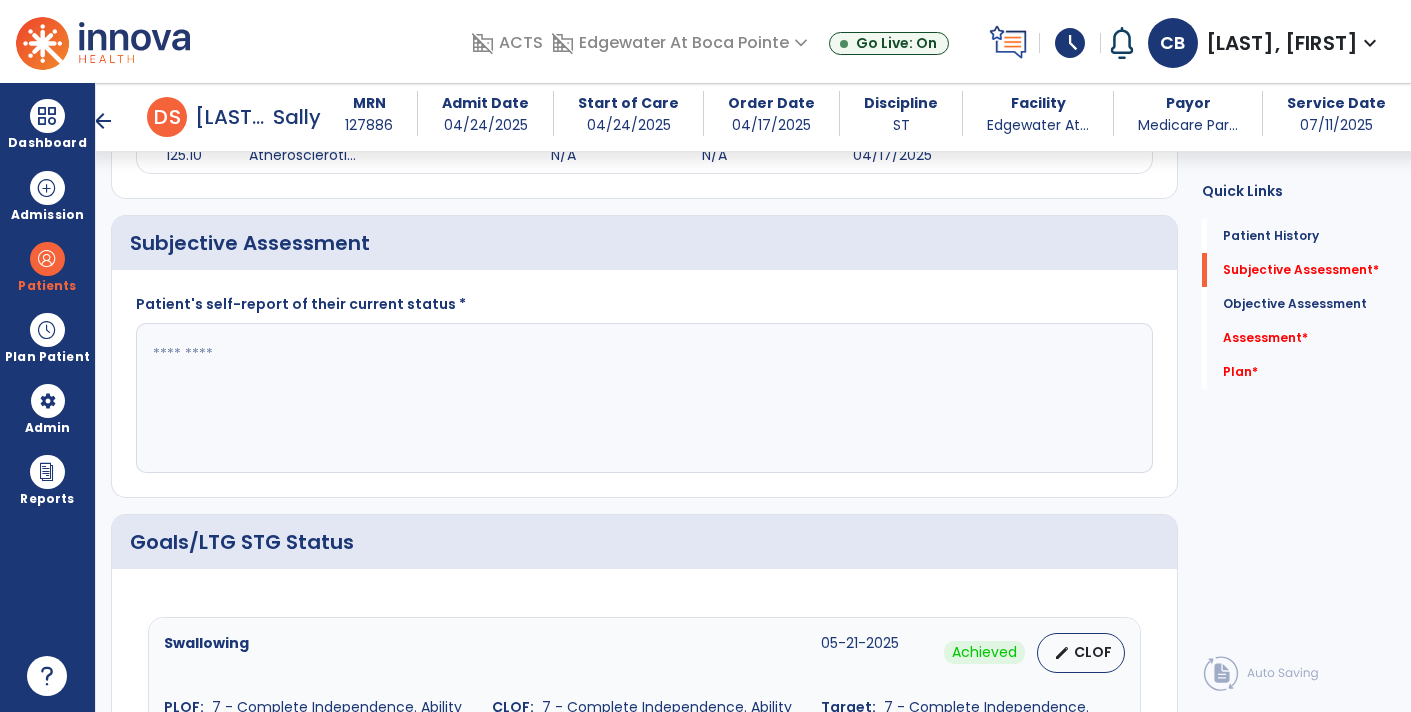 click 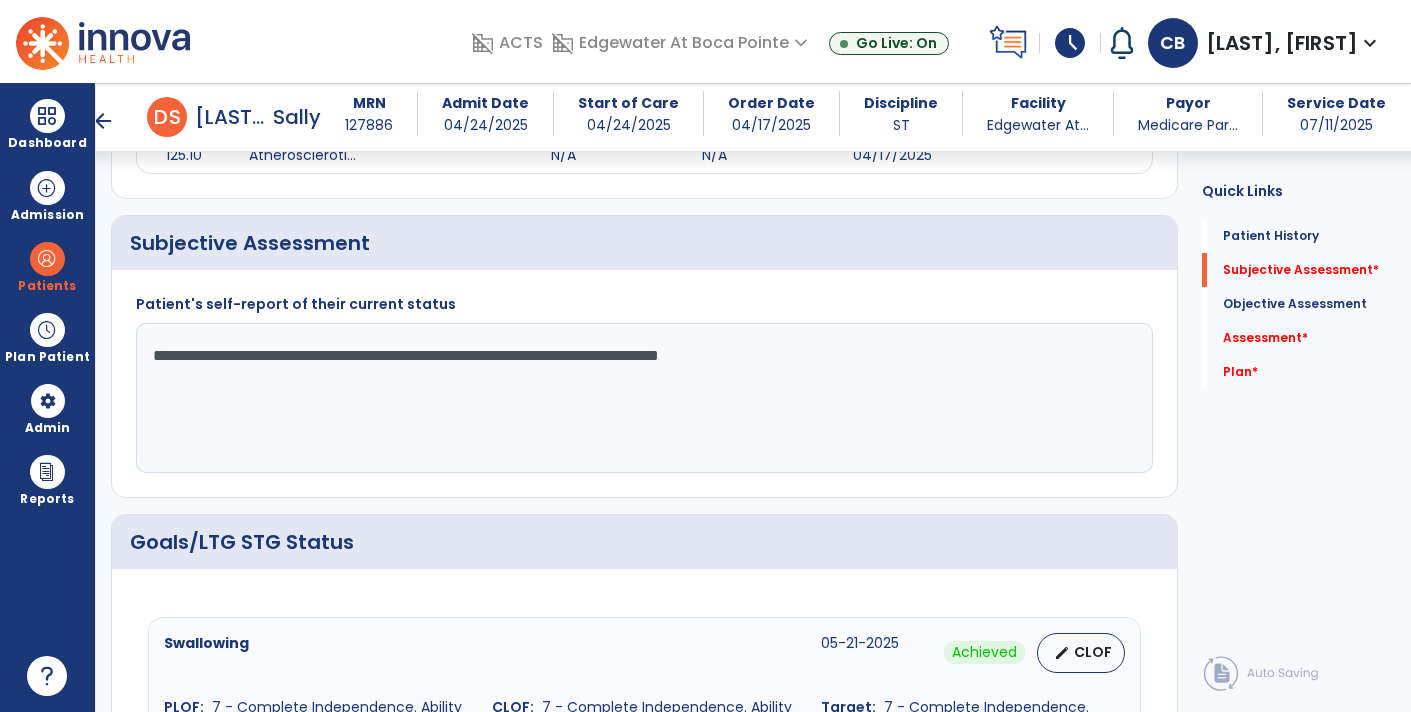 click on "**********" 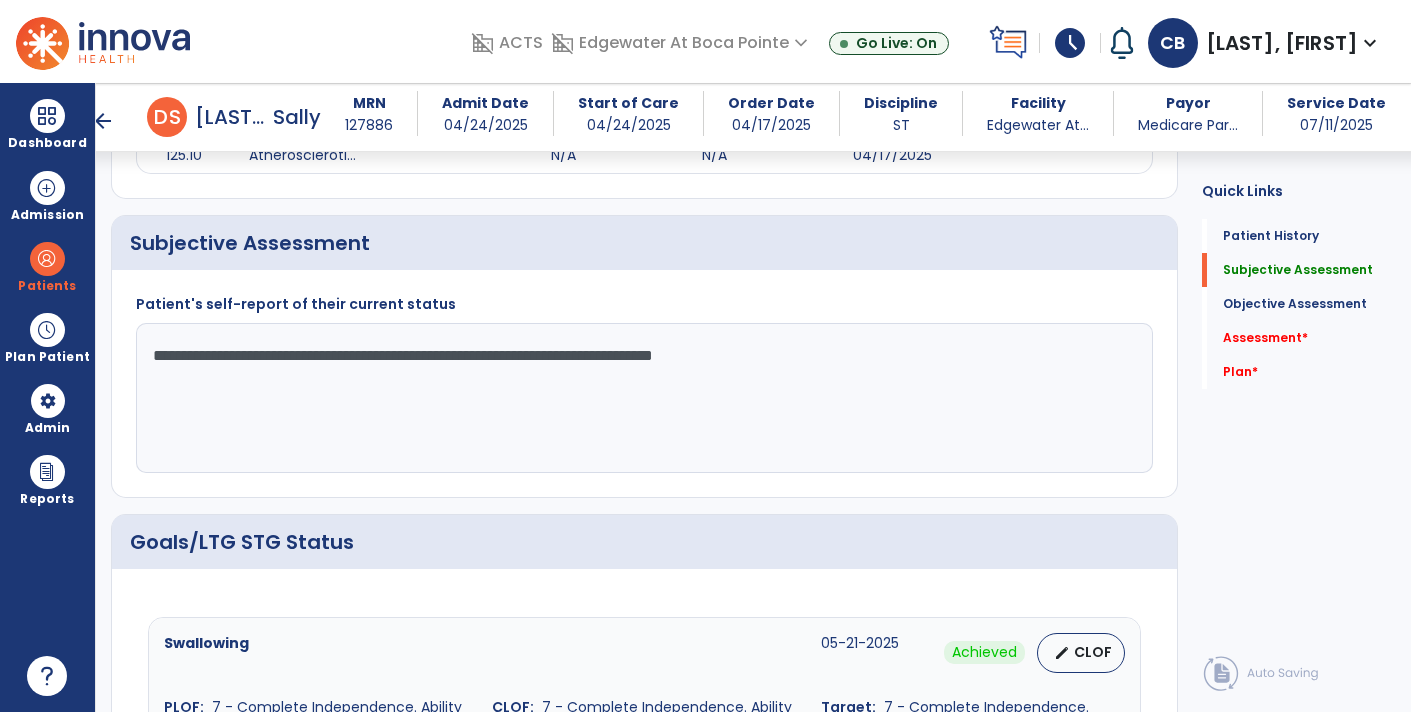 click on "**********" 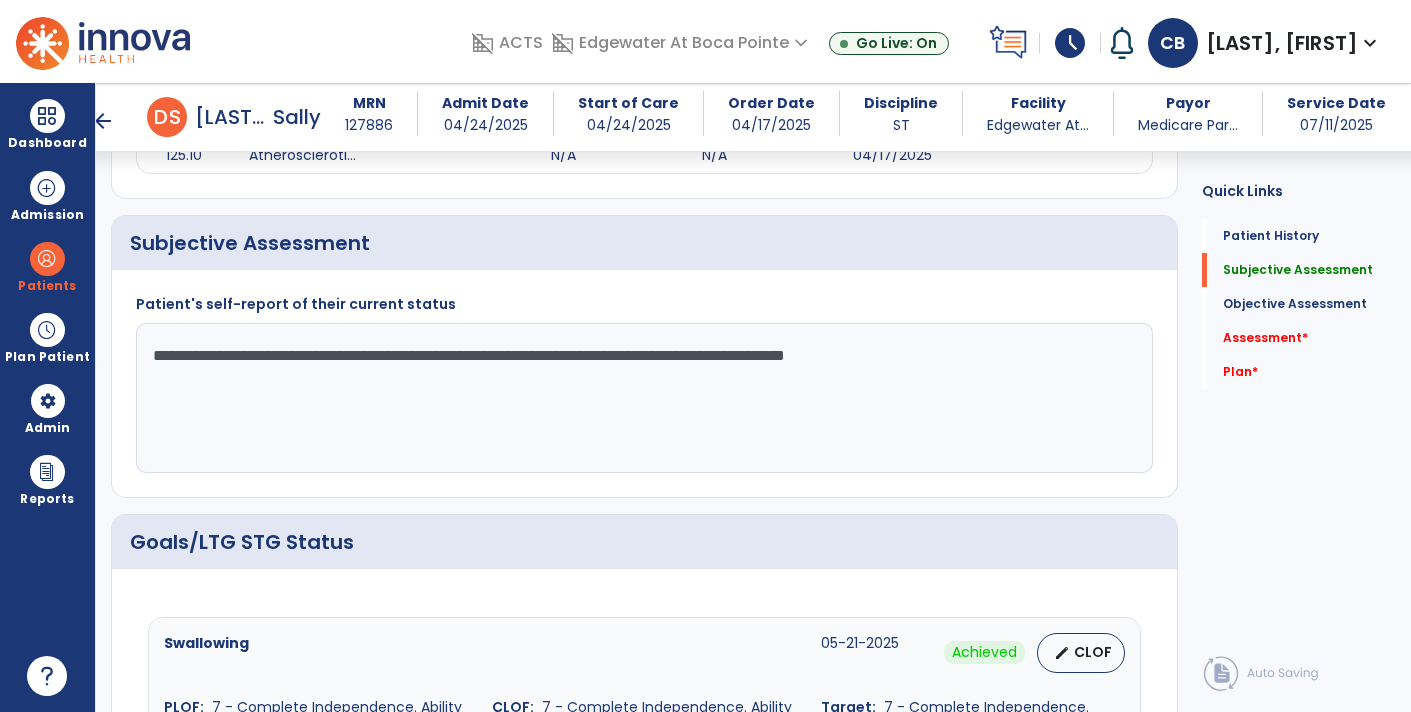 click on "**********" 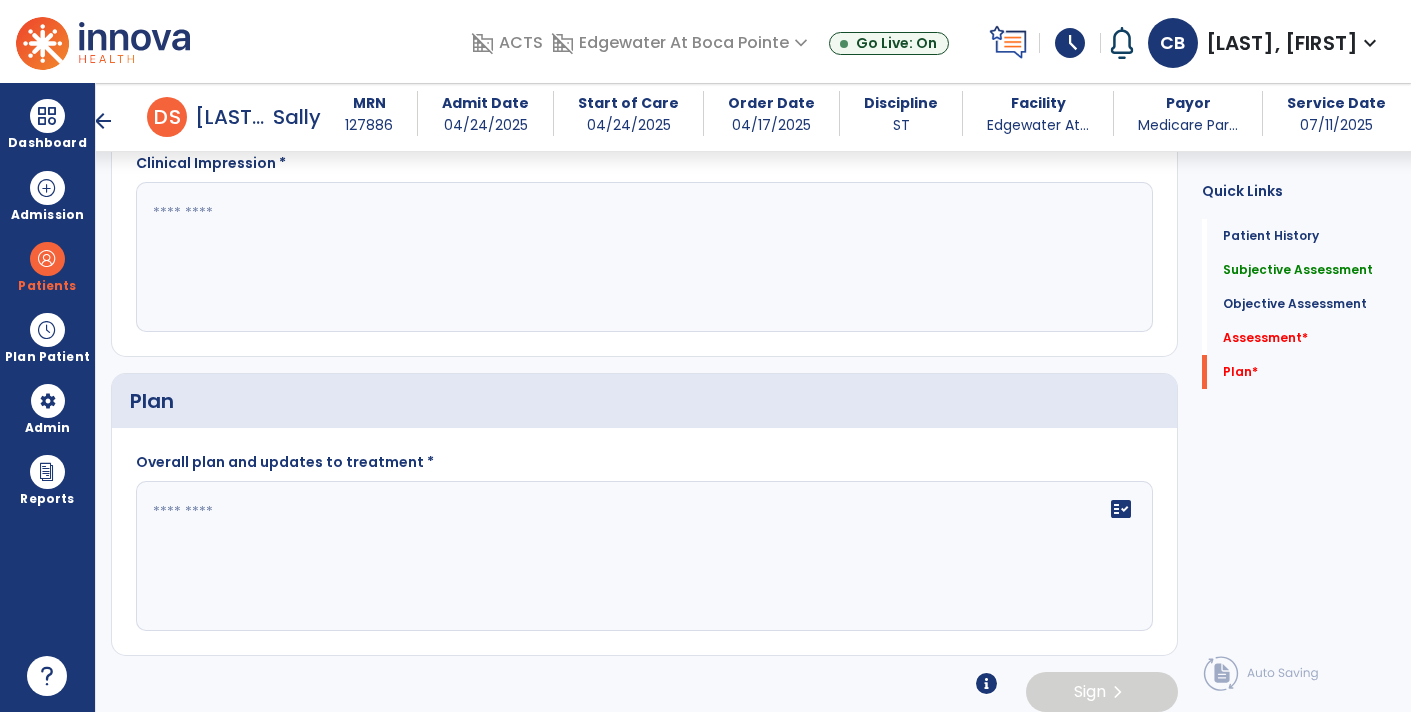 scroll, scrollTop: 2293, scrollLeft: 0, axis: vertical 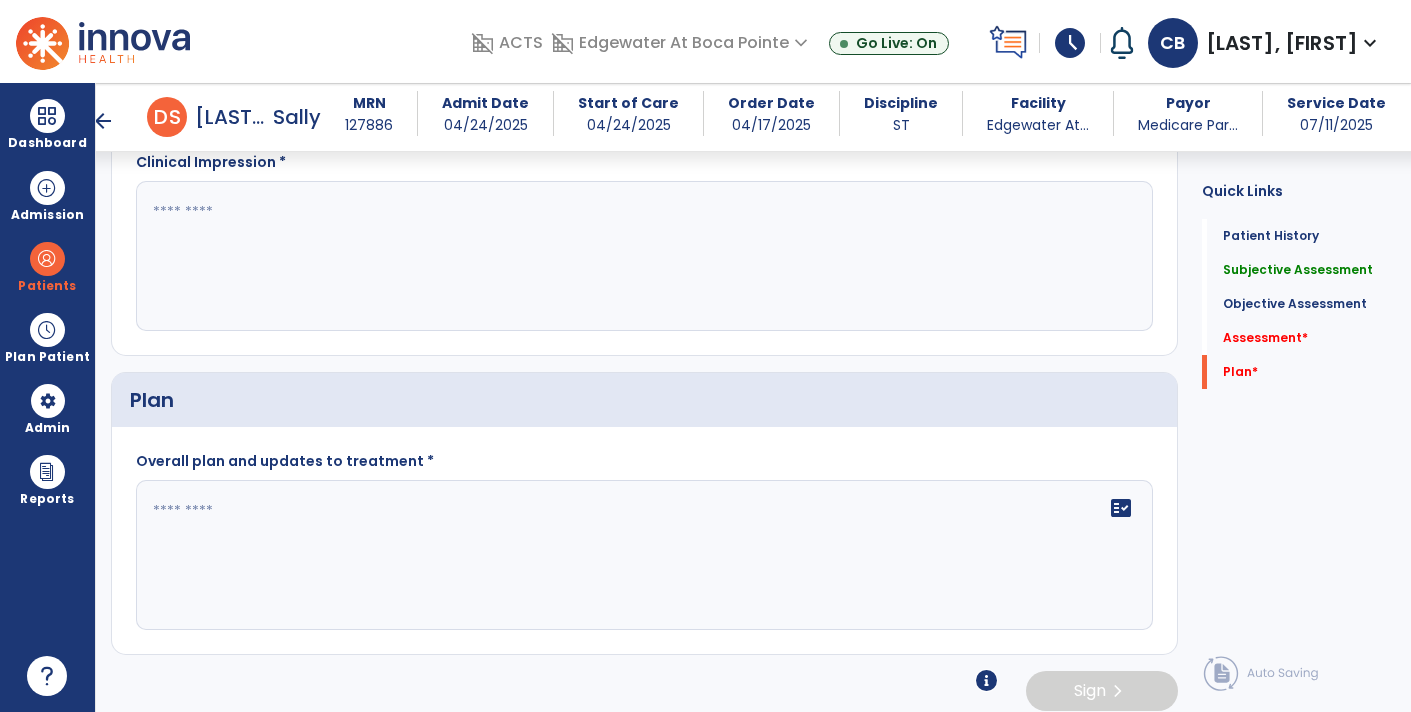 type on "**********" 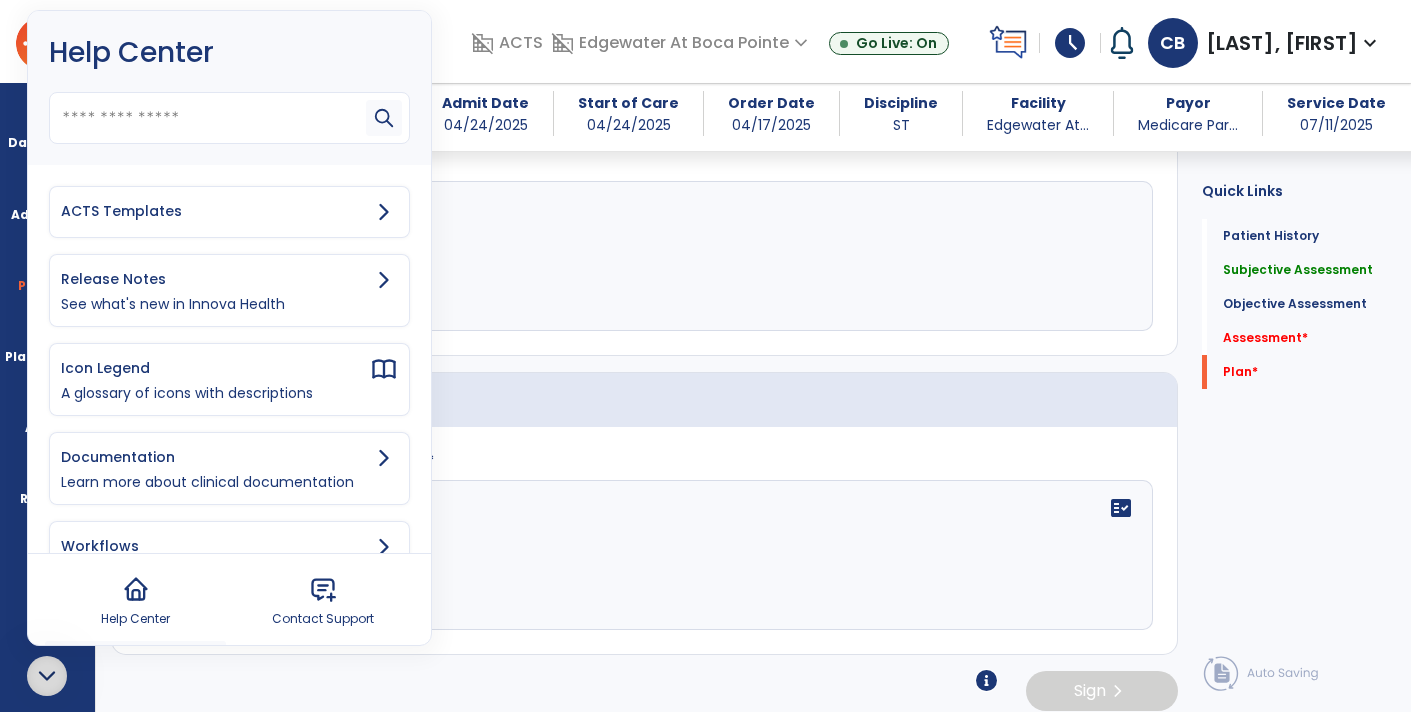 click on "ACTS Templates" at bounding box center (215, 211) 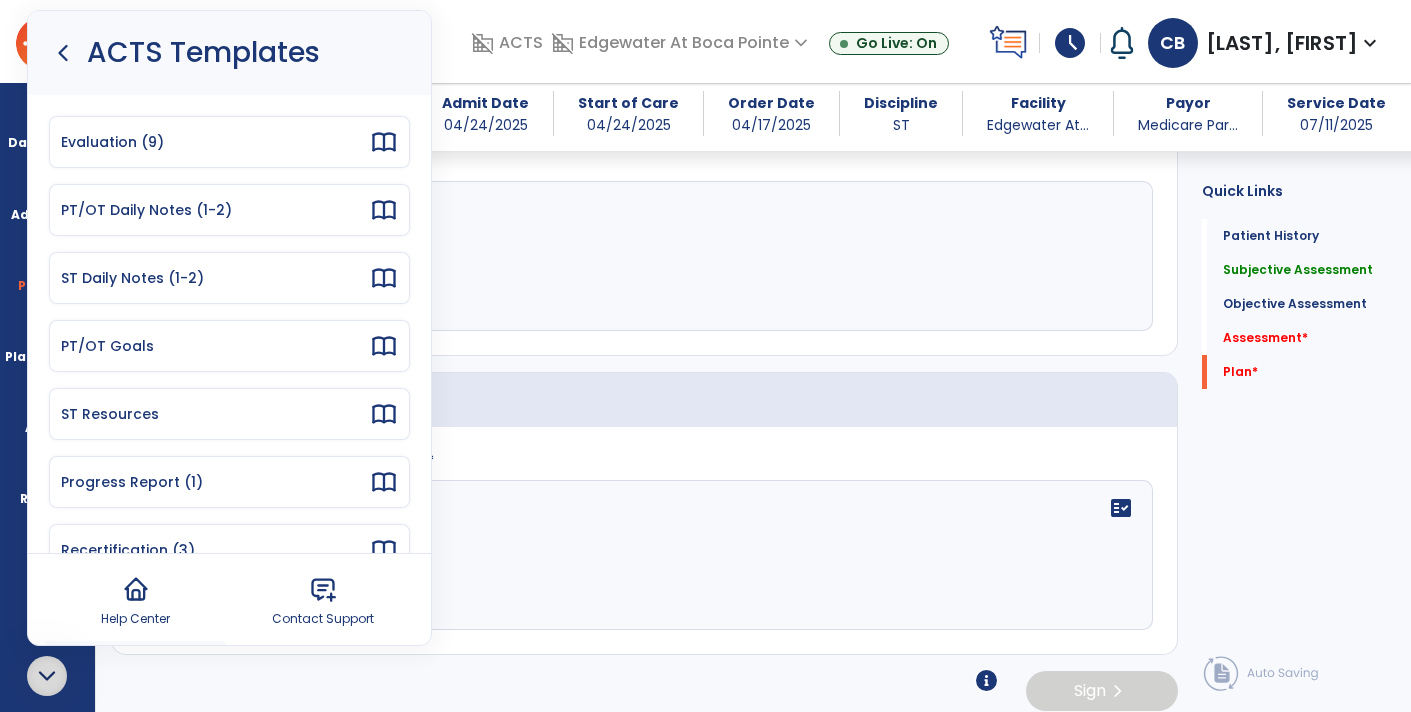 click on "ST Resources" at bounding box center [215, 414] 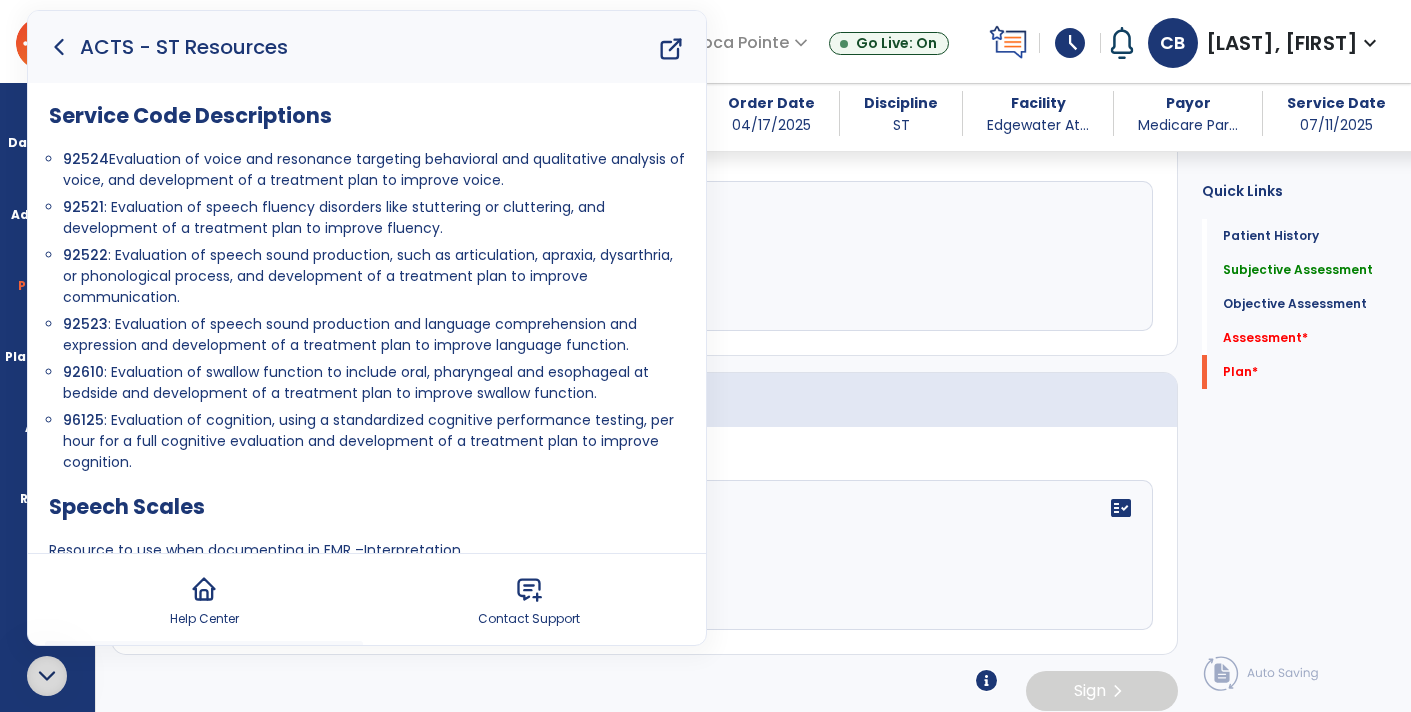 click 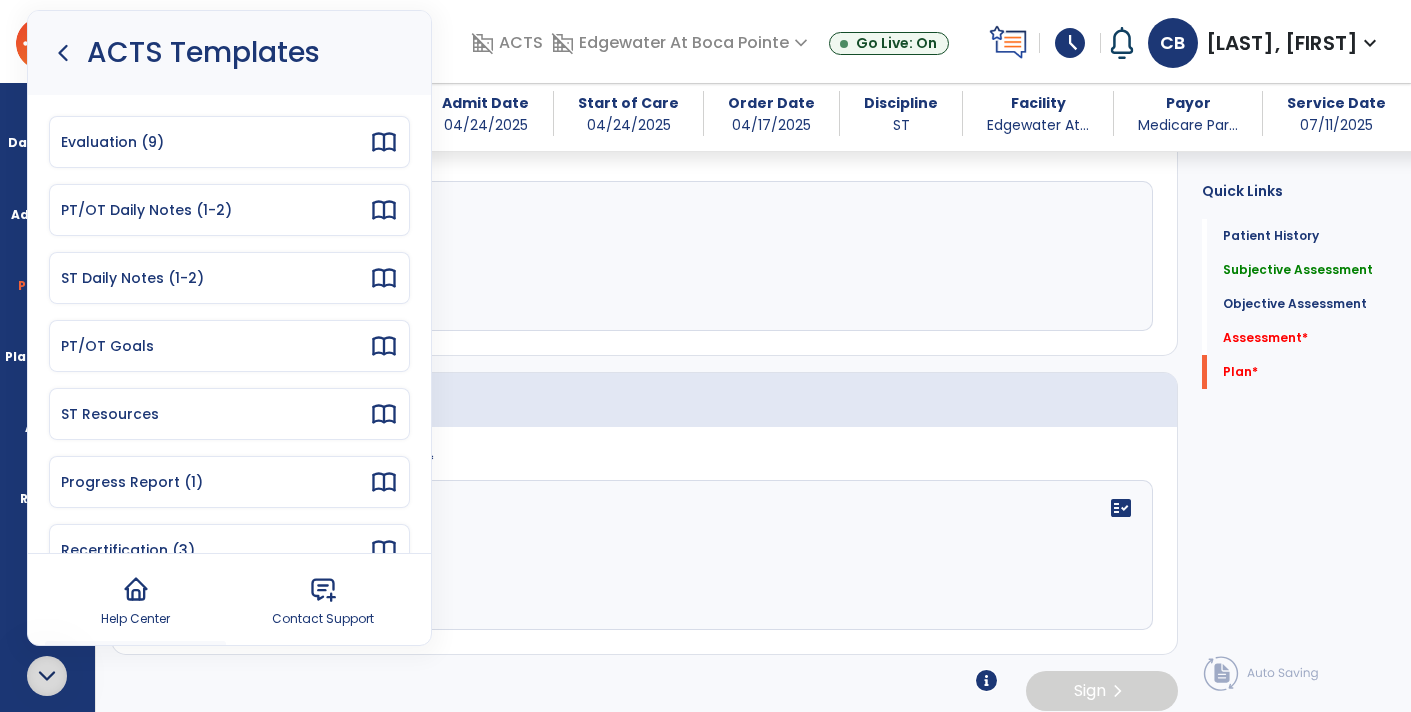 click on "Progress Report (1)" at bounding box center [215, 482] 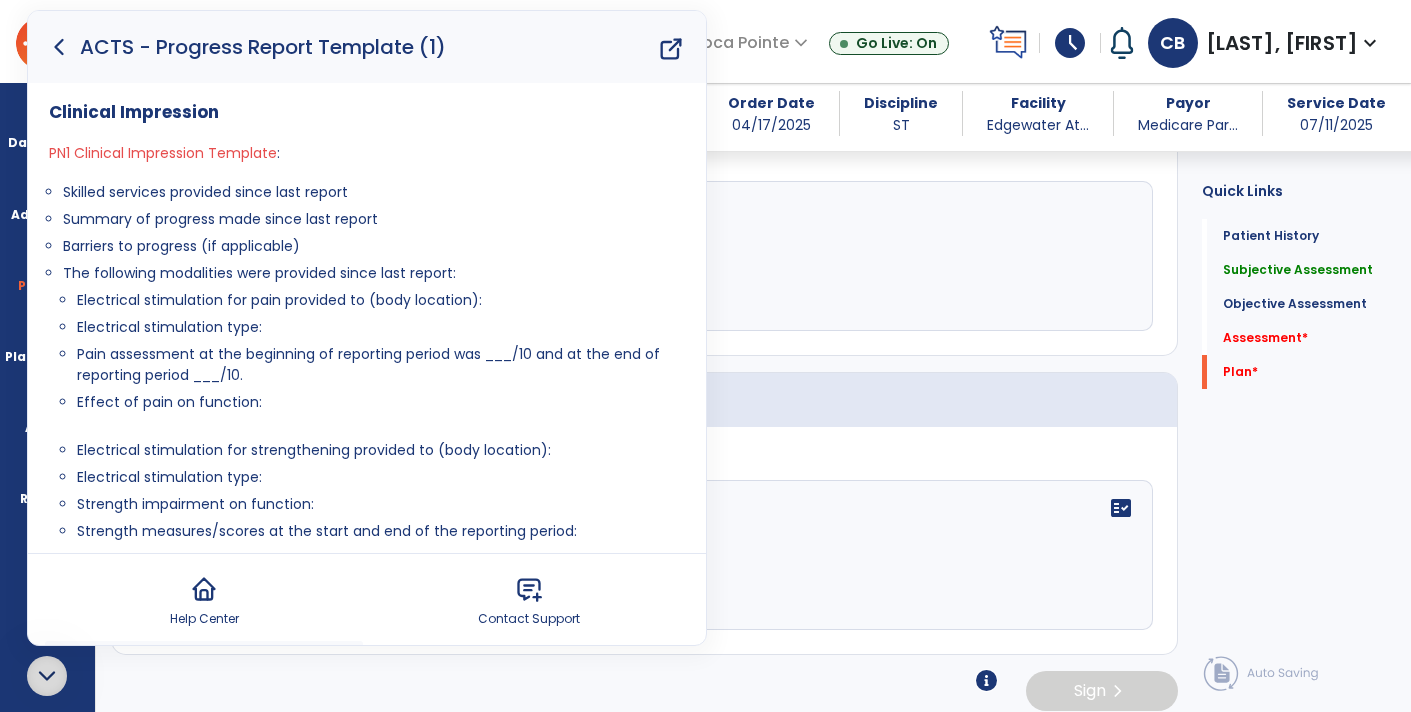 click on "Clinical Impression  PN1 Clinical Impression Template : Skilled services provided since last report Summary of progress made since last report Barriers to progress (if applicable) The following modalities were provided since last report: Electrical stimulation for pain provided to (body location):  Electrical stimulation type: Pain assessment at the beginning of reporting period was ___/10 and at the end of reporting period ___/10.  Effect of pain on function:   Electrical stimulation for strengthening provided to (body location): Electrical stimulation type: Strength impairment on function: Strength measures/scores at the start and end of the reporting period:   Ultrasound provided to (body location): Reason for ultrasound: Measure/scores demonstrating the effectiveness of ultrasound at the start and end of the reporting period:" at bounding box center (367, 393) 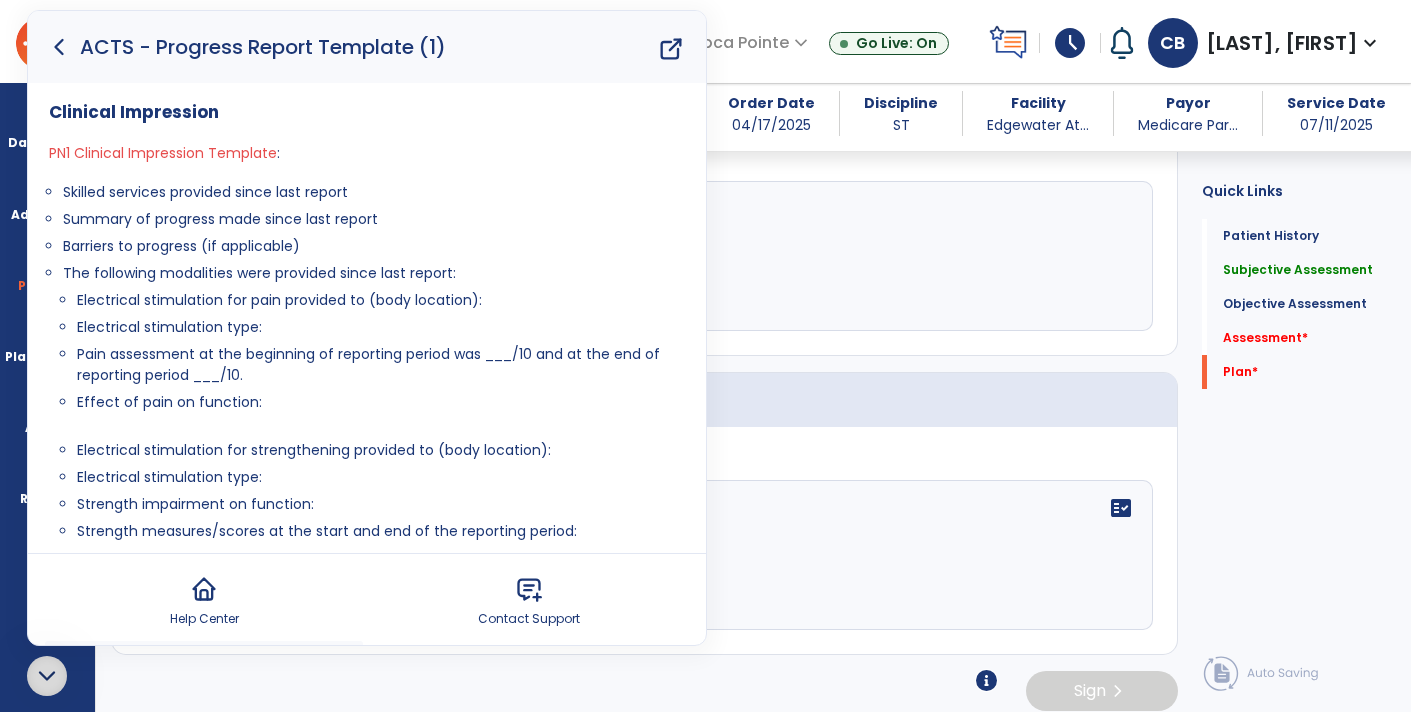 drag, startPoint x: 66, startPoint y: 193, endPoint x: 329, endPoint y: 240, distance: 267.16663 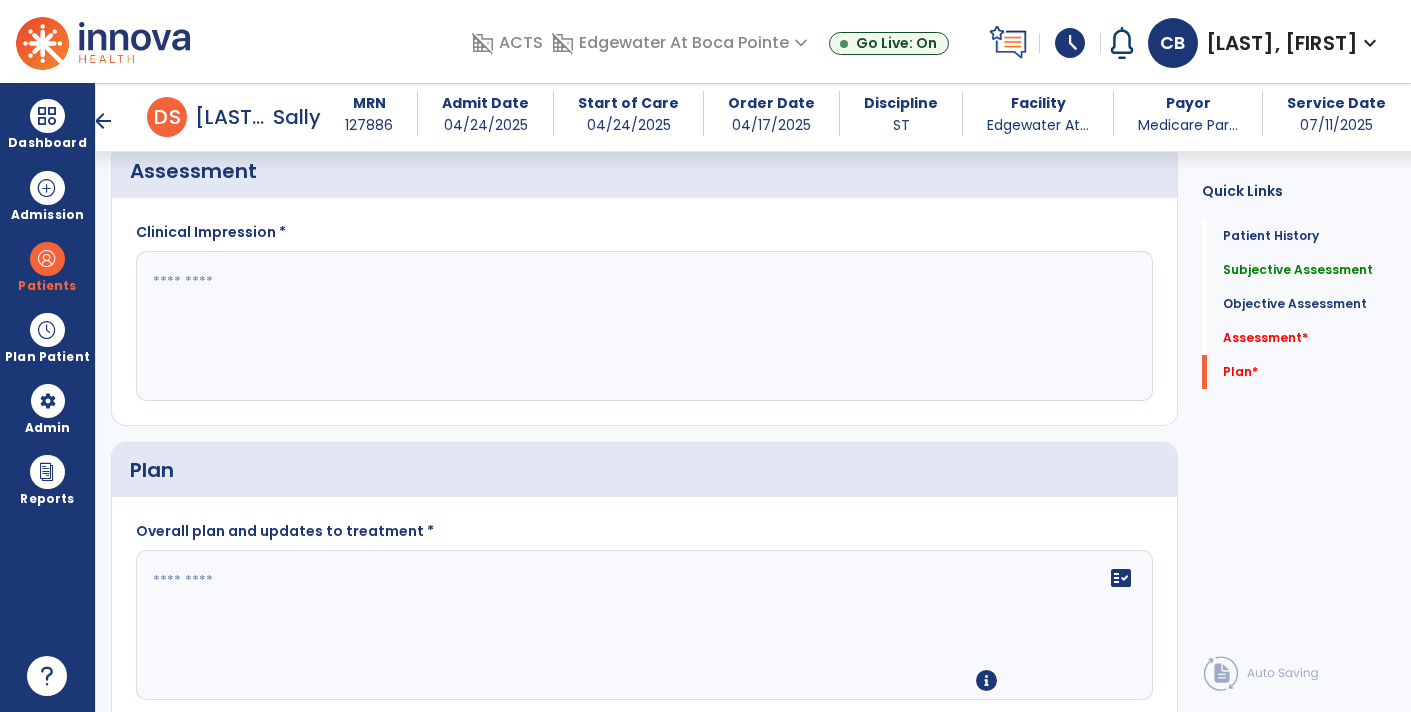 scroll, scrollTop: 2219, scrollLeft: 0, axis: vertical 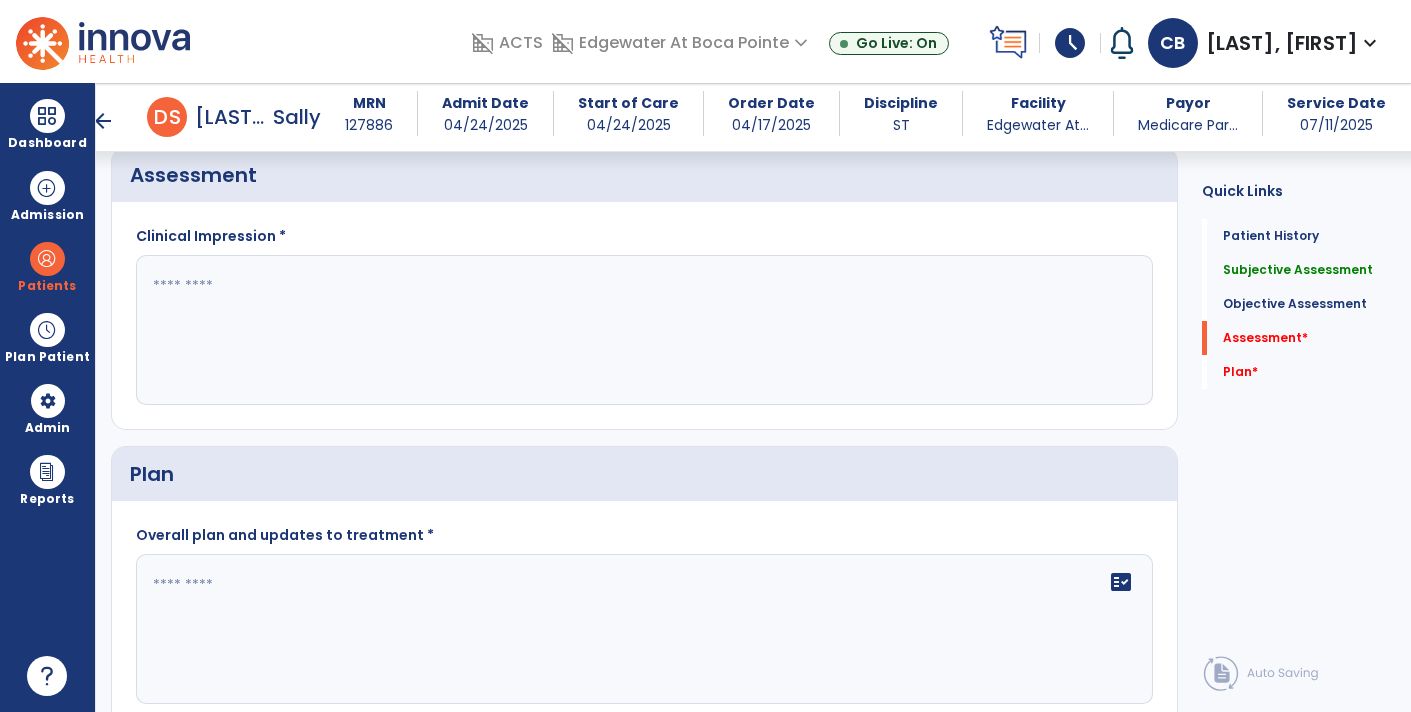 click 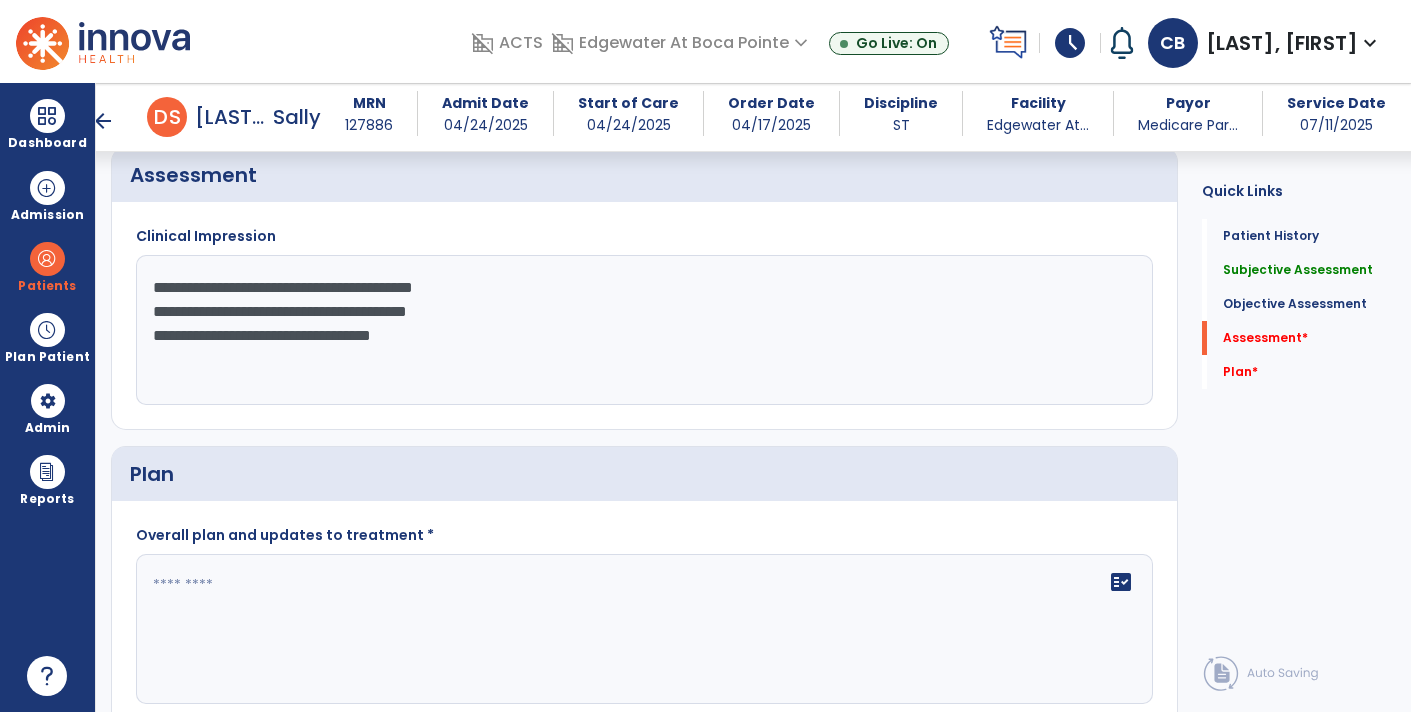 click on "**********" 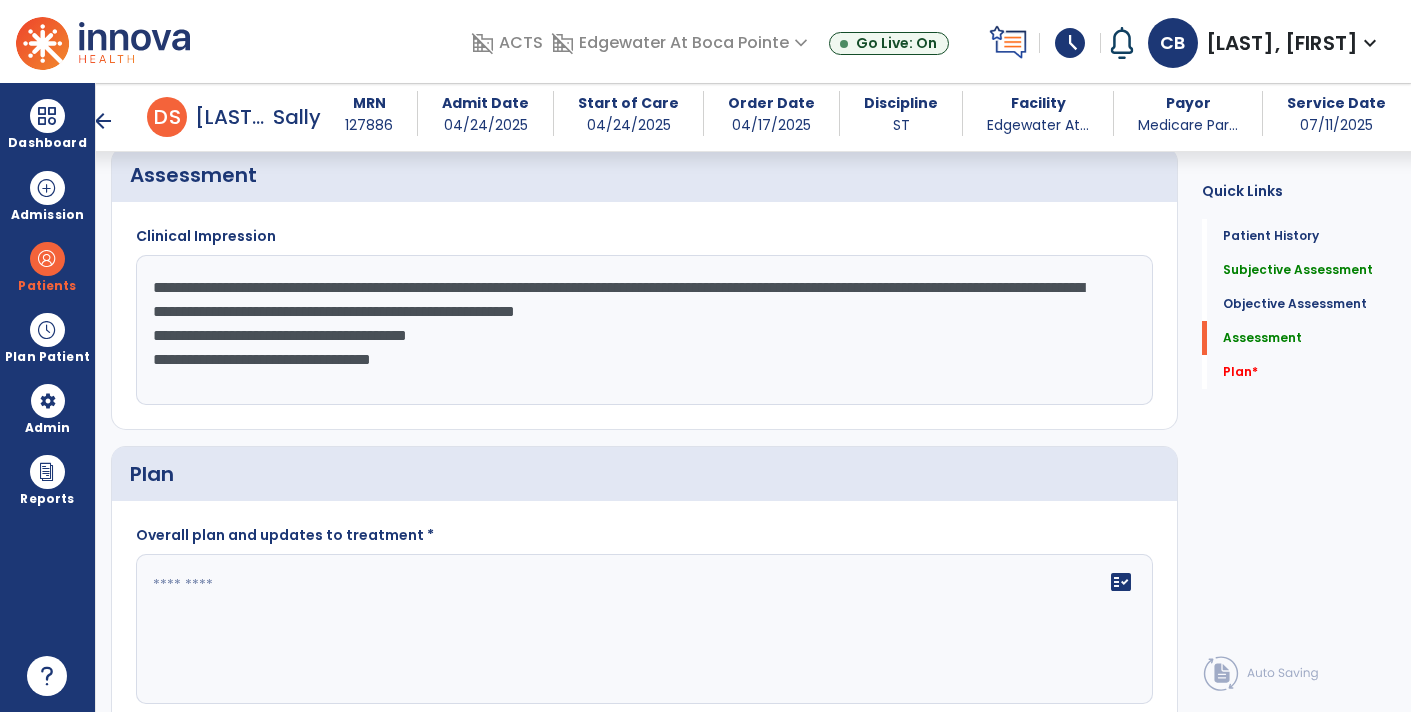 click on "**********" 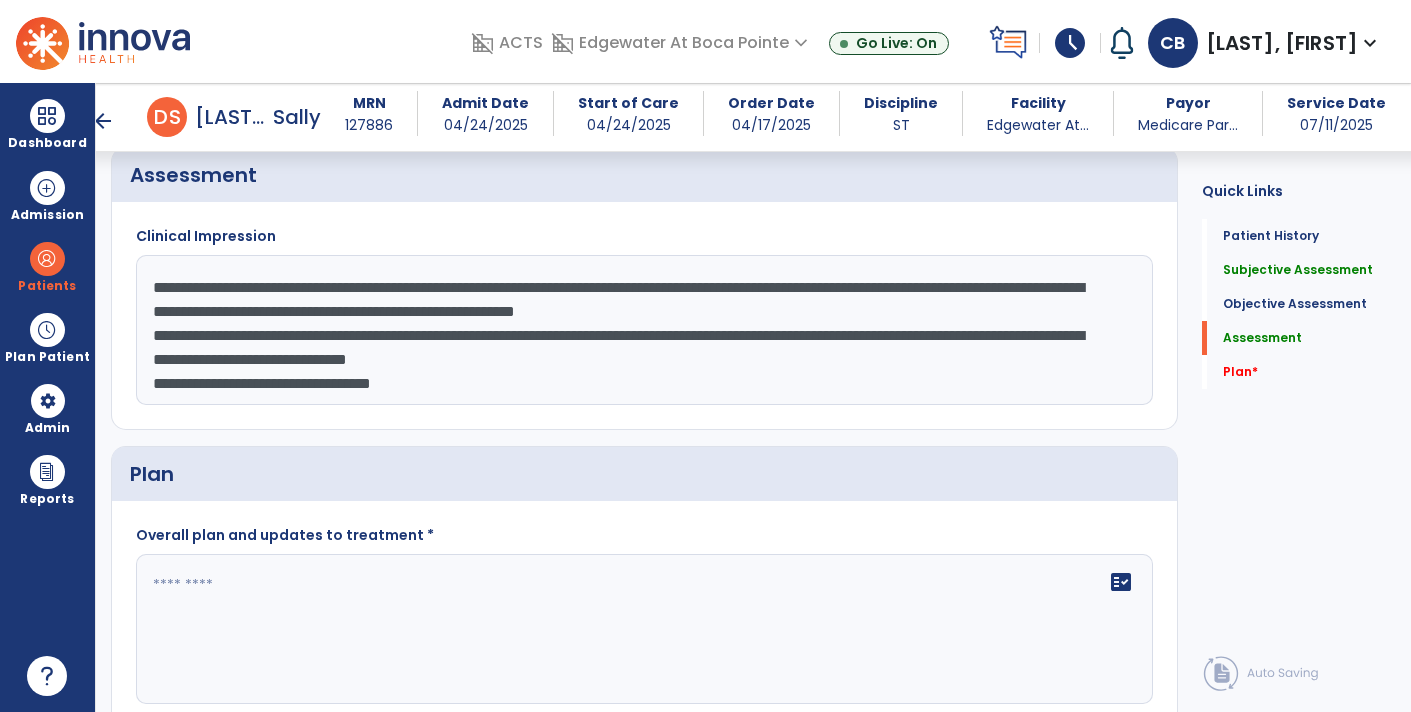click on "**********" 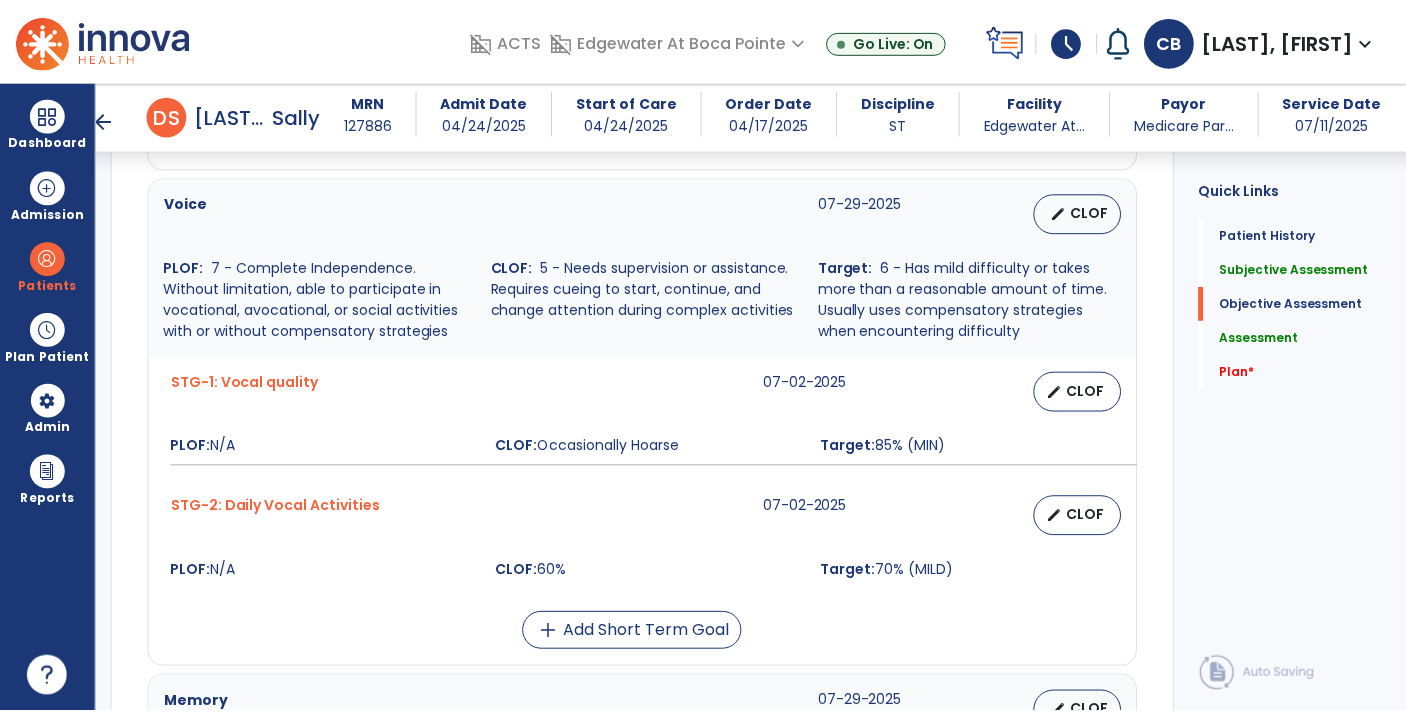 scroll, scrollTop: 1211, scrollLeft: 0, axis: vertical 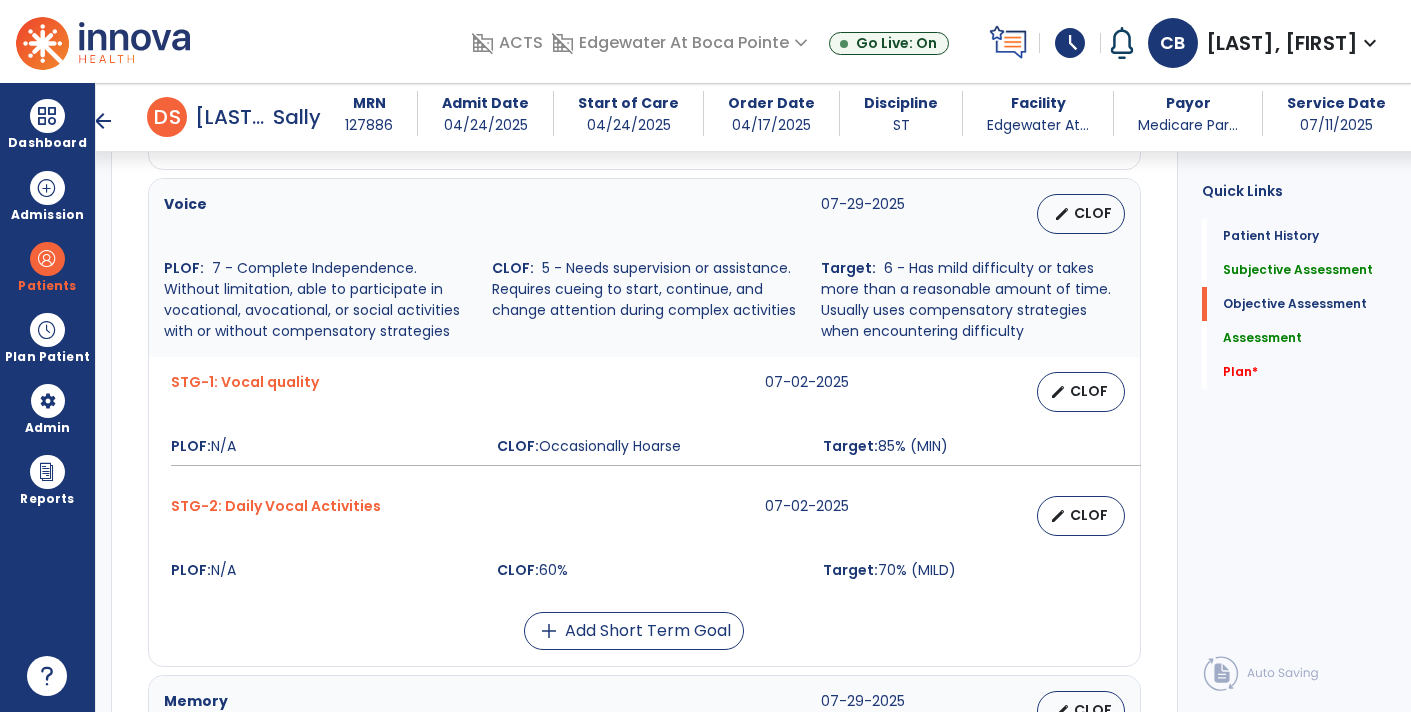 type on "**********" 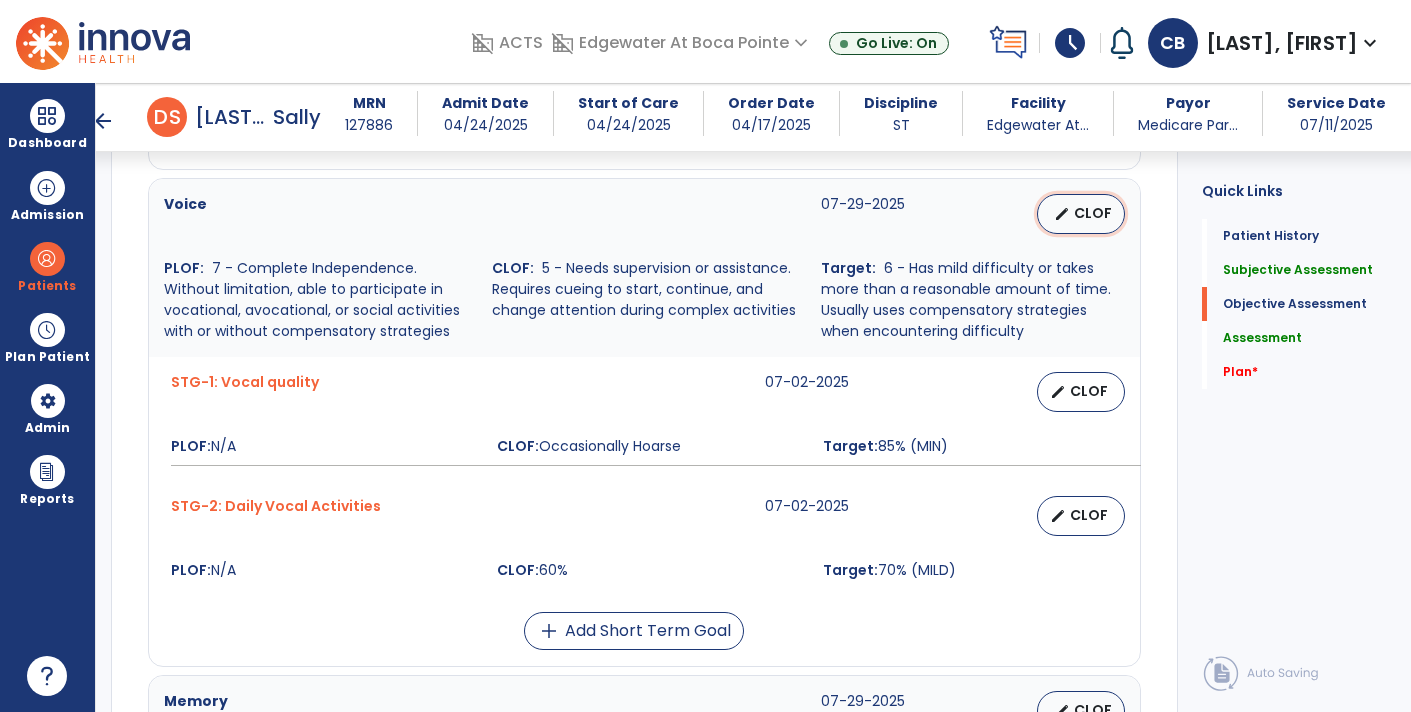 click on "edit" at bounding box center [1062, 214] 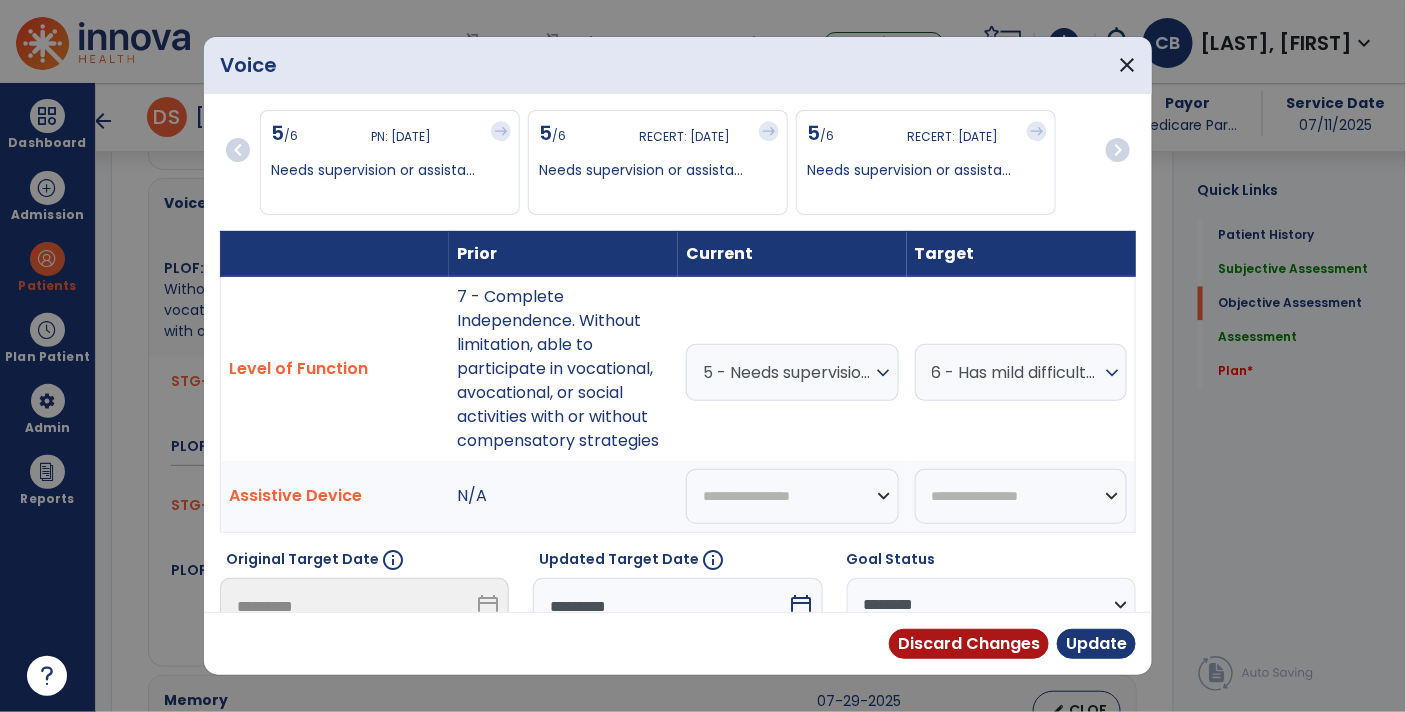 scroll, scrollTop: 1211, scrollLeft: 0, axis: vertical 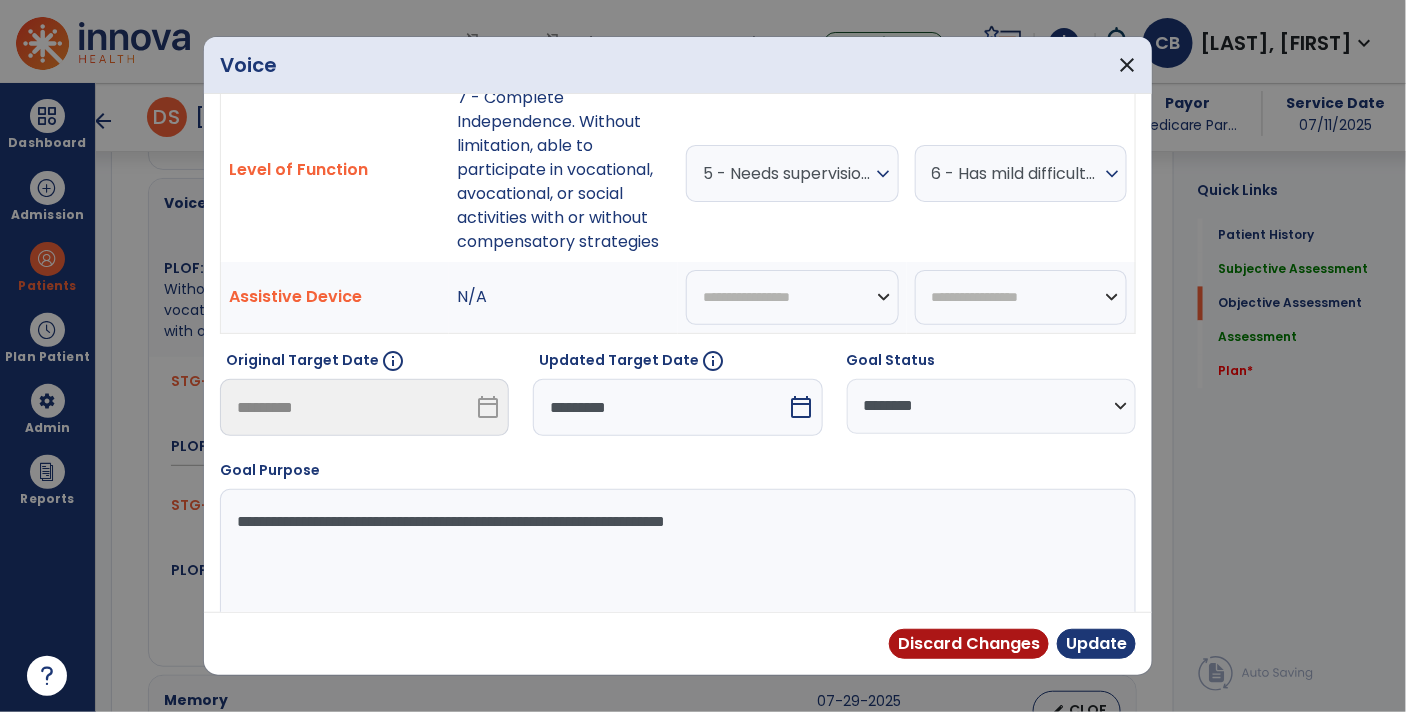 click on "calendar_today" at bounding box center (802, 407) 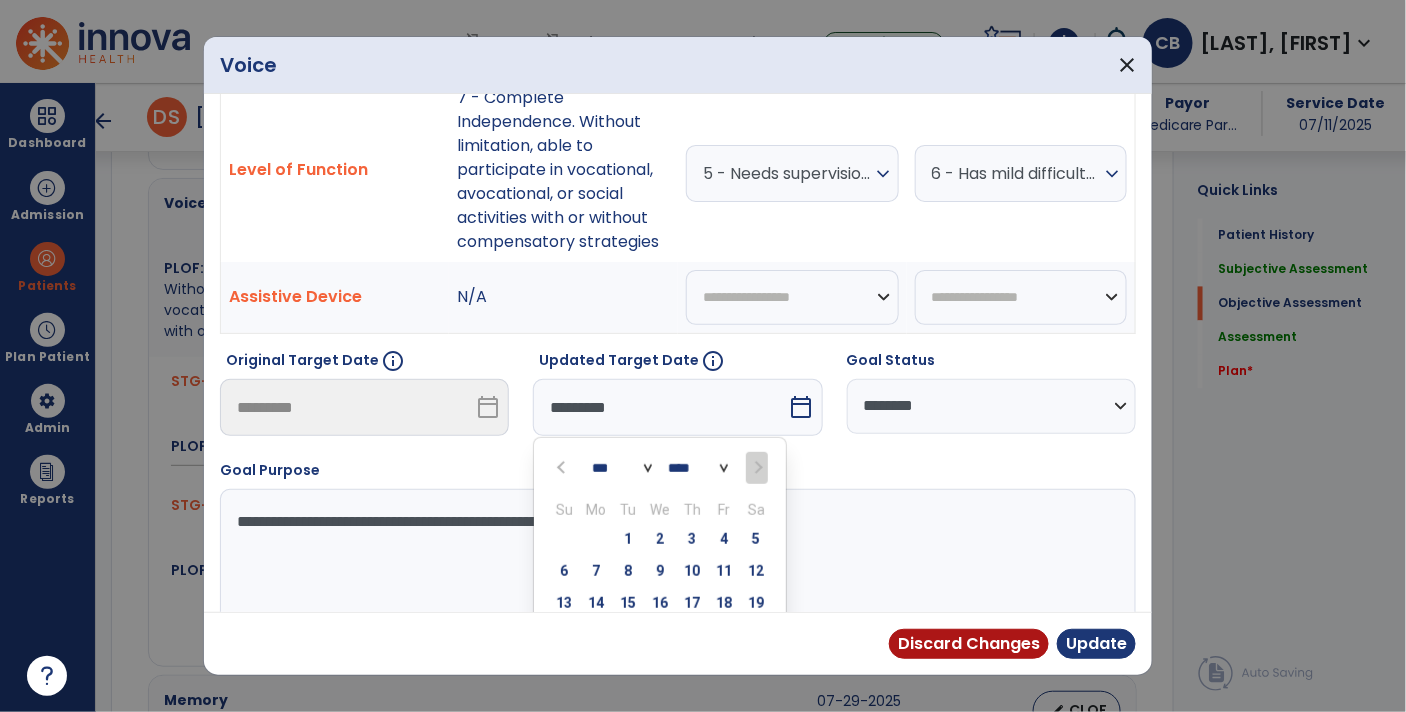 scroll, scrollTop: 316, scrollLeft: 0, axis: vertical 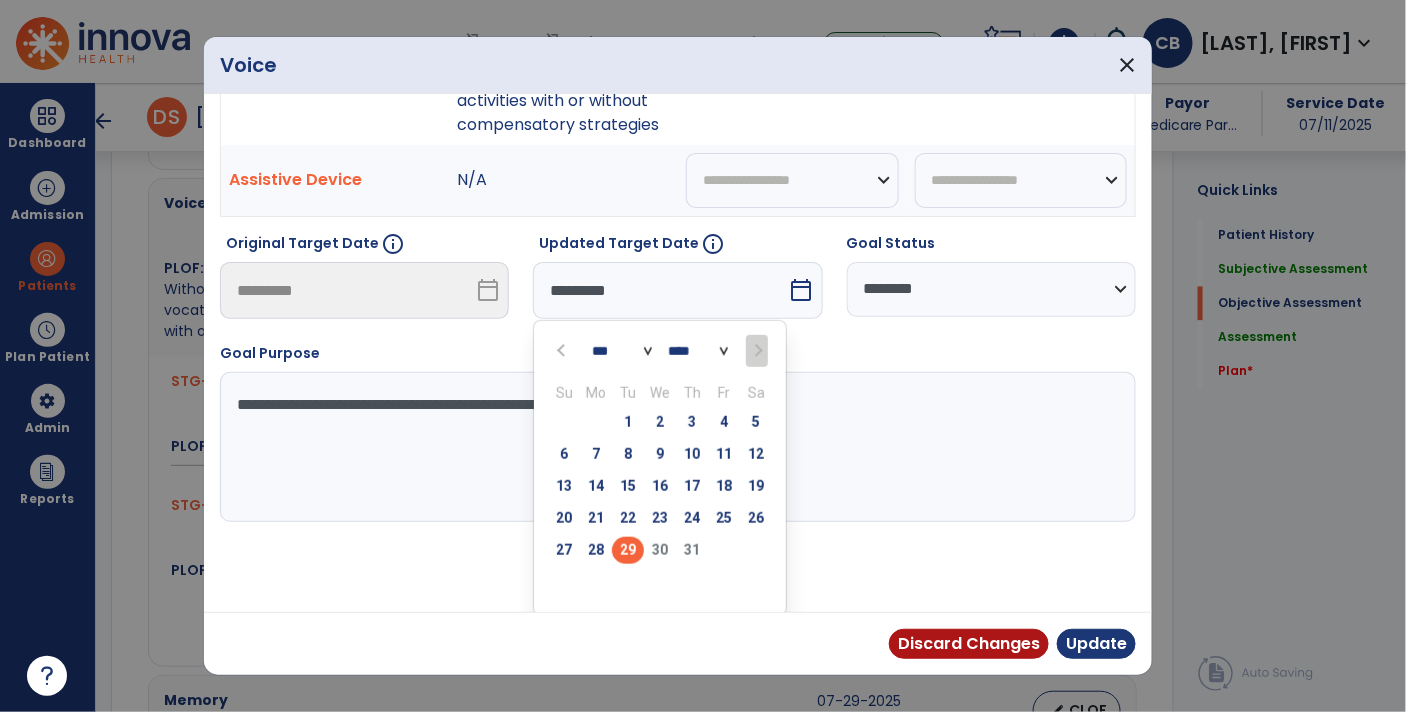 click on "Su Mo Tu We Th Fr Sa" at bounding box center [660, 388] 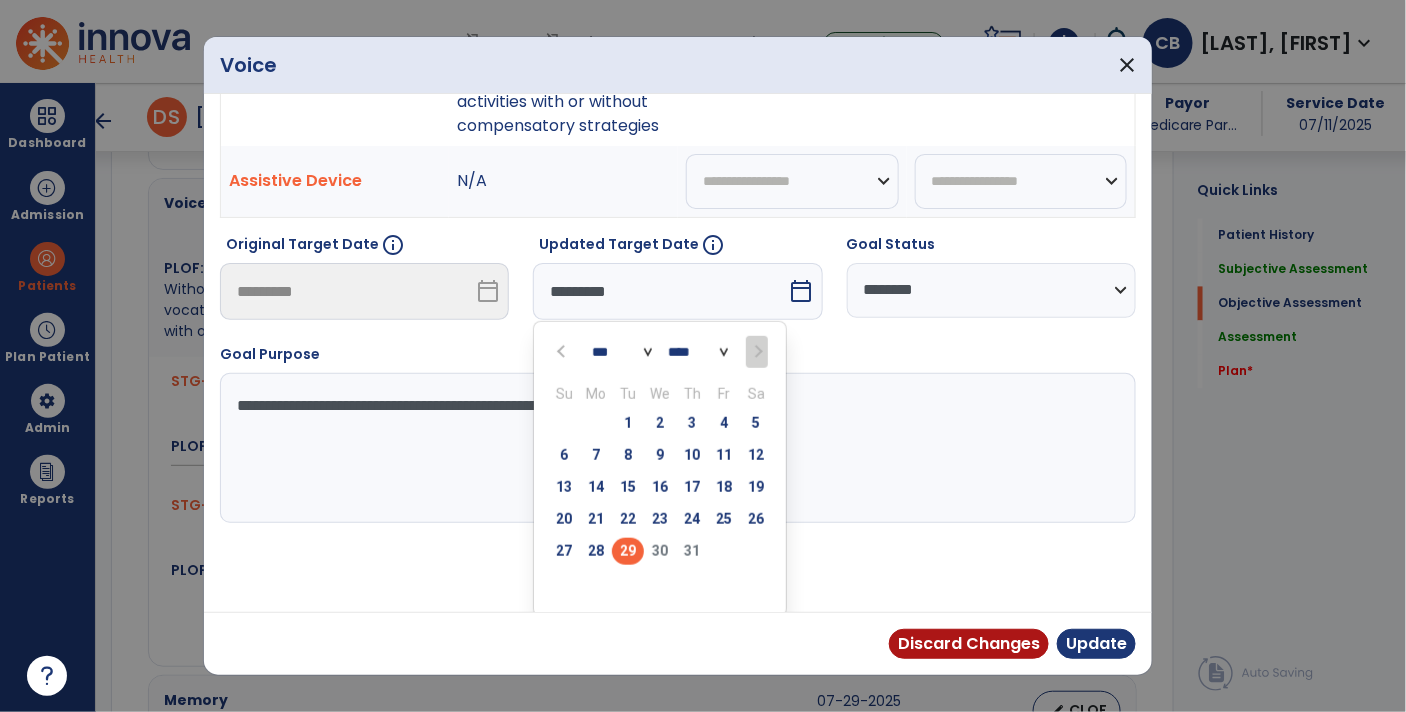 click on "**********" at bounding box center (676, 448) 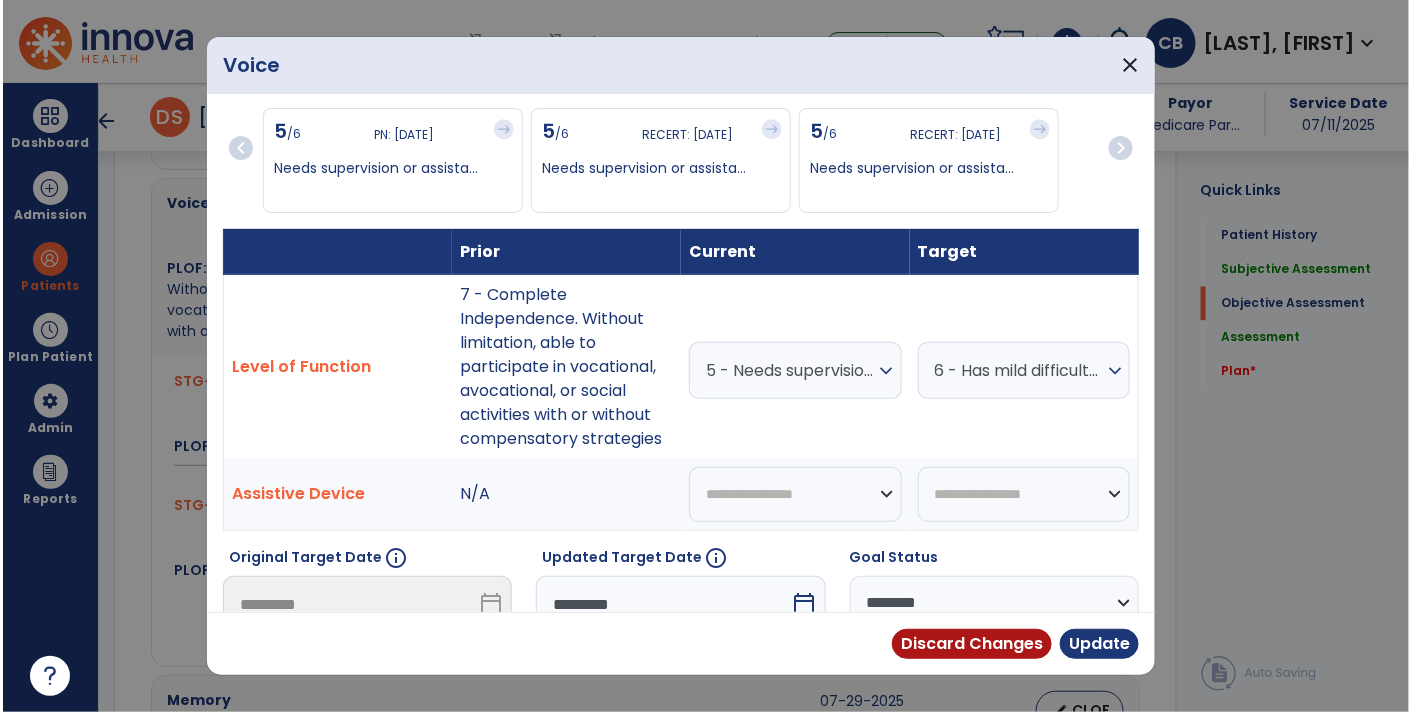 scroll, scrollTop: 0, scrollLeft: 0, axis: both 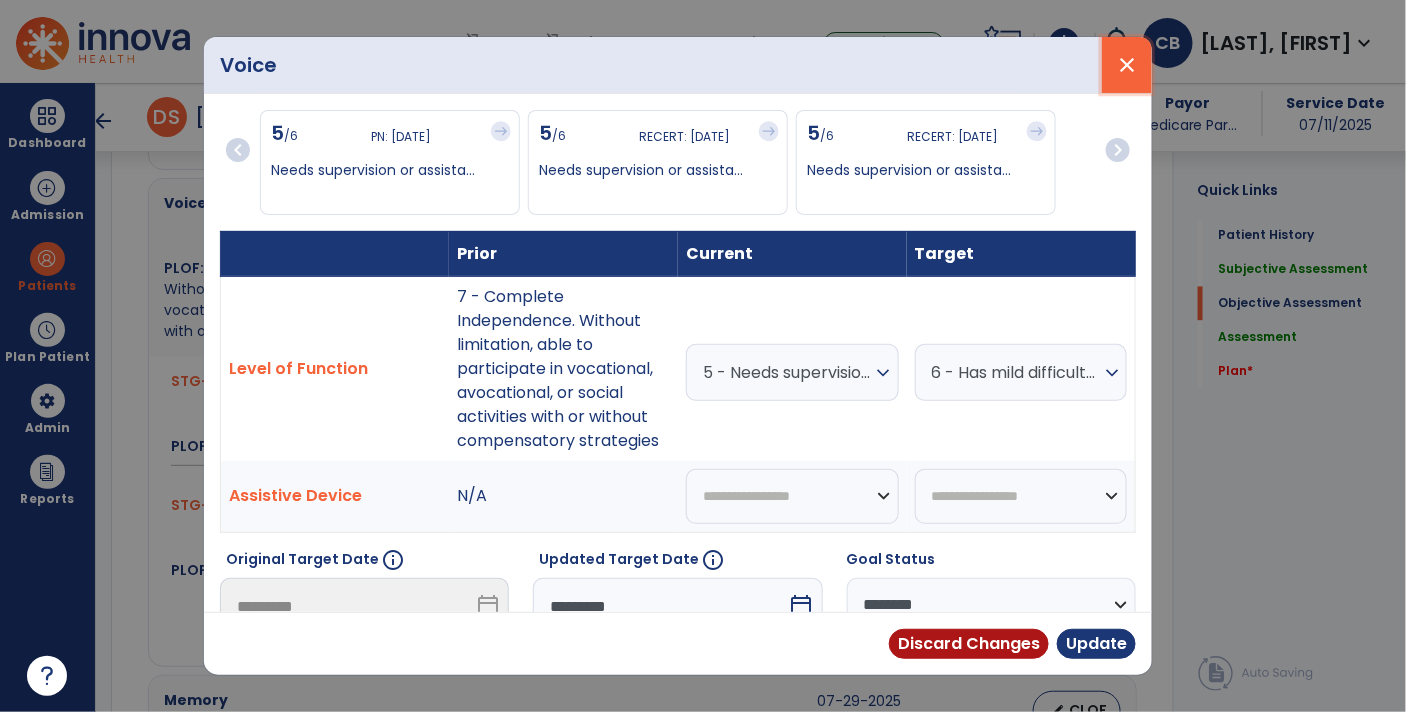 click on "close" at bounding box center [1127, 65] 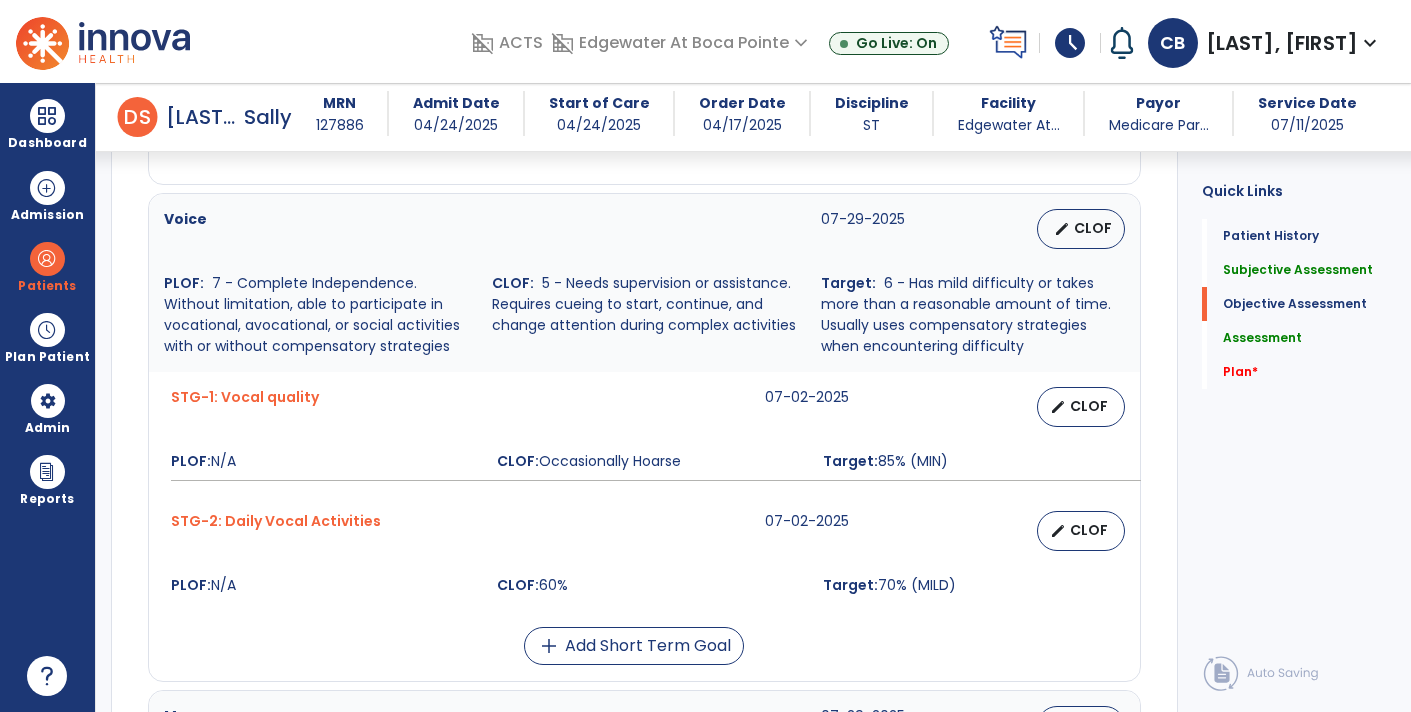 scroll, scrollTop: 1200, scrollLeft: 0, axis: vertical 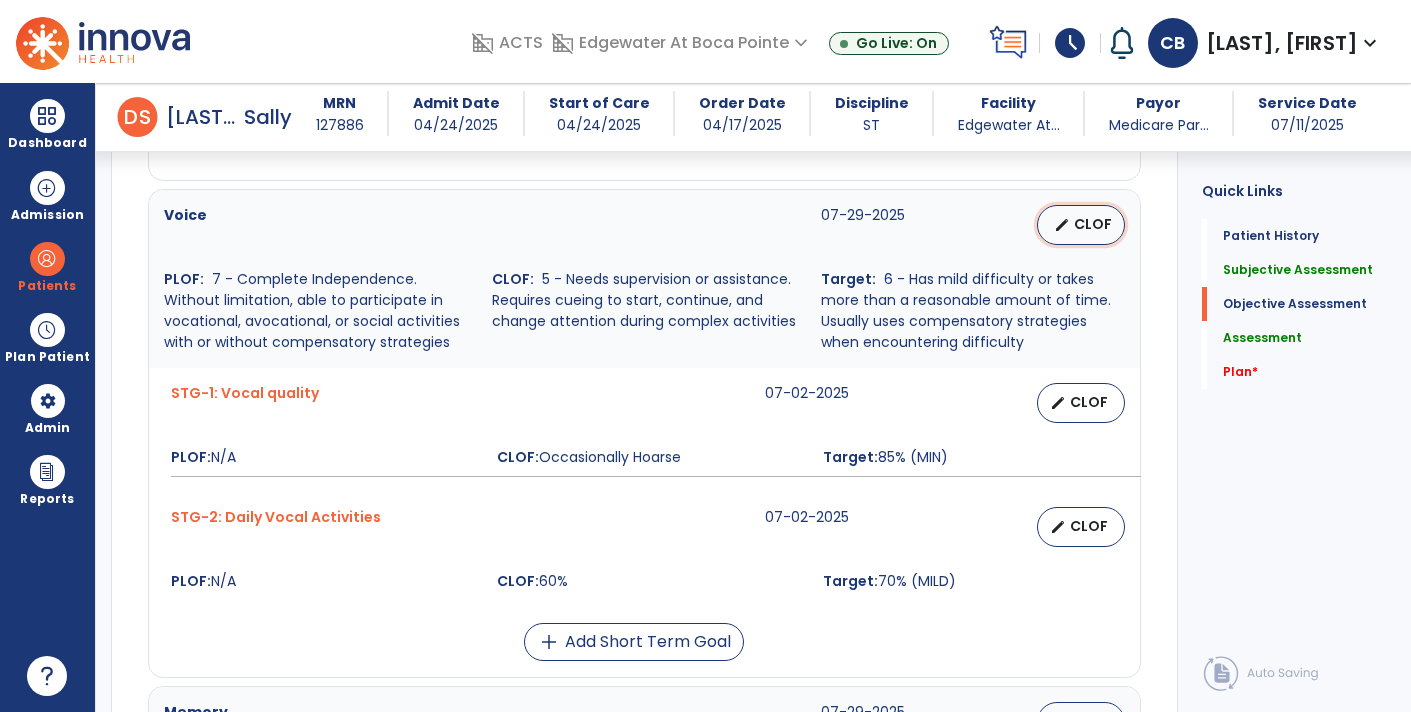 click on "CLOF" at bounding box center (1093, 224) 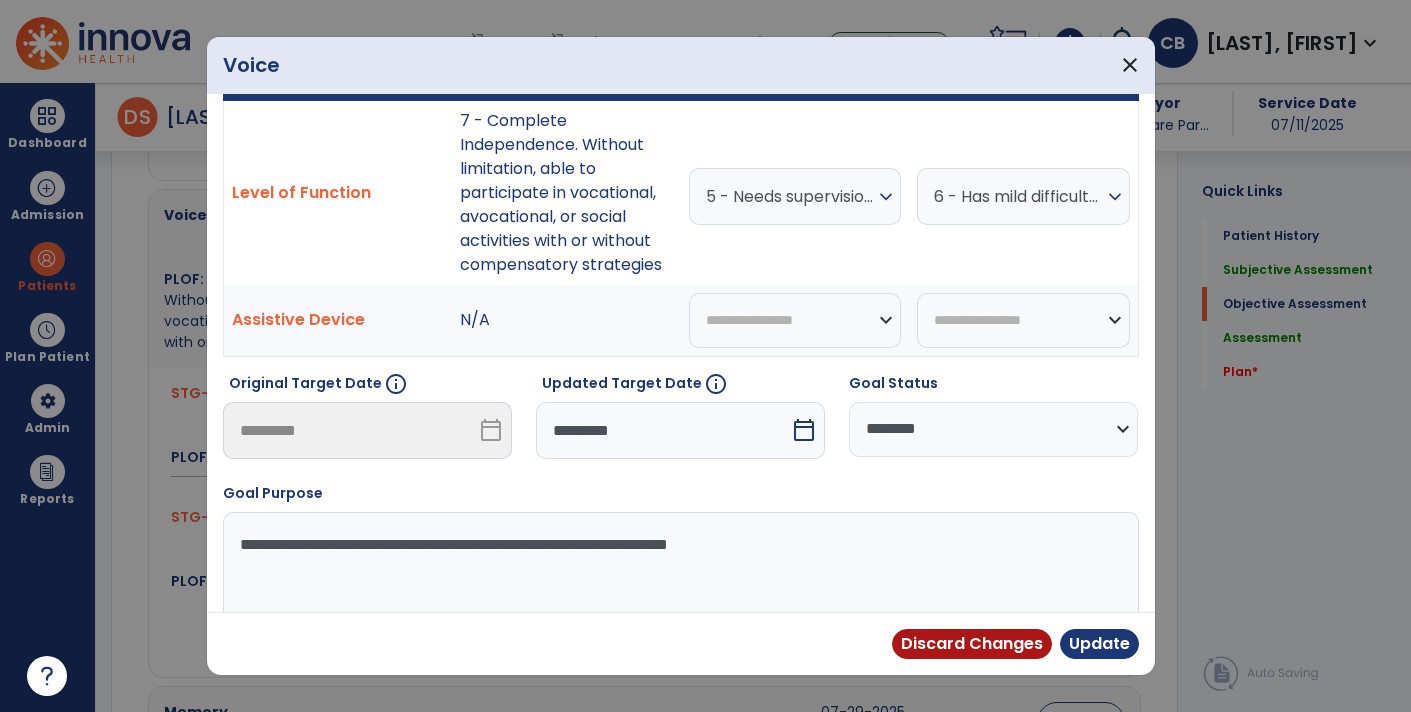 click on "calendar_today" at bounding box center (804, 430) 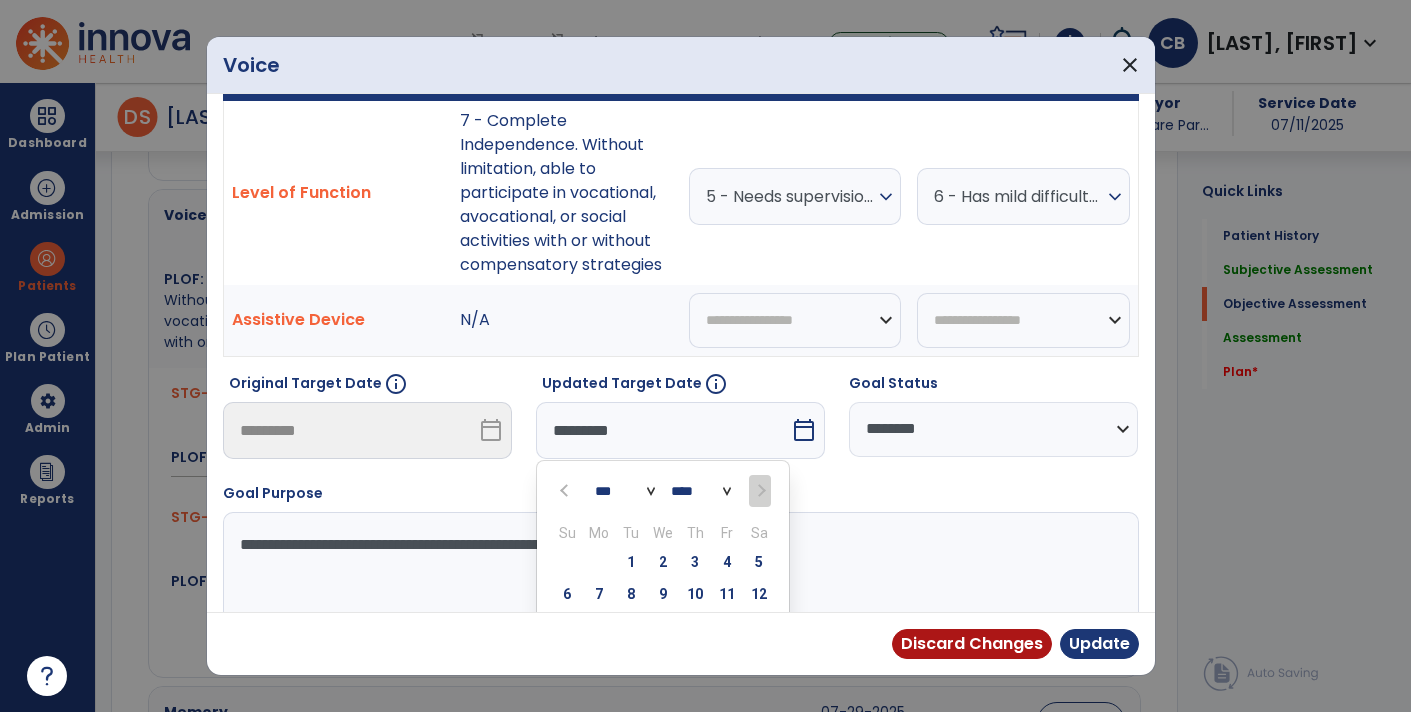 scroll, scrollTop: 316, scrollLeft: 0, axis: vertical 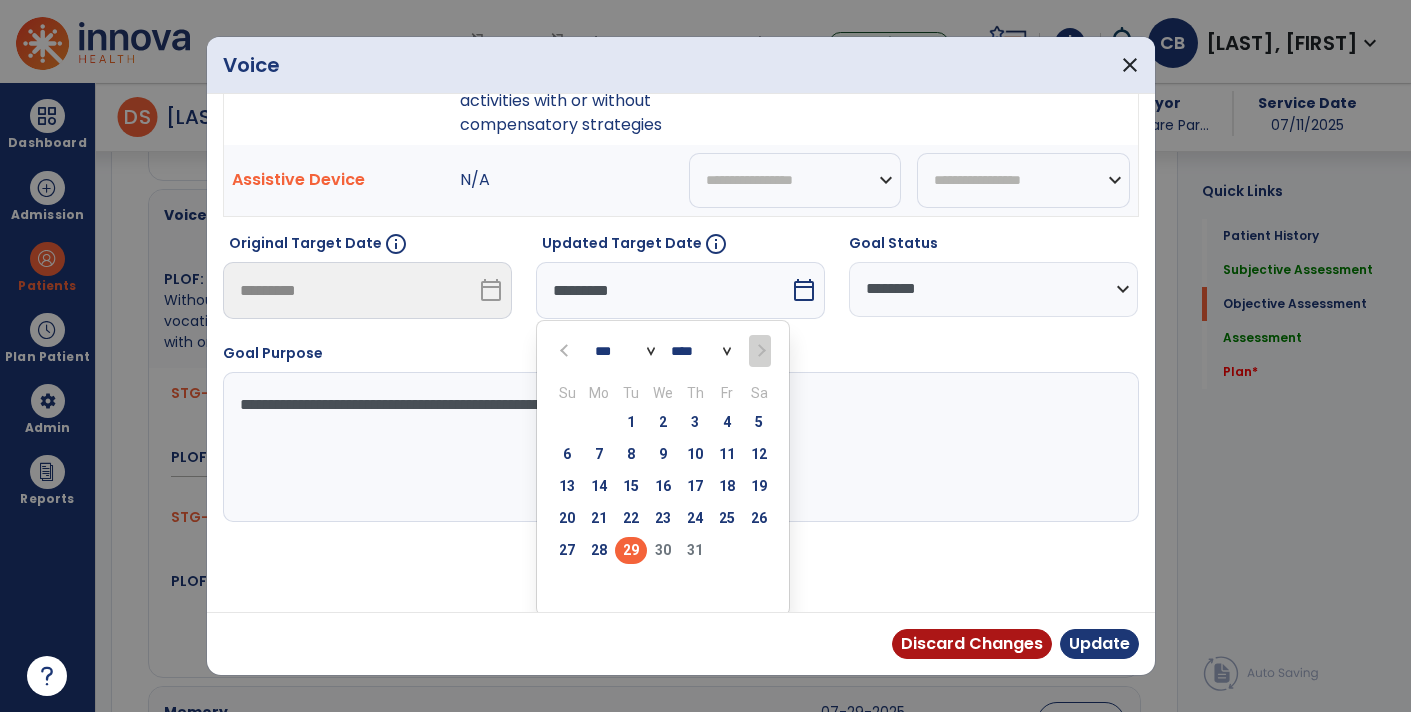click on "**********" at bounding box center [679, 447] 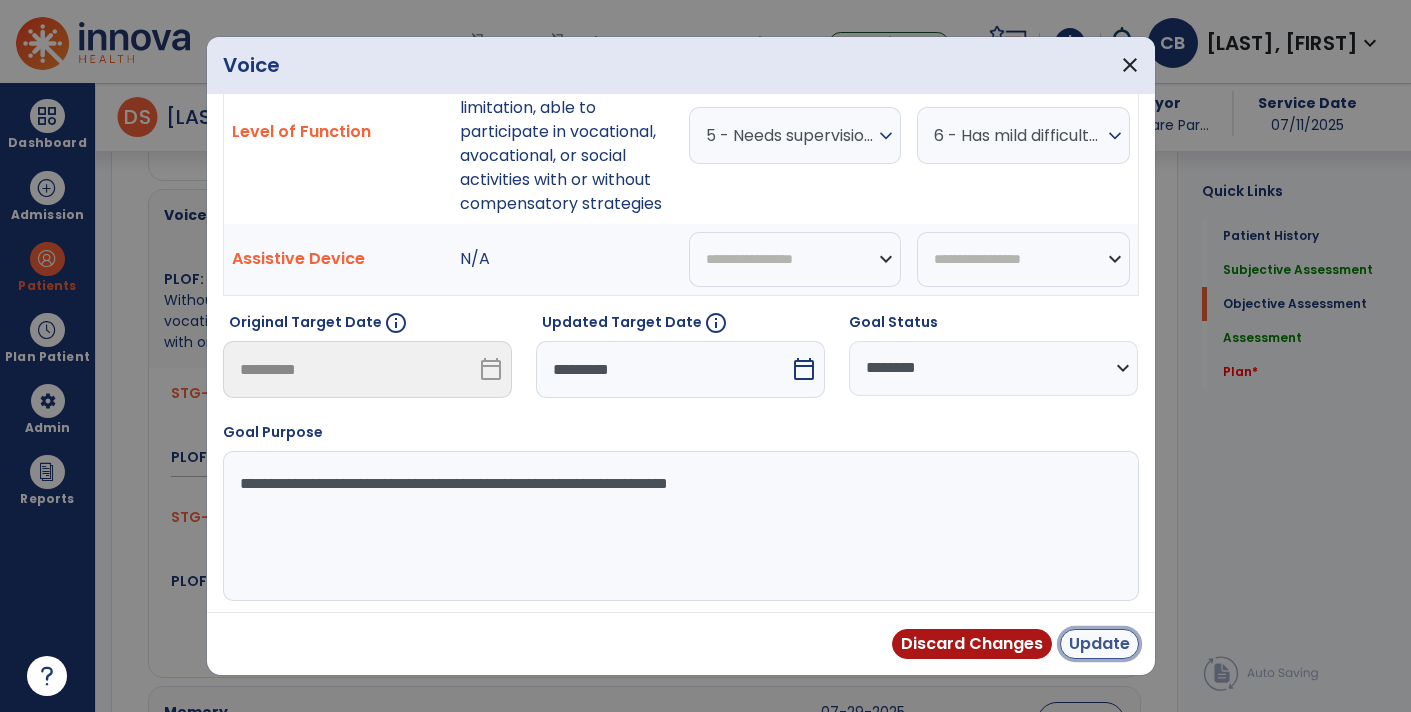 click on "Update" at bounding box center (1099, 644) 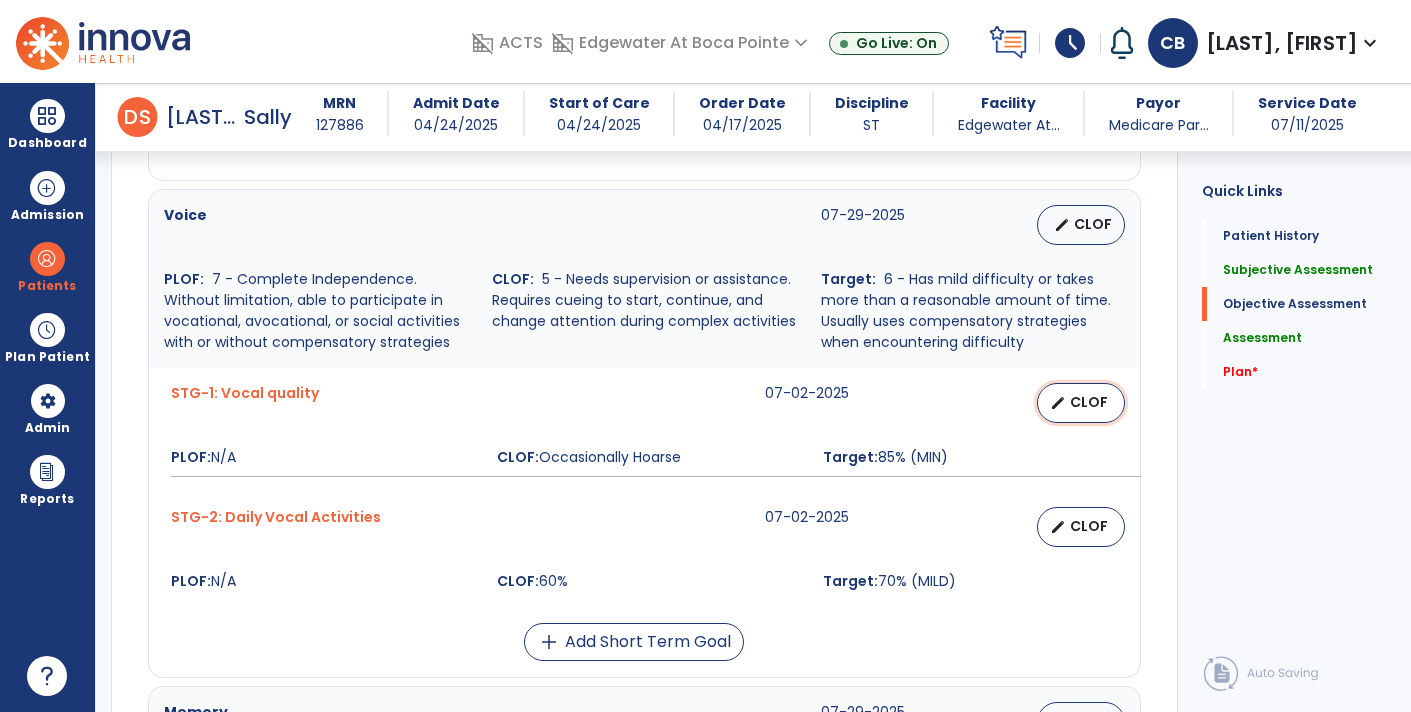 click on "edit   CLOF" at bounding box center (1081, 403) 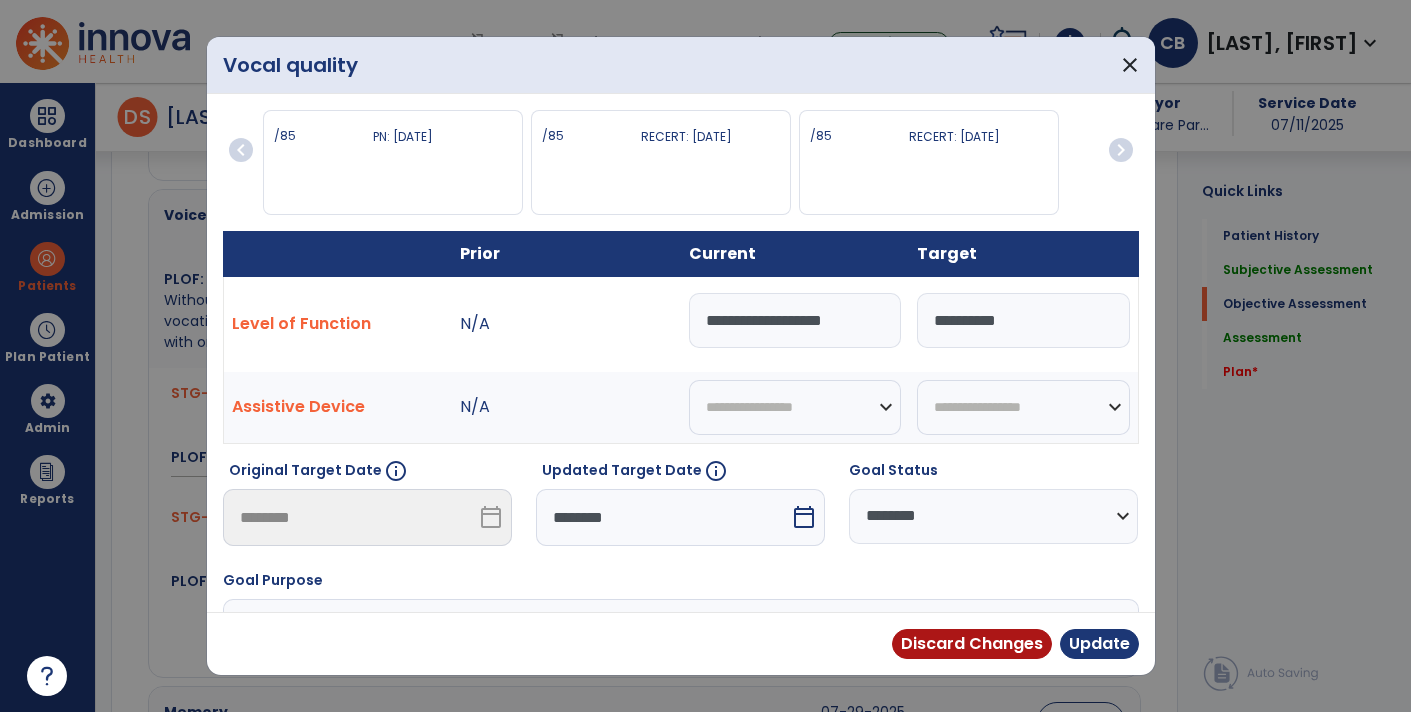 click on "calendar_today" at bounding box center [806, 517] 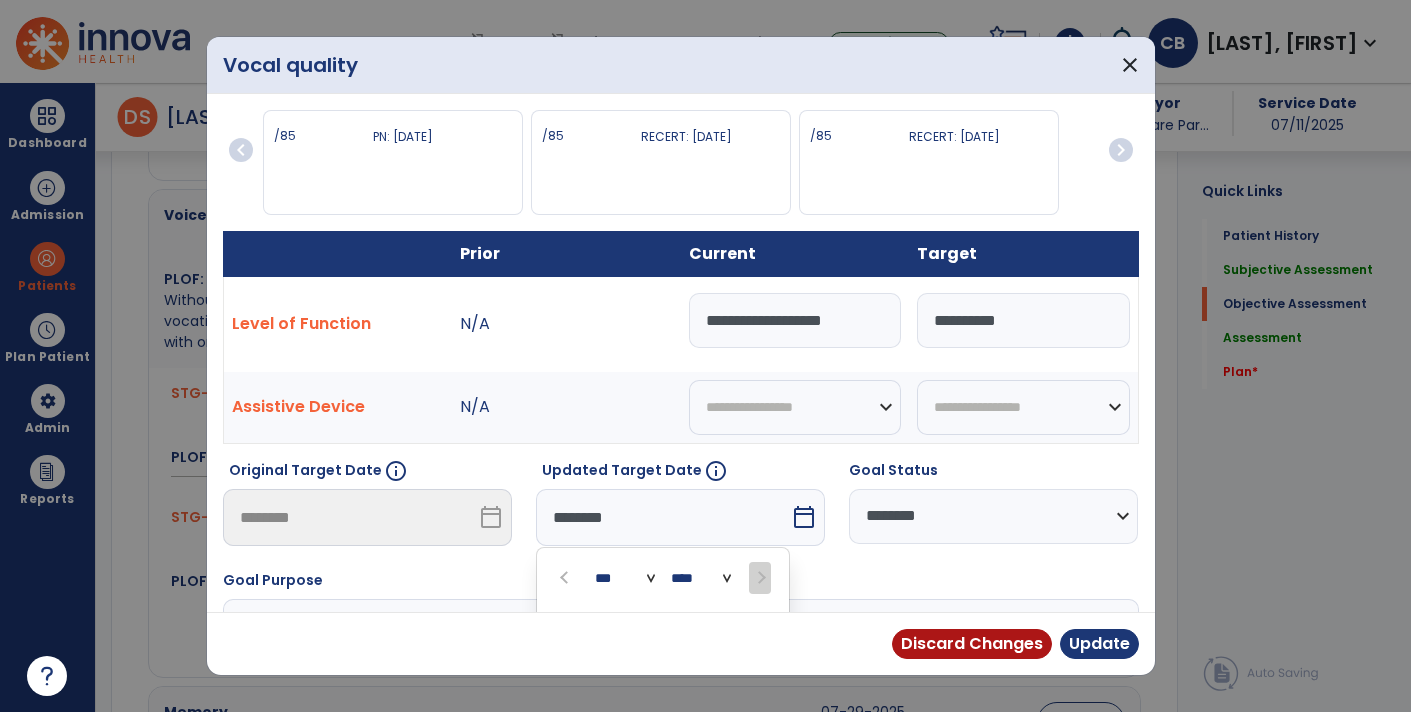 scroll, scrollTop: 227, scrollLeft: 0, axis: vertical 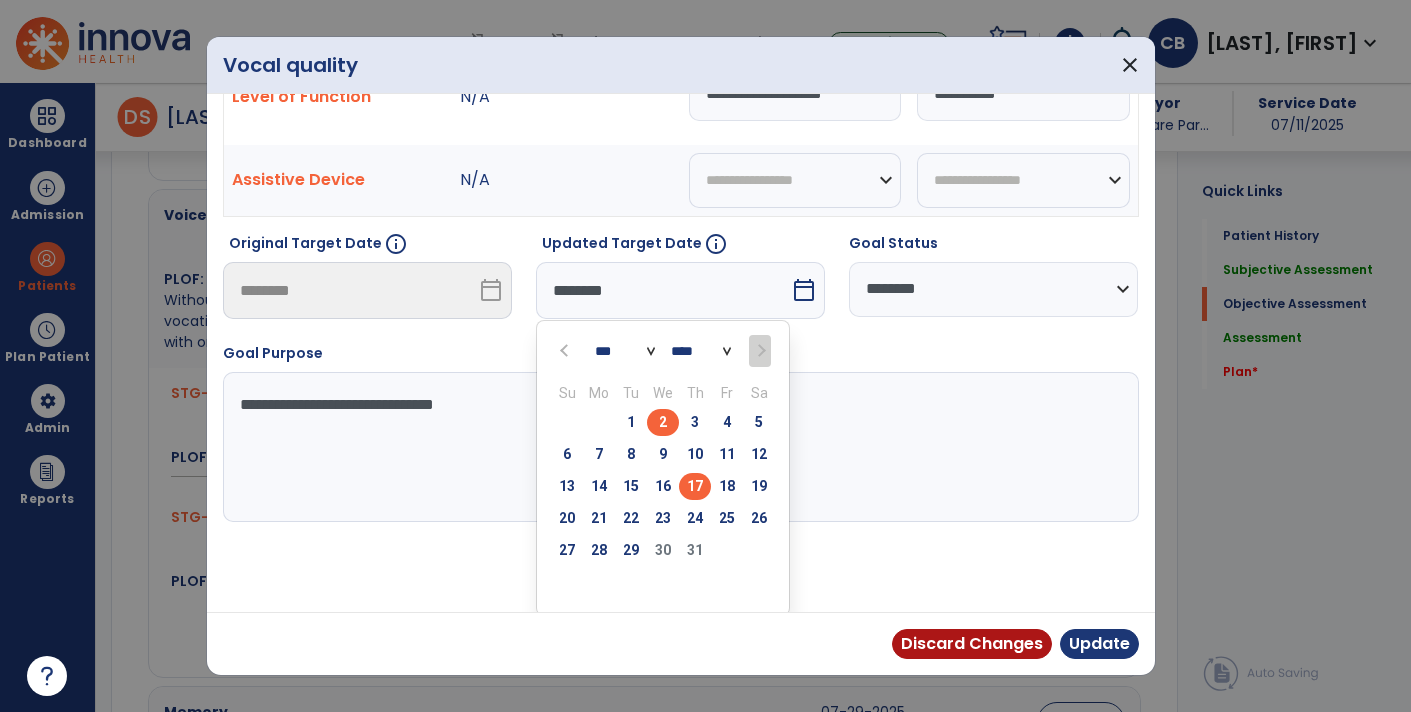click on "17" at bounding box center [695, 486] 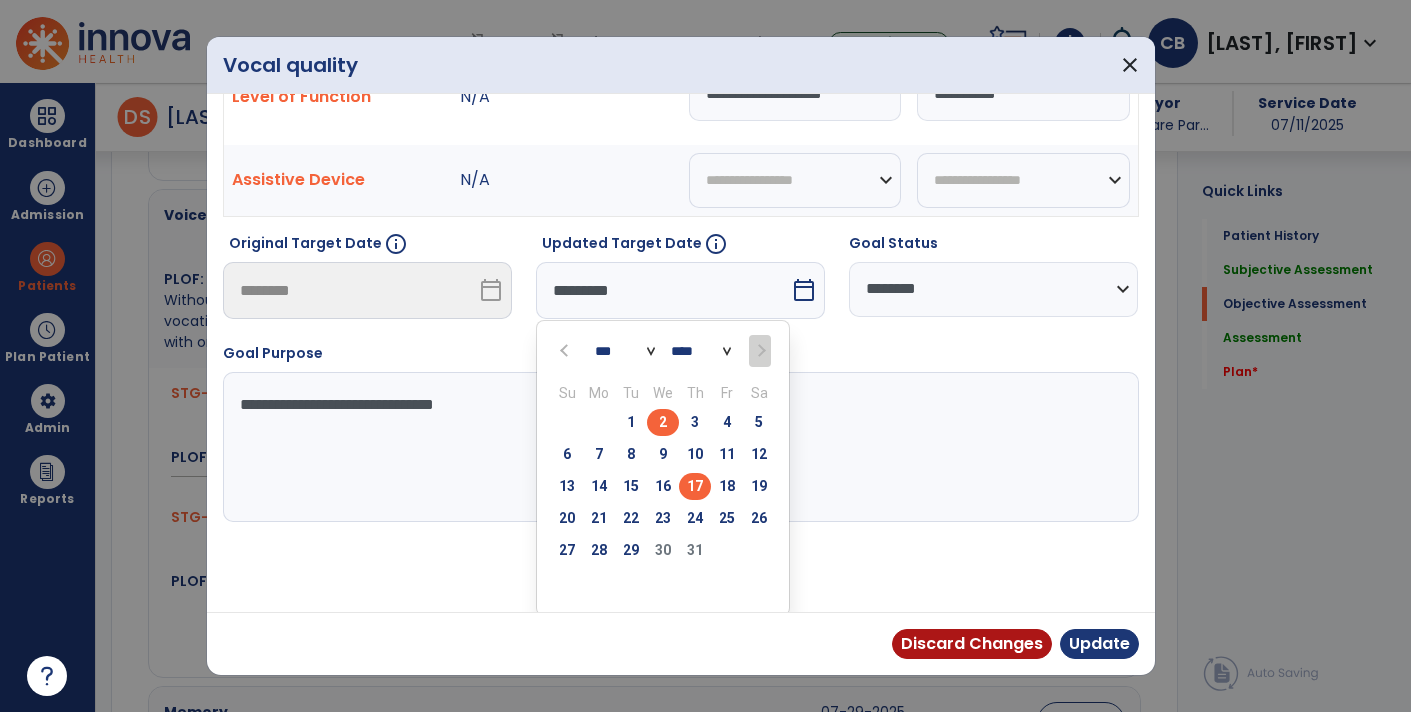 scroll, scrollTop: 148, scrollLeft: 0, axis: vertical 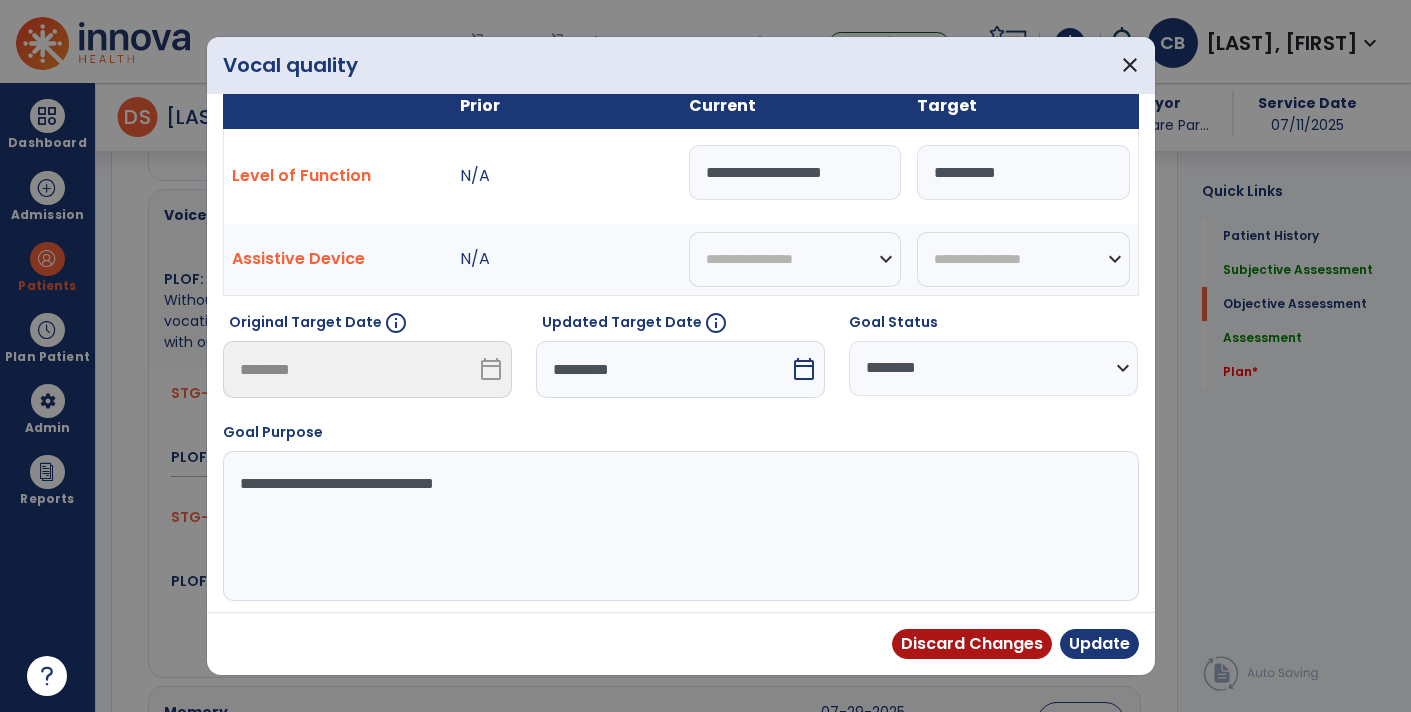 click on "calendar_today" at bounding box center [804, 369] 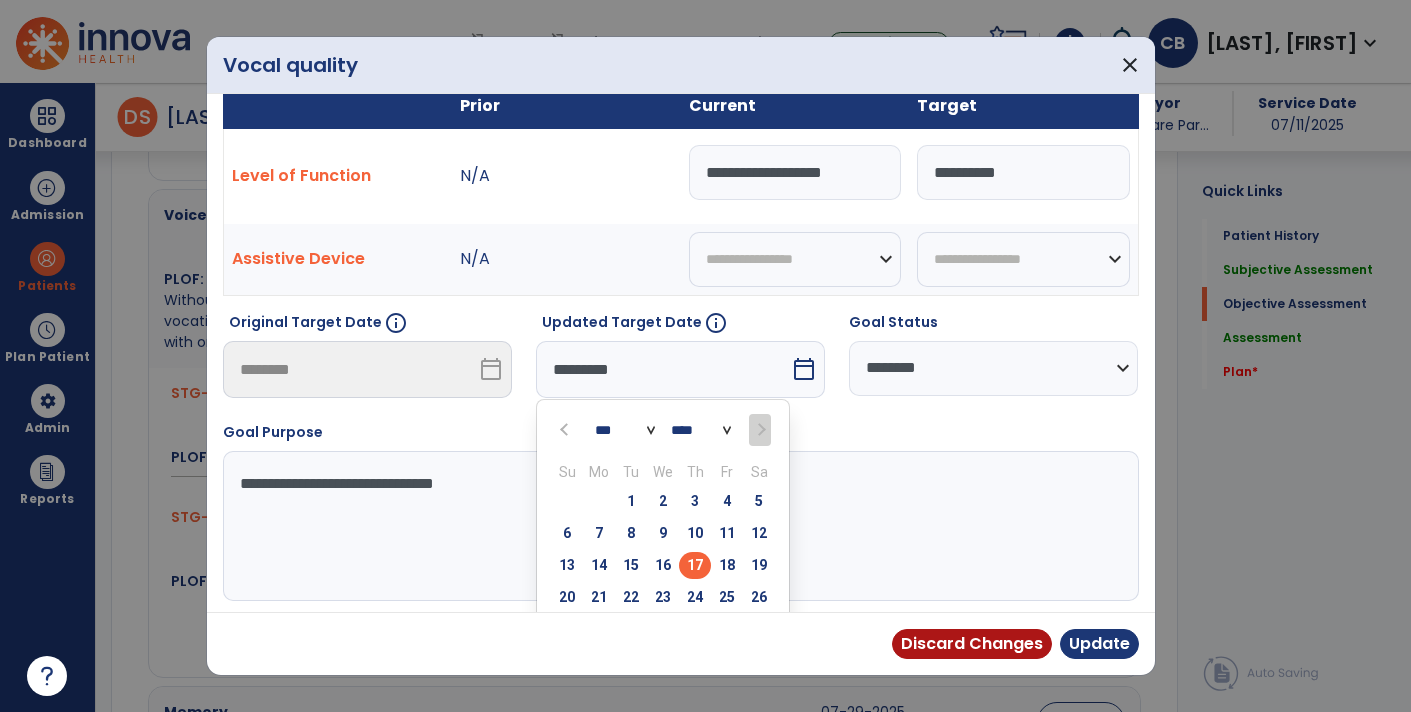 scroll, scrollTop: 171, scrollLeft: 0, axis: vertical 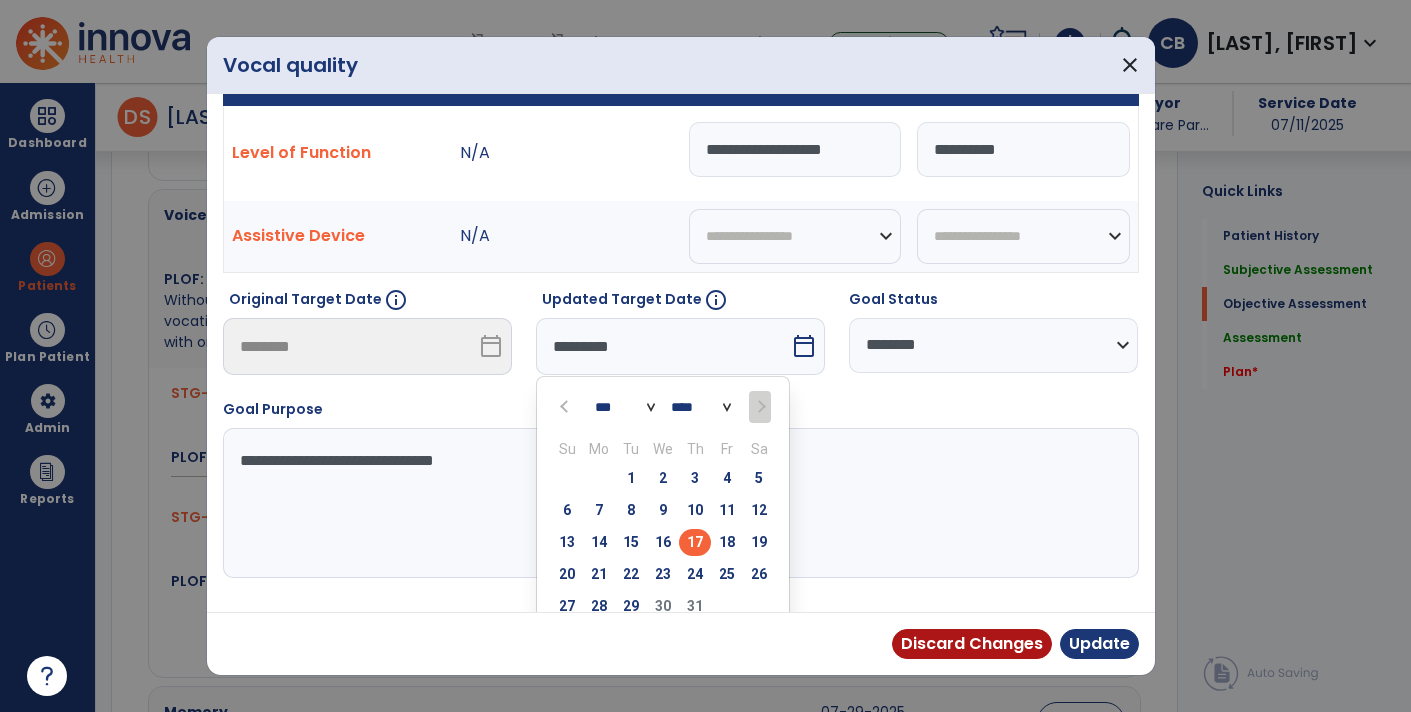 click on "**********" at bounding box center (679, 503) 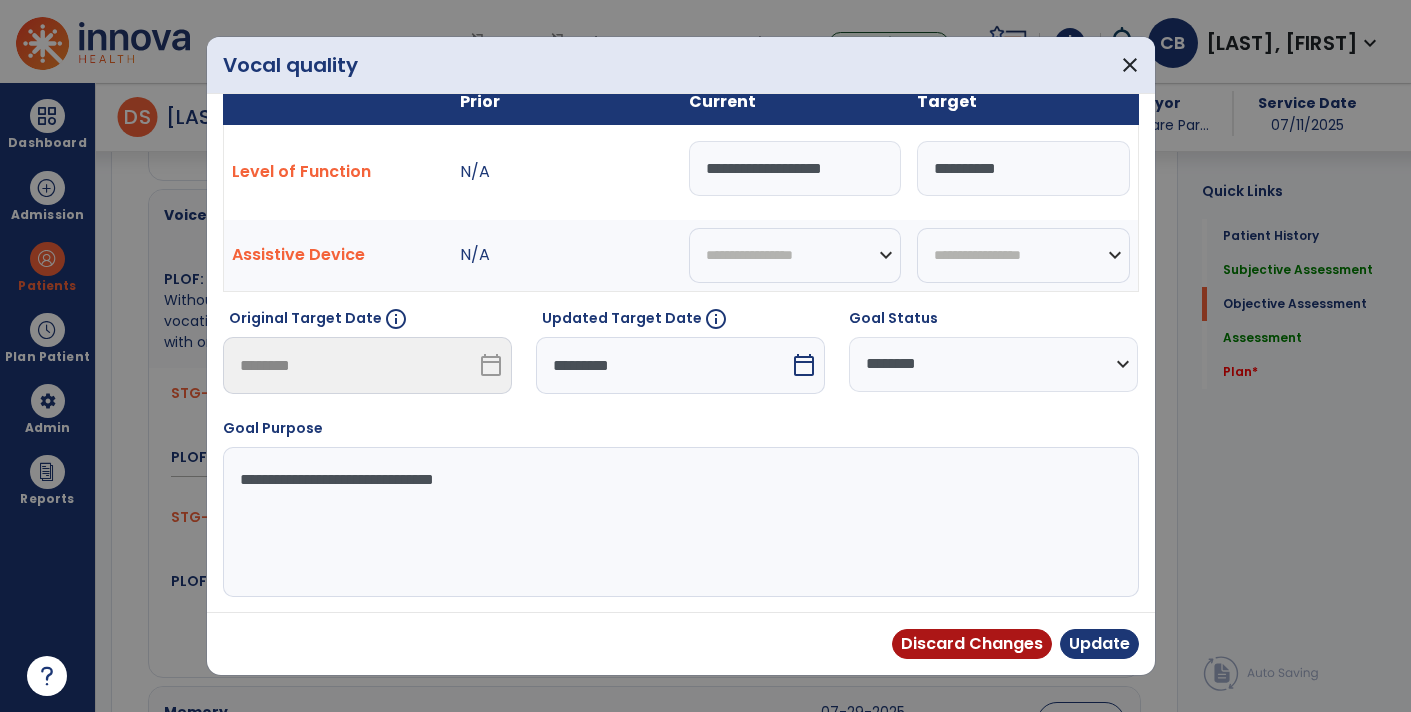 scroll, scrollTop: 148, scrollLeft: 0, axis: vertical 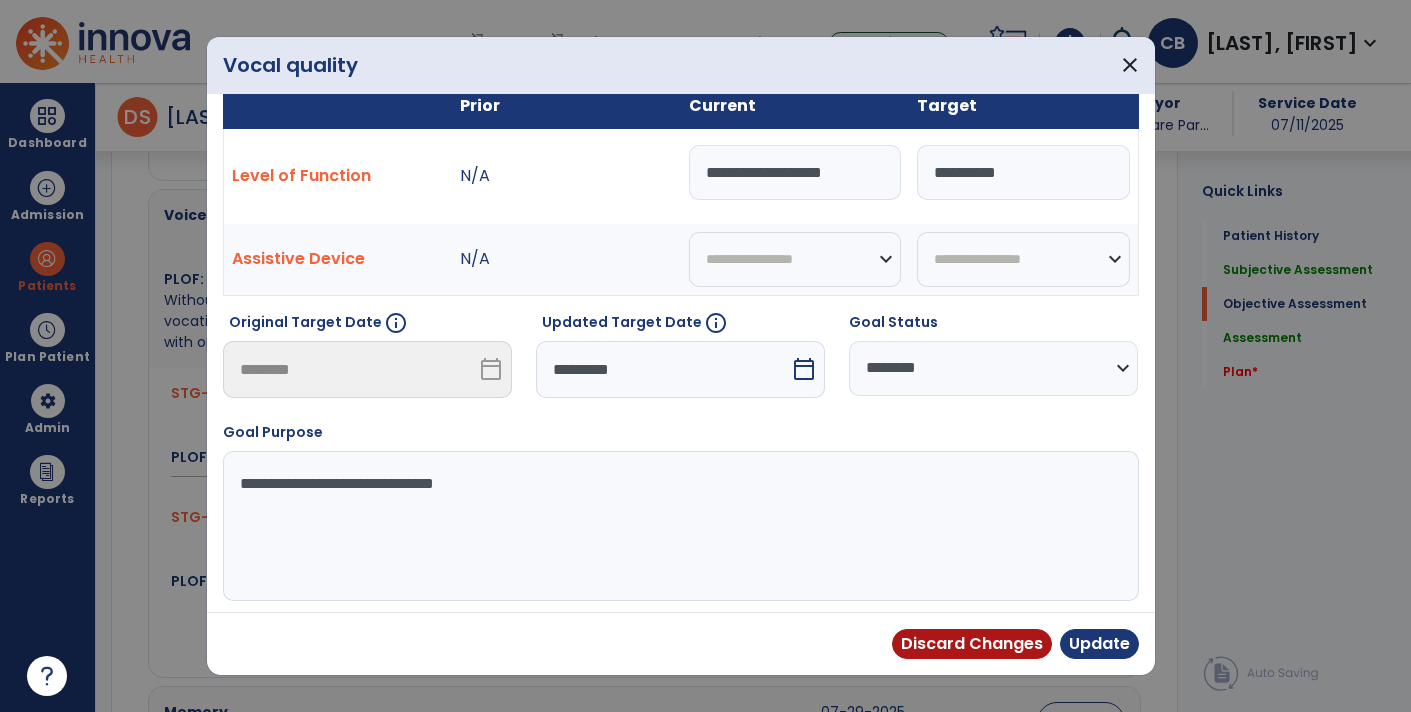 click on "Discard Changes  Update" at bounding box center [1015, 644] 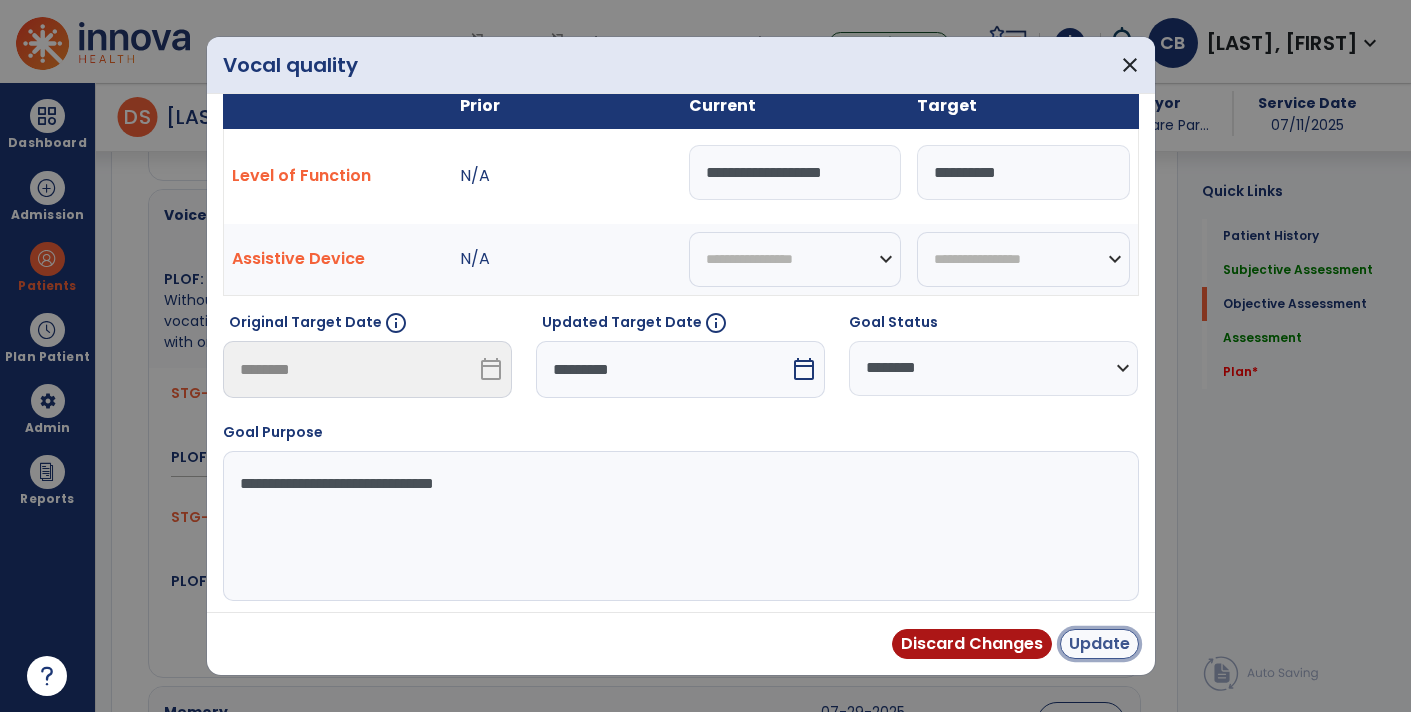 click on "Update" at bounding box center (1099, 644) 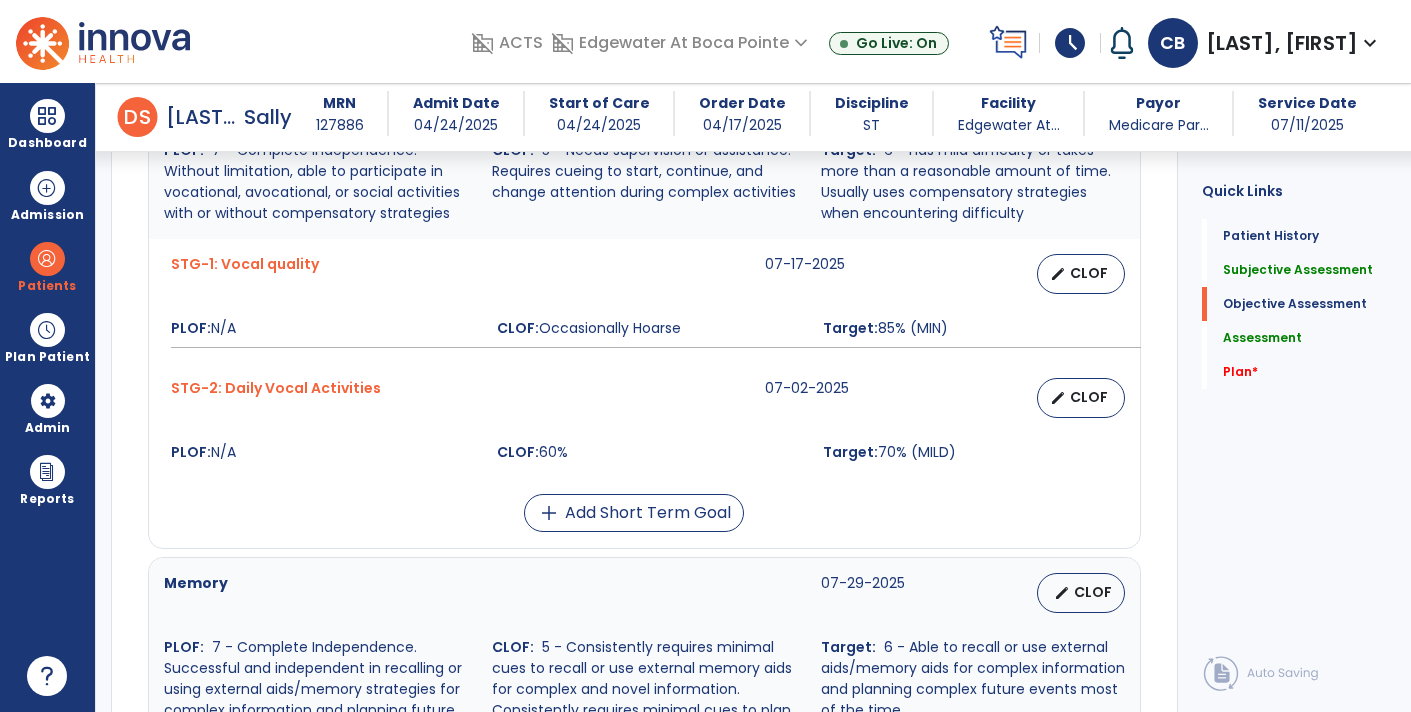 scroll, scrollTop: 1336, scrollLeft: 0, axis: vertical 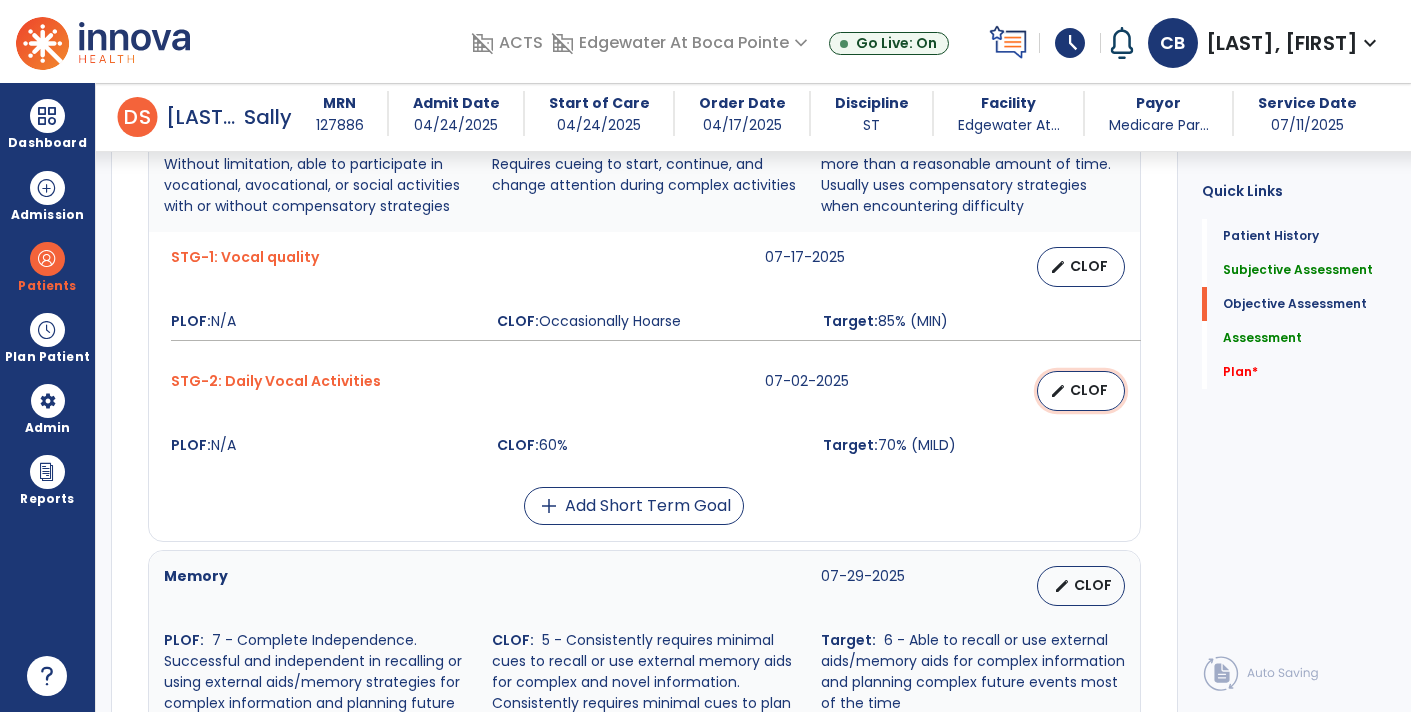 click on "edit   CLOF" at bounding box center [1081, 391] 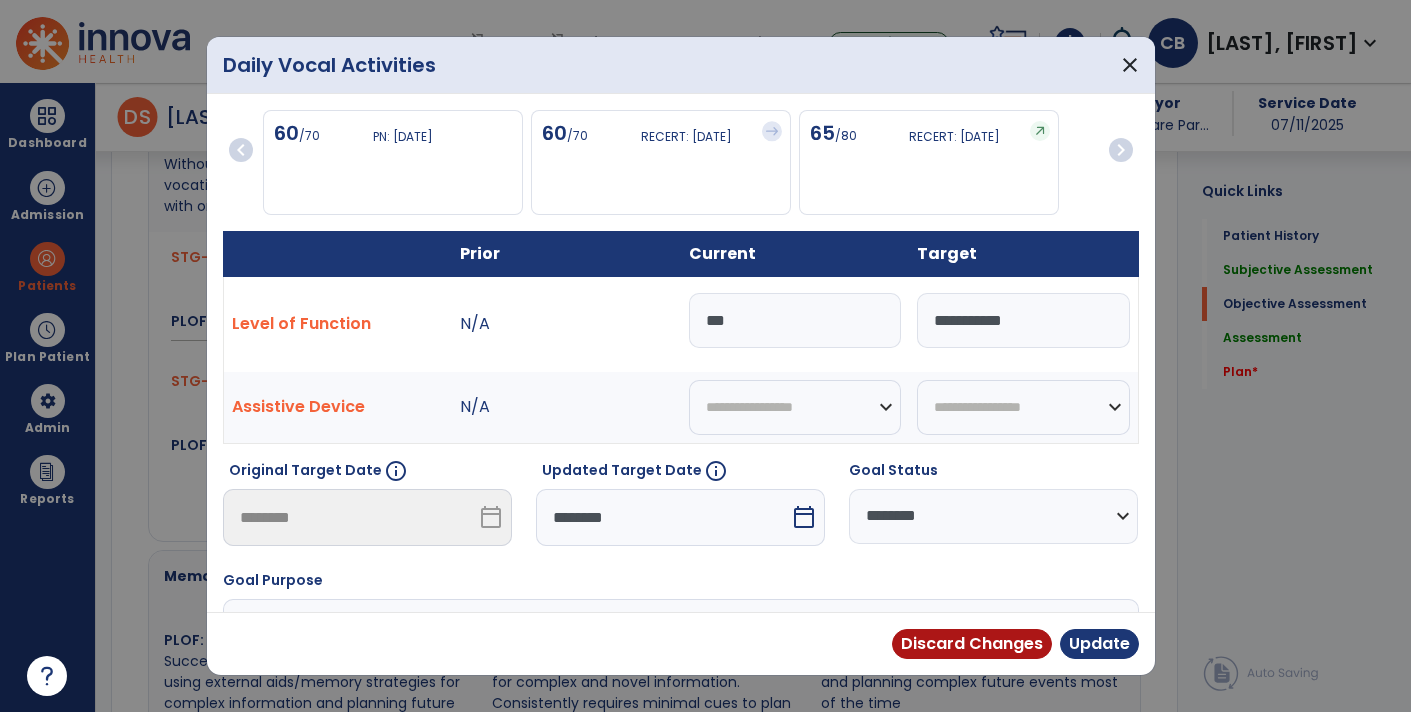 click on "calendar_today" at bounding box center (806, 517) 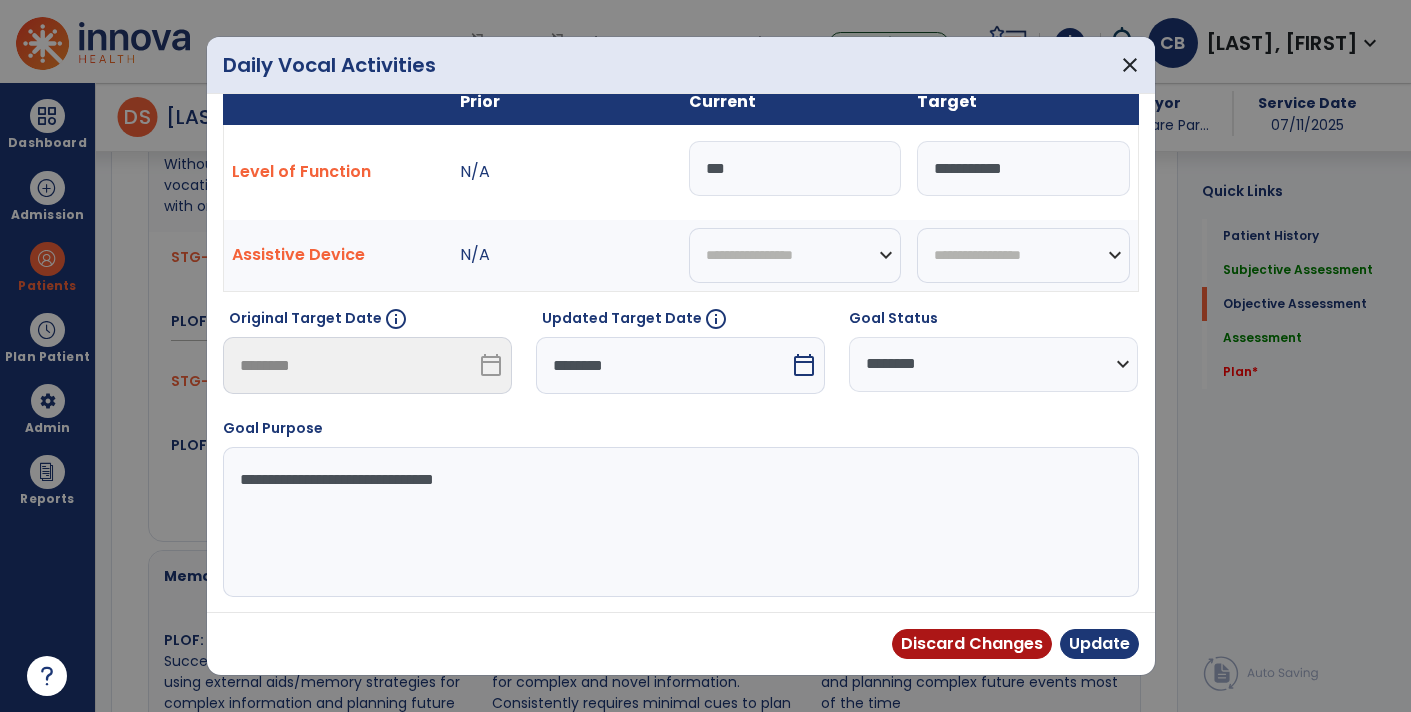 select on "*" 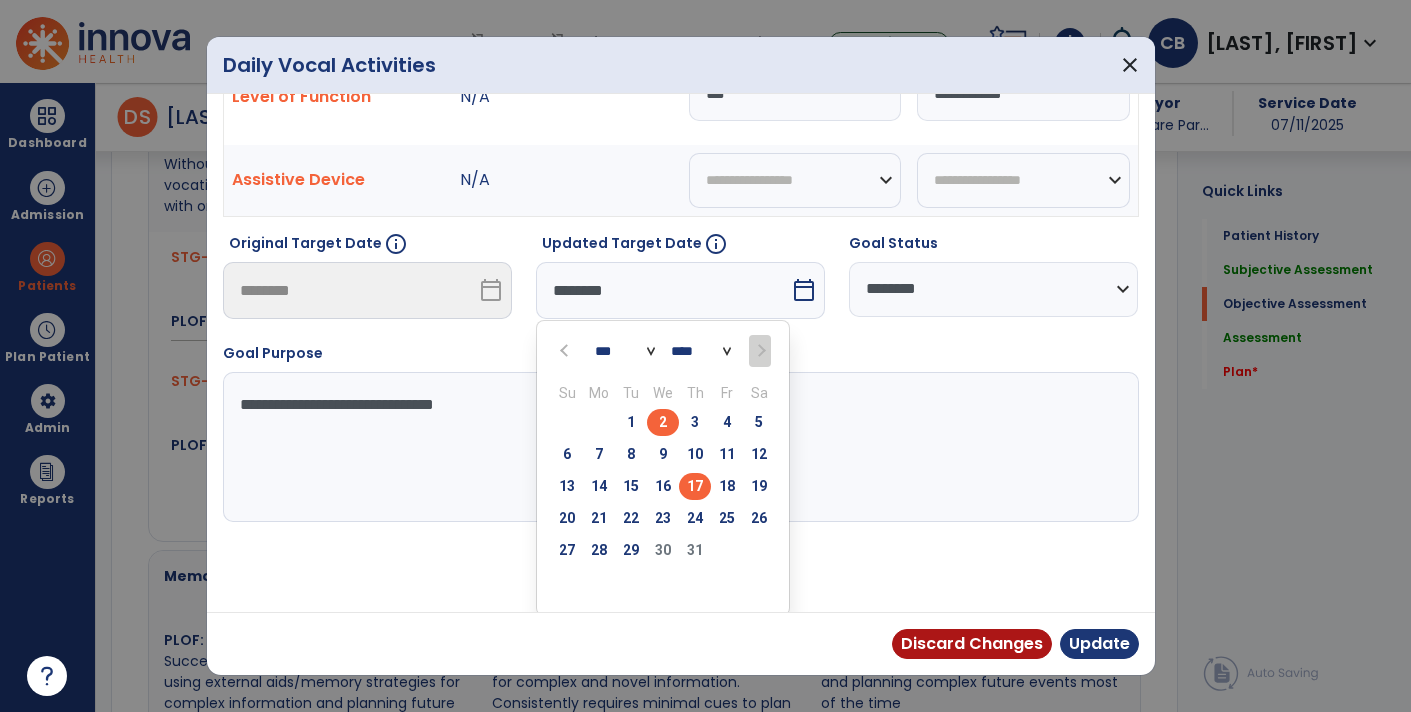 click on "17" at bounding box center [695, 486] 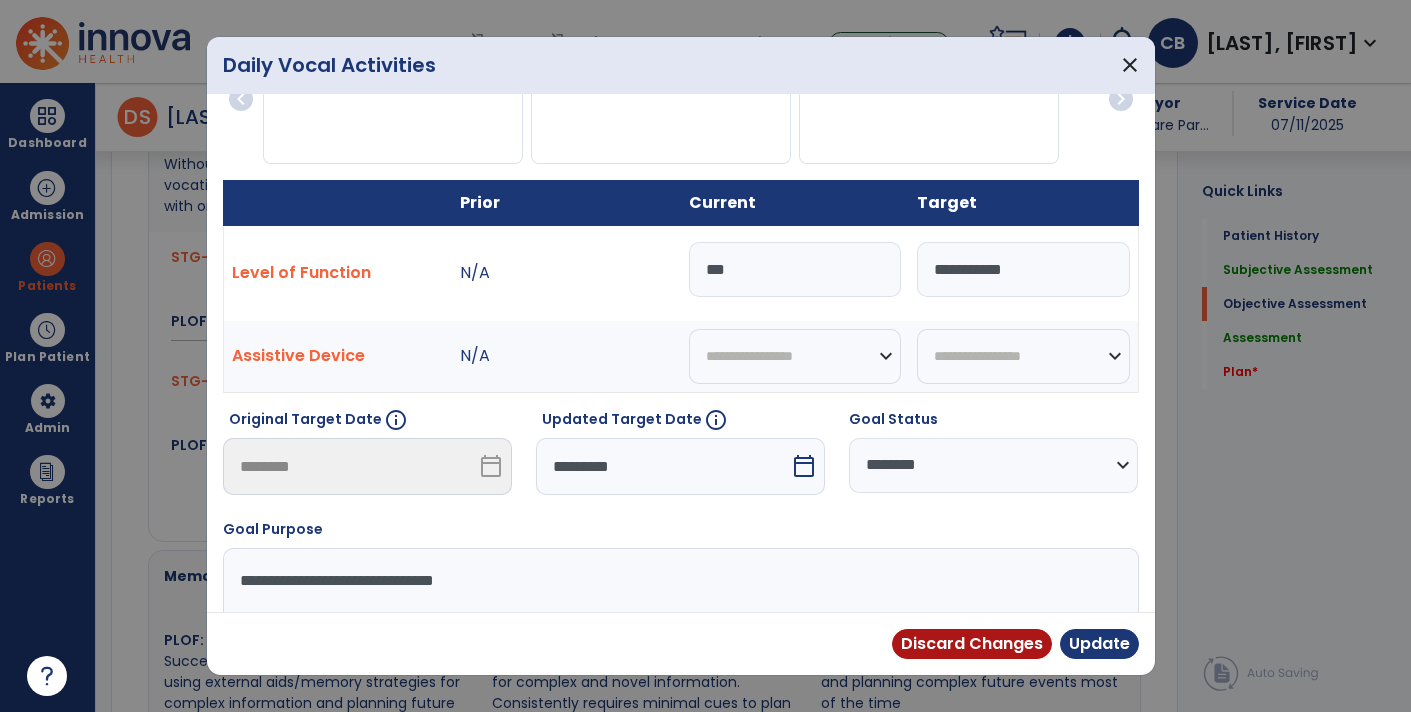 scroll, scrollTop: 148, scrollLeft: 0, axis: vertical 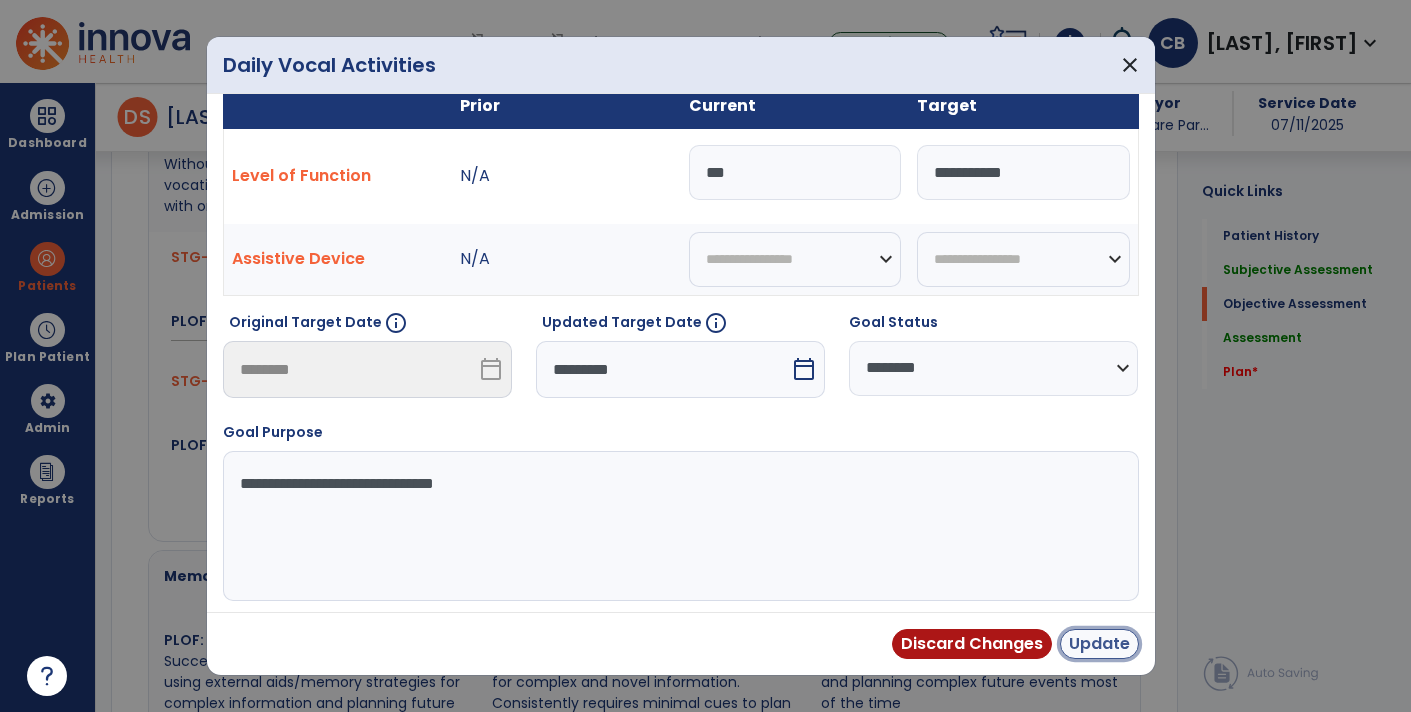 click on "Update" at bounding box center [1099, 644] 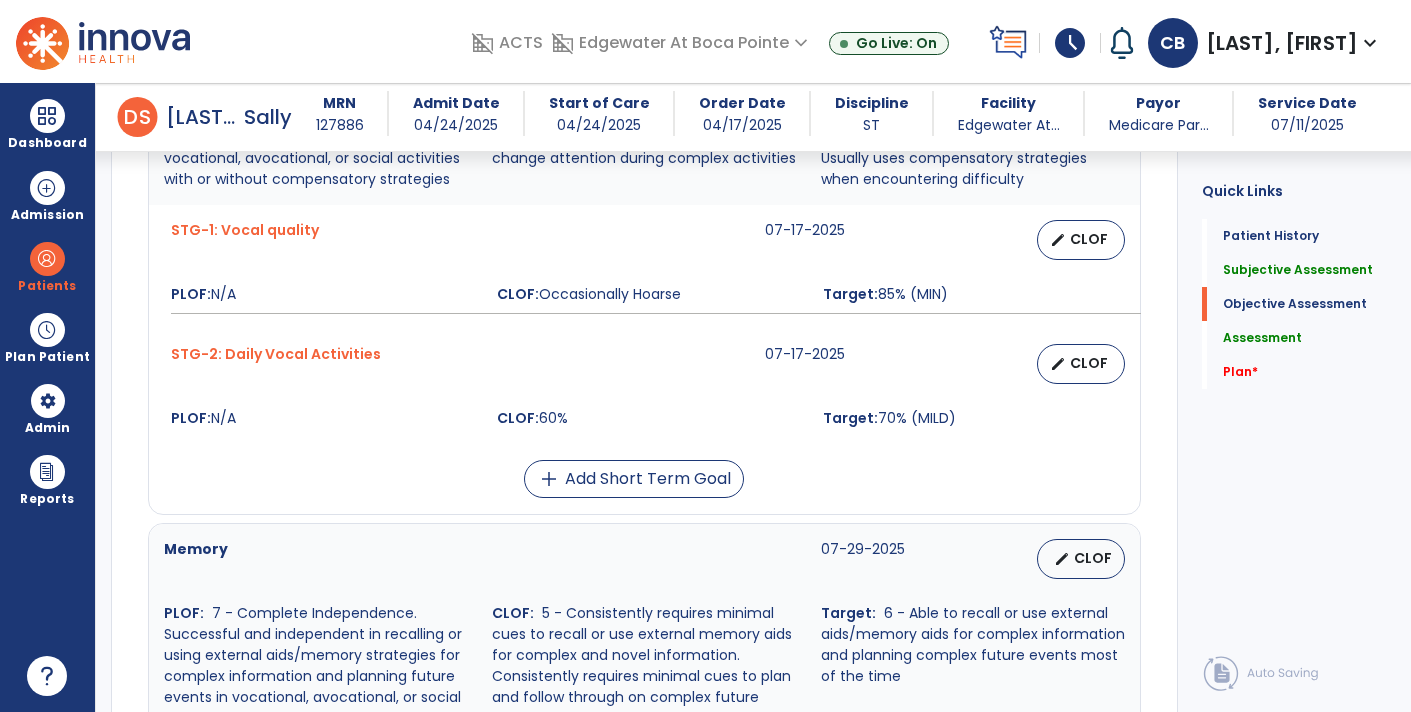 scroll, scrollTop: 1369, scrollLeft: 0, axis: vertical 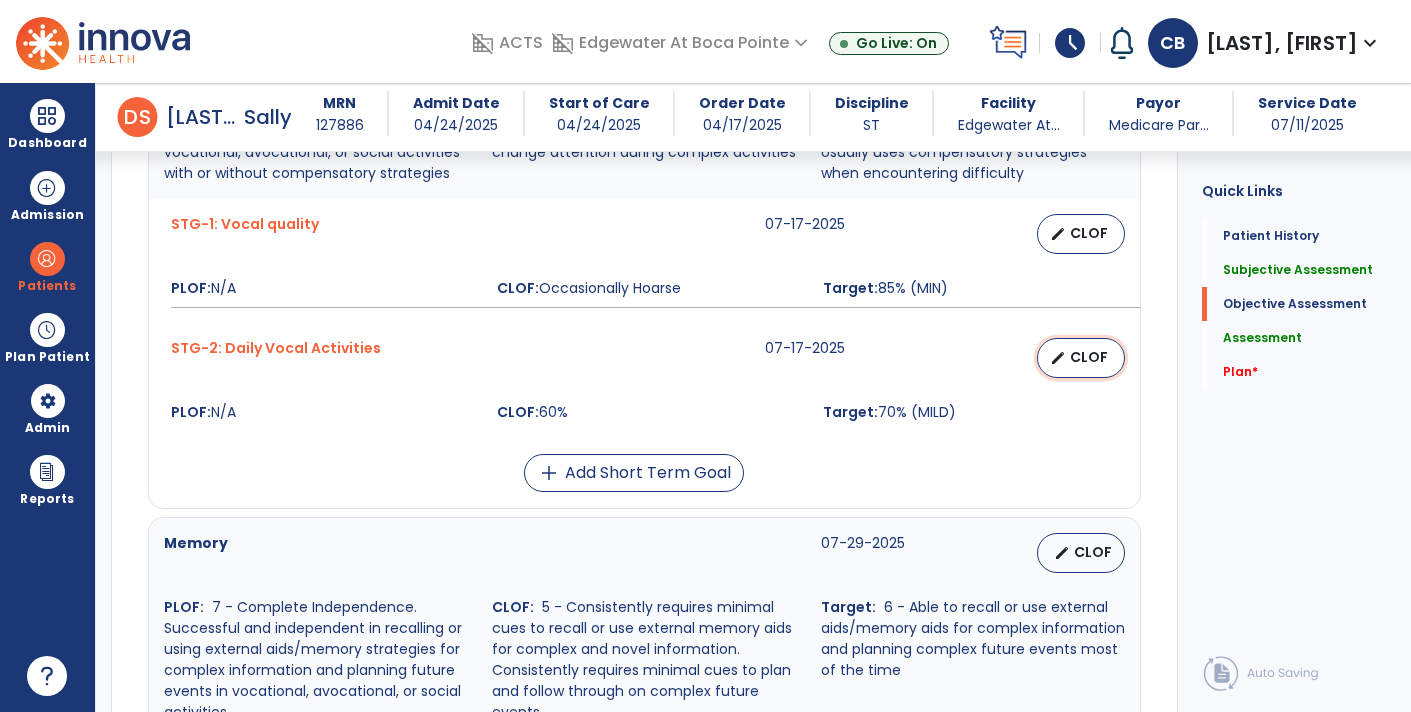 click on "CLOF" at bounding box center [1089, 357] 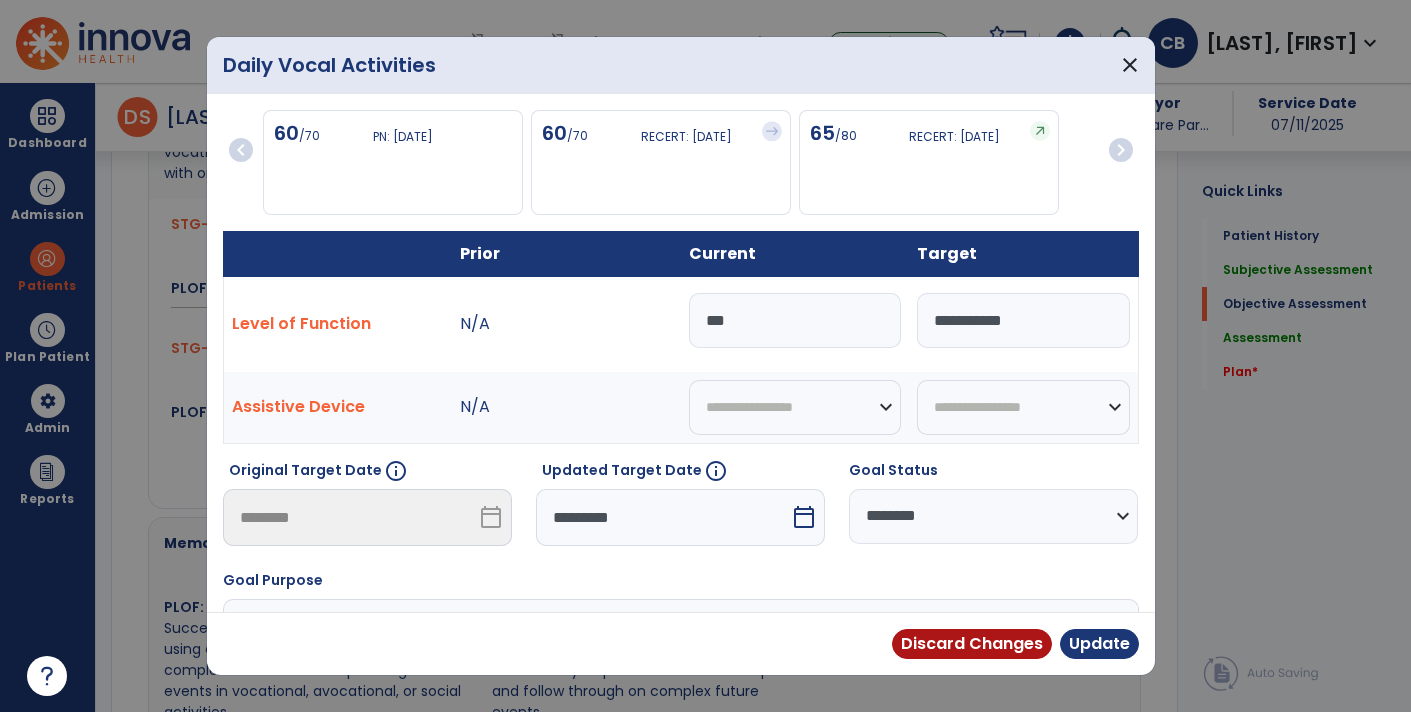 click on "**********" at bounding box center (1023, 320) 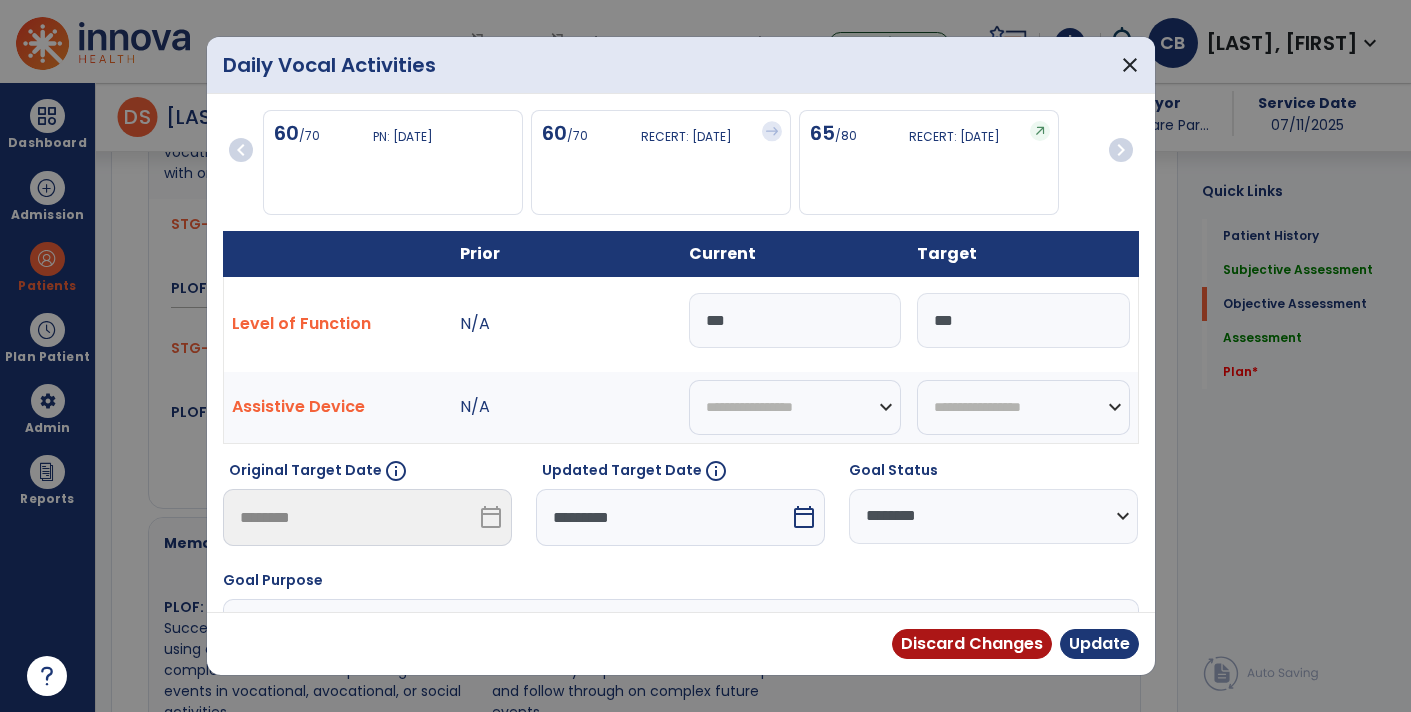 type on "***" 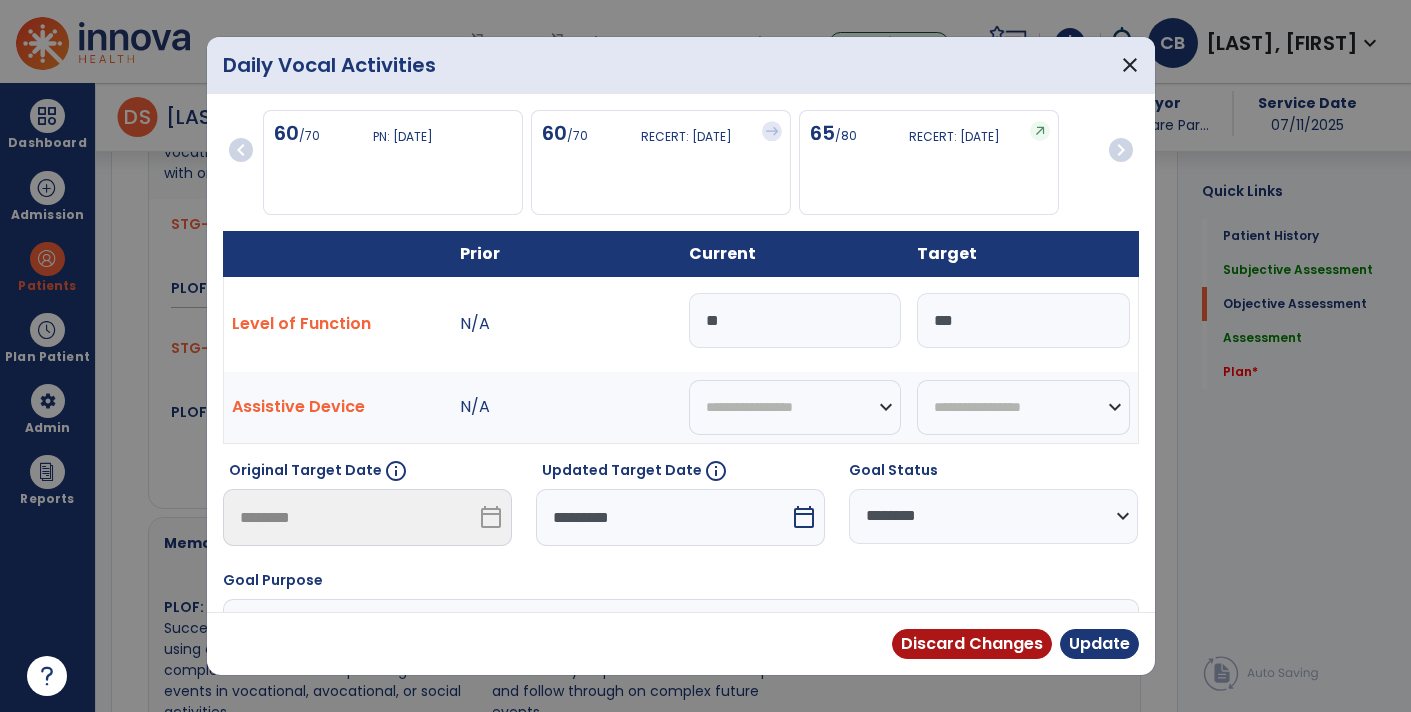 type on "***" 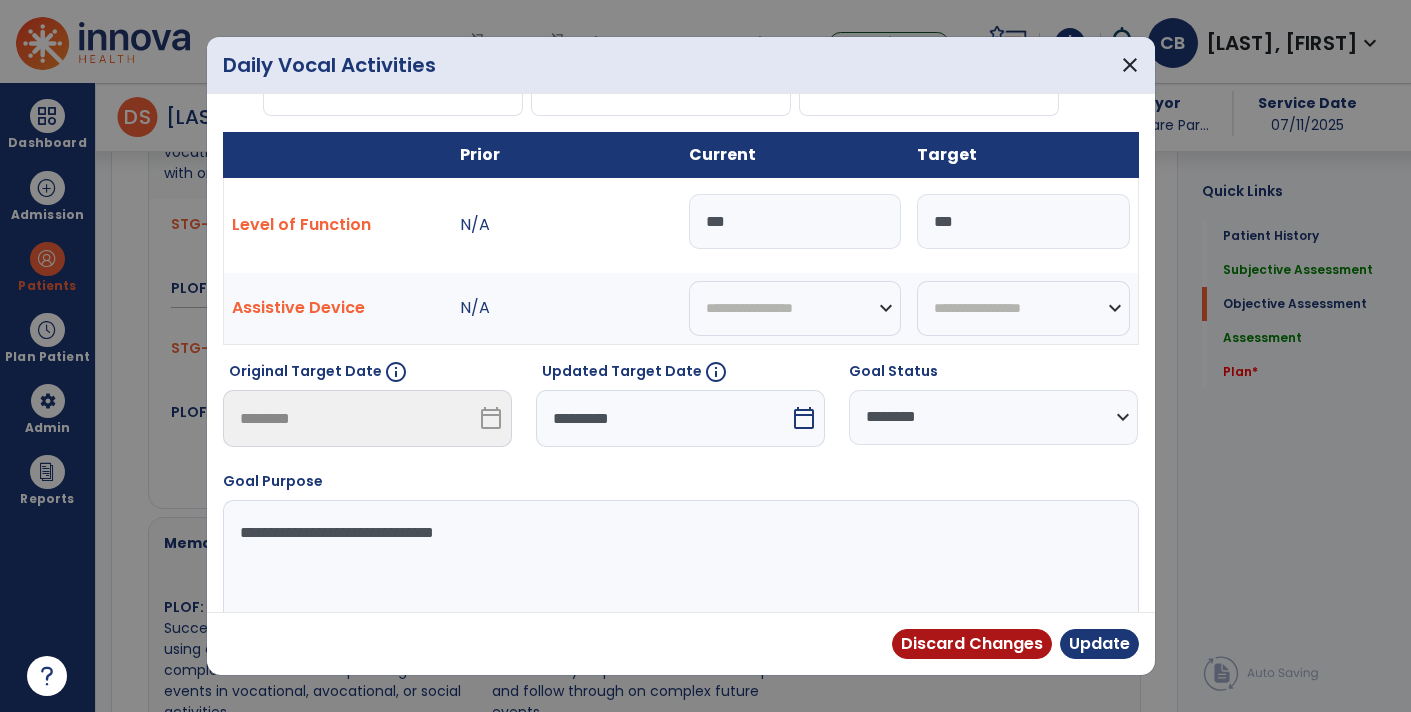 scroll, scrollTop: 148, scrollLeft: 0, axis: vertical 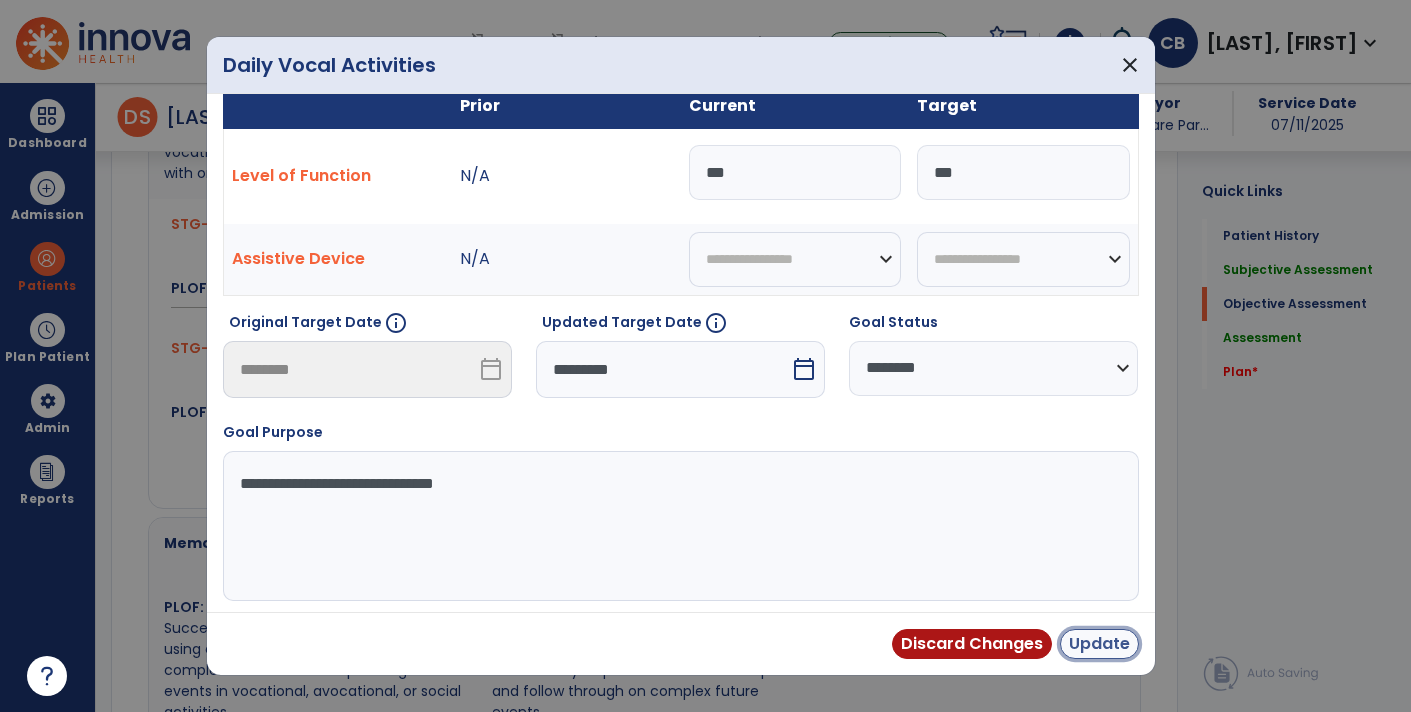 click on "Update" at bounding box center [1099, 644] 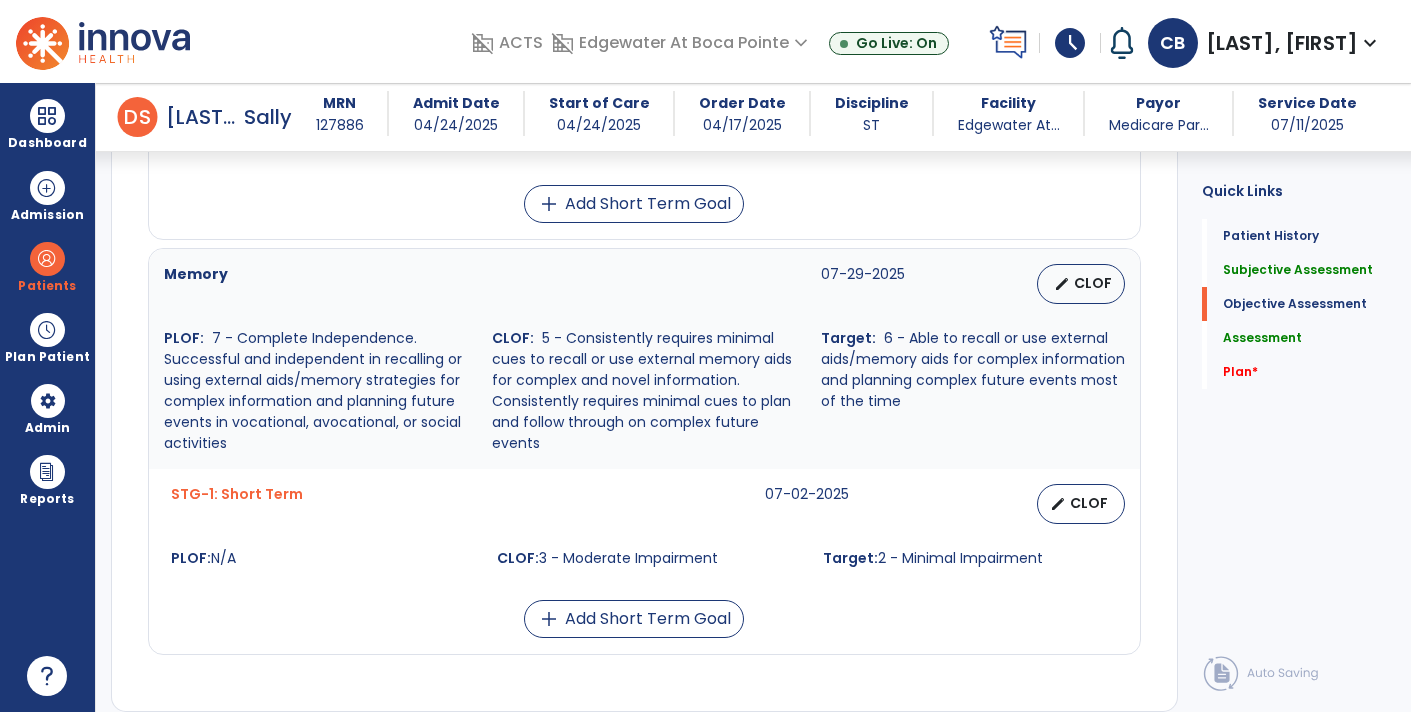 scroll, scrollTop: 1646, scrollLeft: 0, axis: vertical 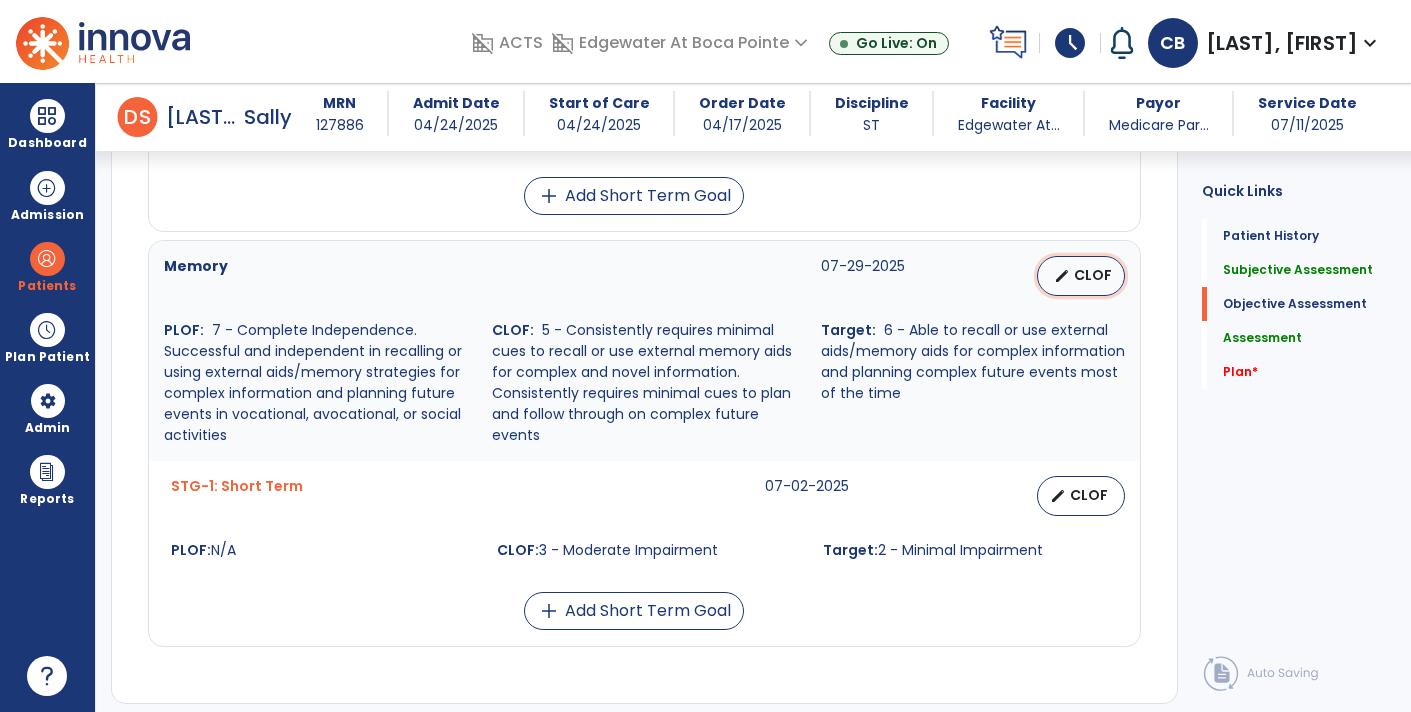 click on "edit   CLOF" at bounding box center [1081, 276] 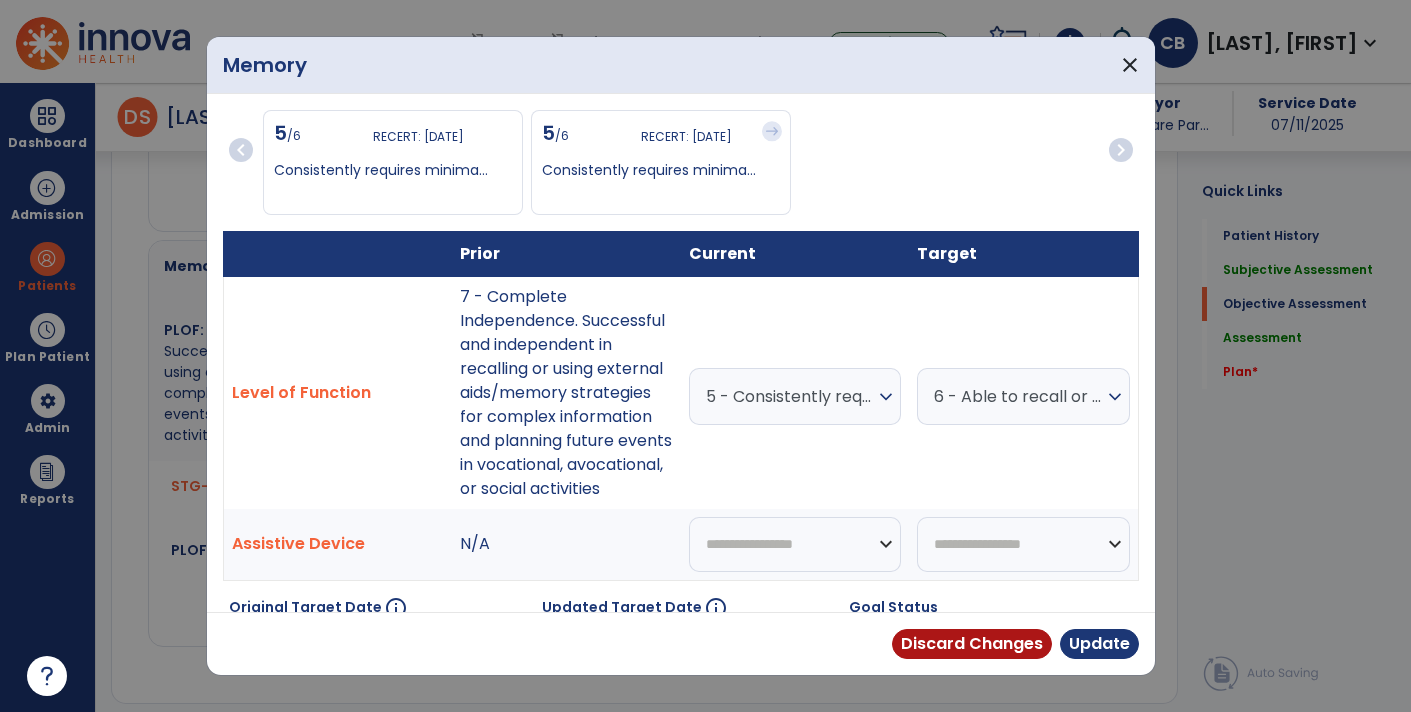 click on "expand_more" at bounding box center [886, 397] 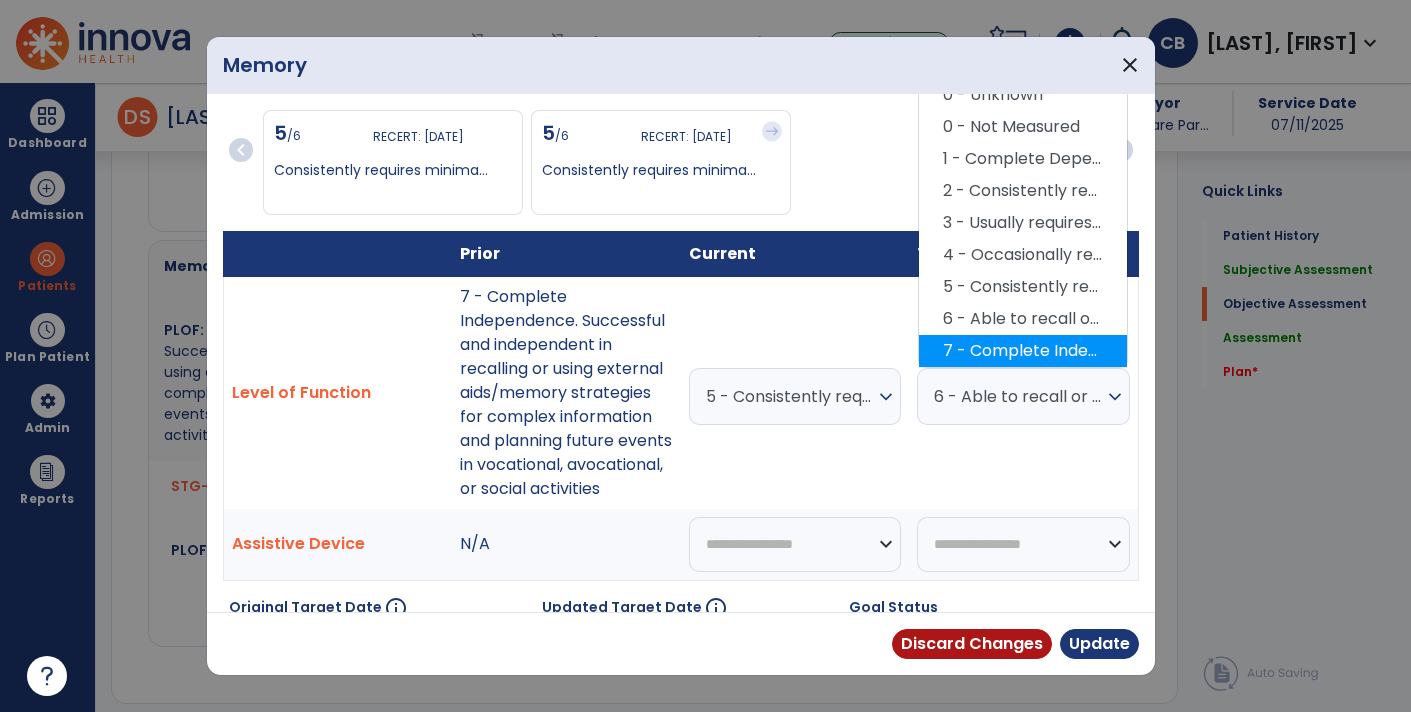 click on "7 - Complete Independence. Successful and independent in recalling or using external aids/memory strategies for complex information and planning future events in vocational, avocational, or social activities" at bounding box center [1023, 351] 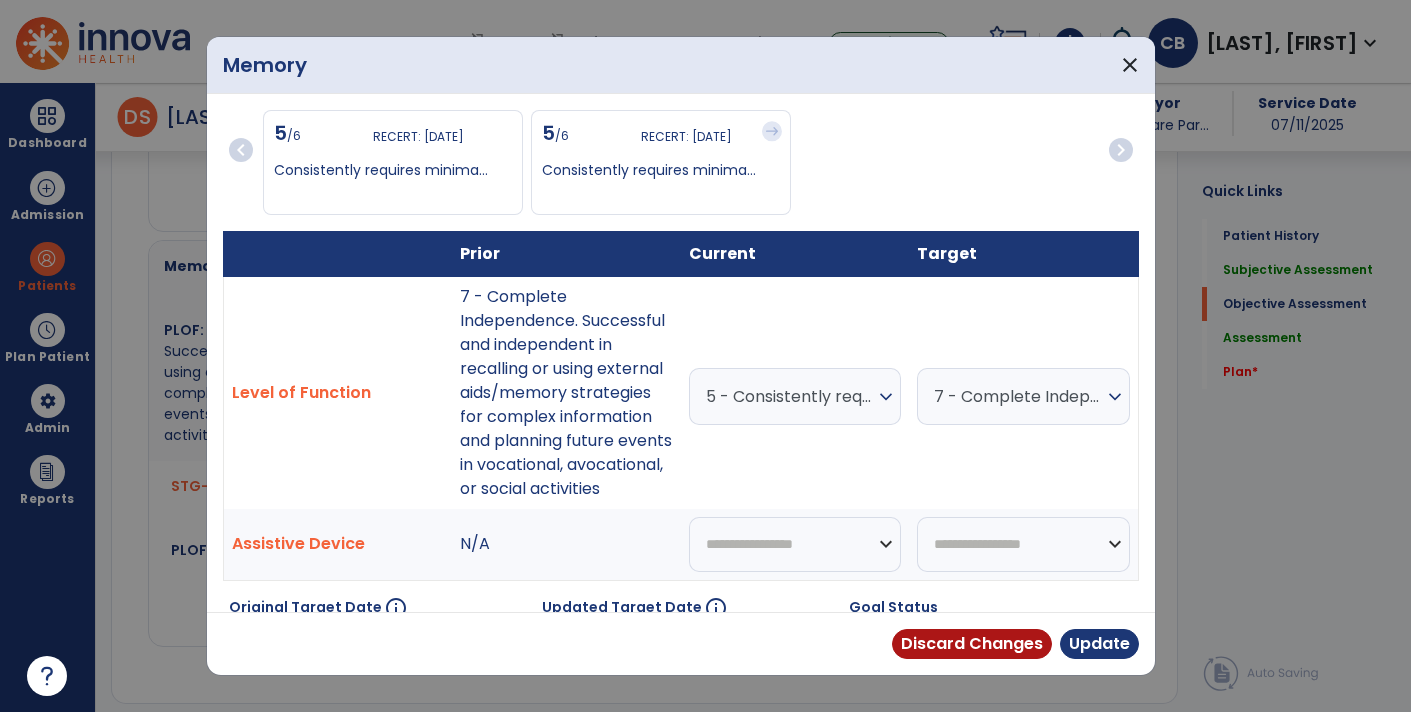 click on "expand_more" at bounding box center [886, 397] 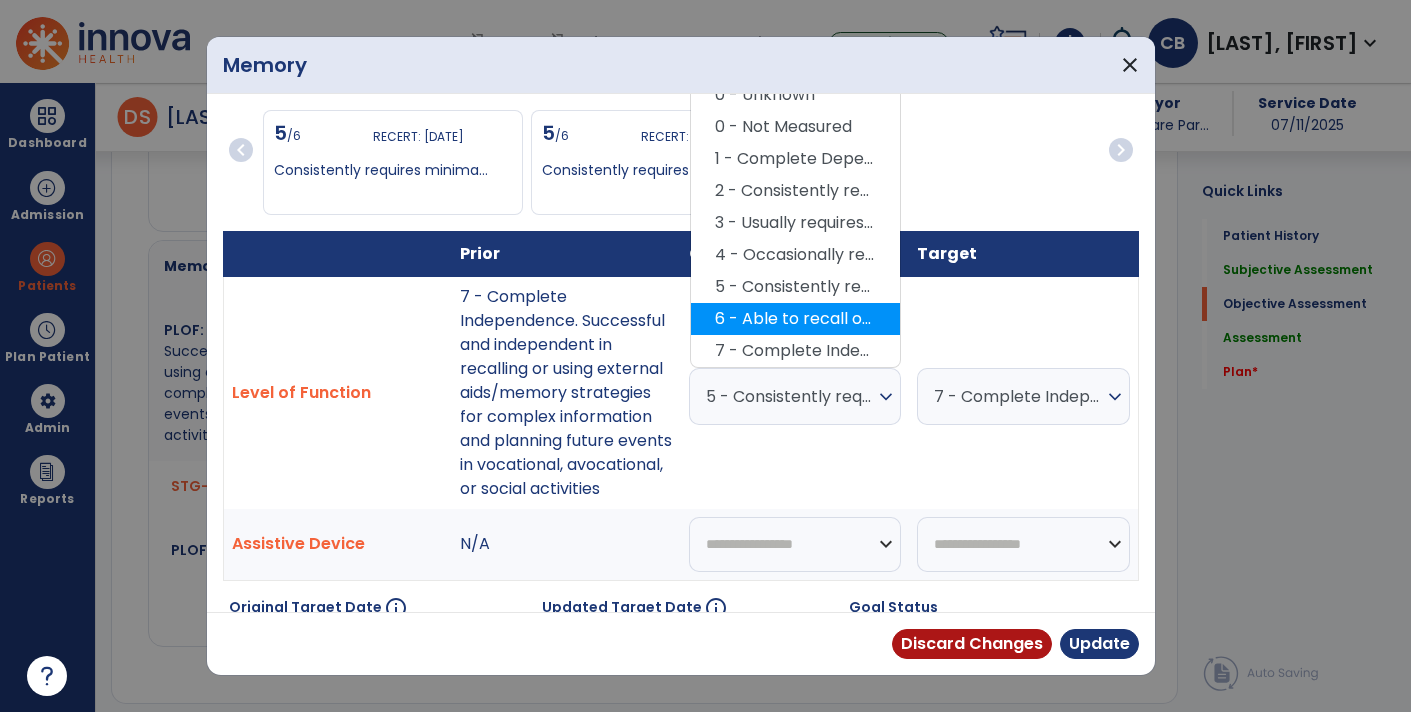 click on "6 - Able to recall or use external aids/memory aids for complex information and planning complex future events most of the time" at bounding box center [795, 319] 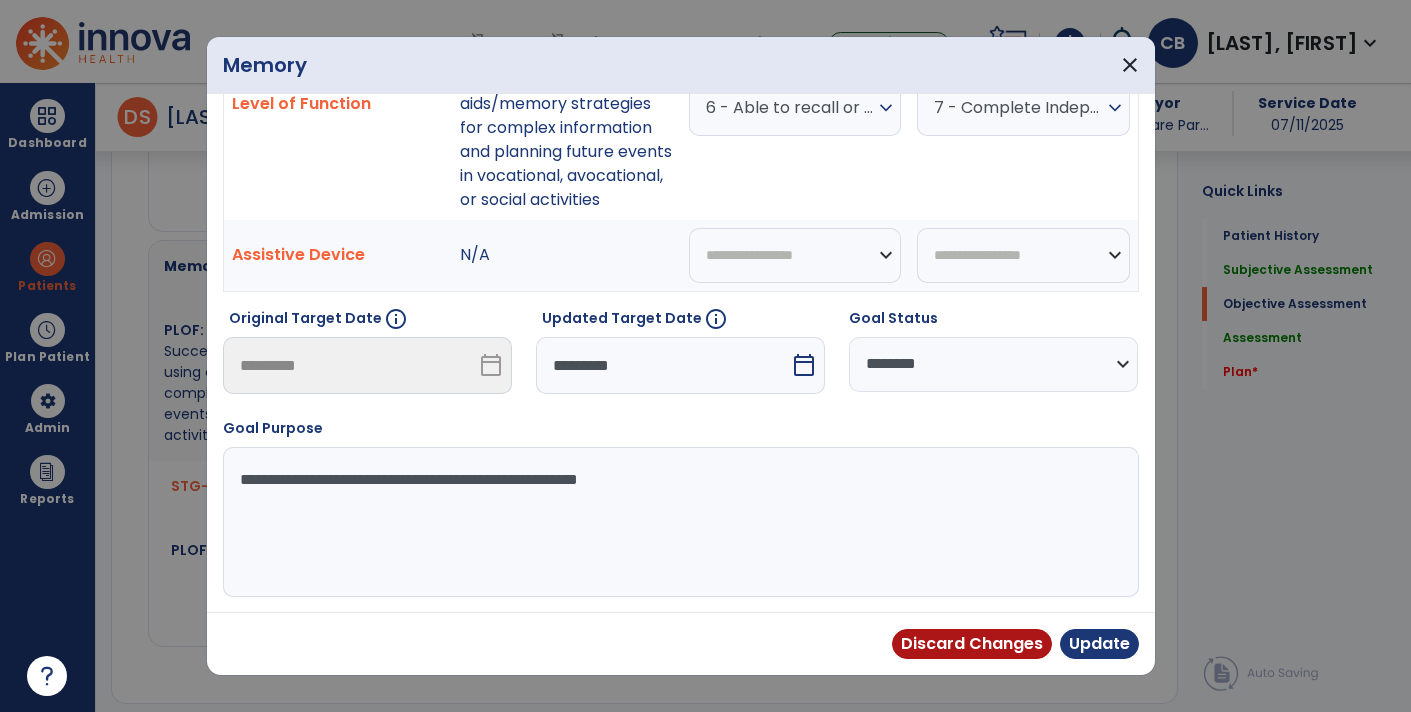 scroll, scrollTop: 309, scrollLeft: 0, axis: vertical 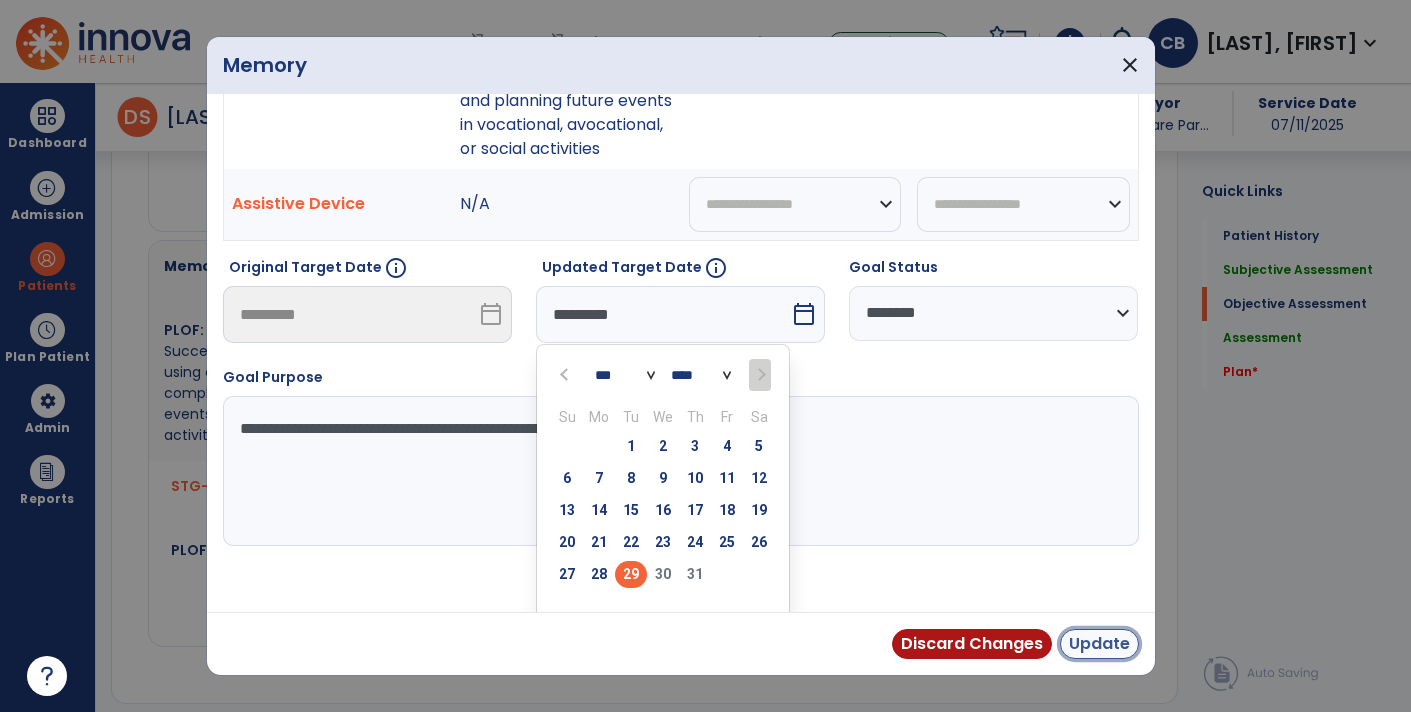 click on "Update" at bounding box center [1099, 644] 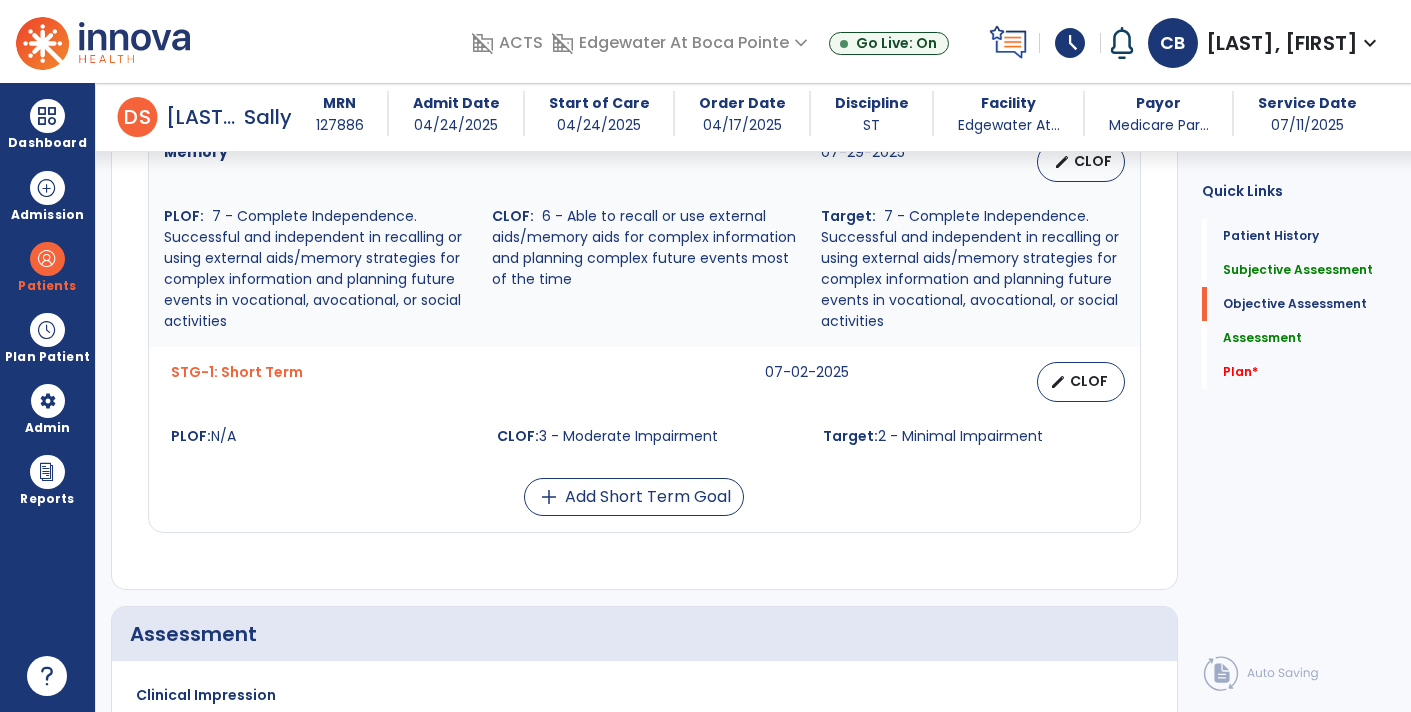 scroll, scrollTop: 1812, scrollLeft: 0, axis: vertical 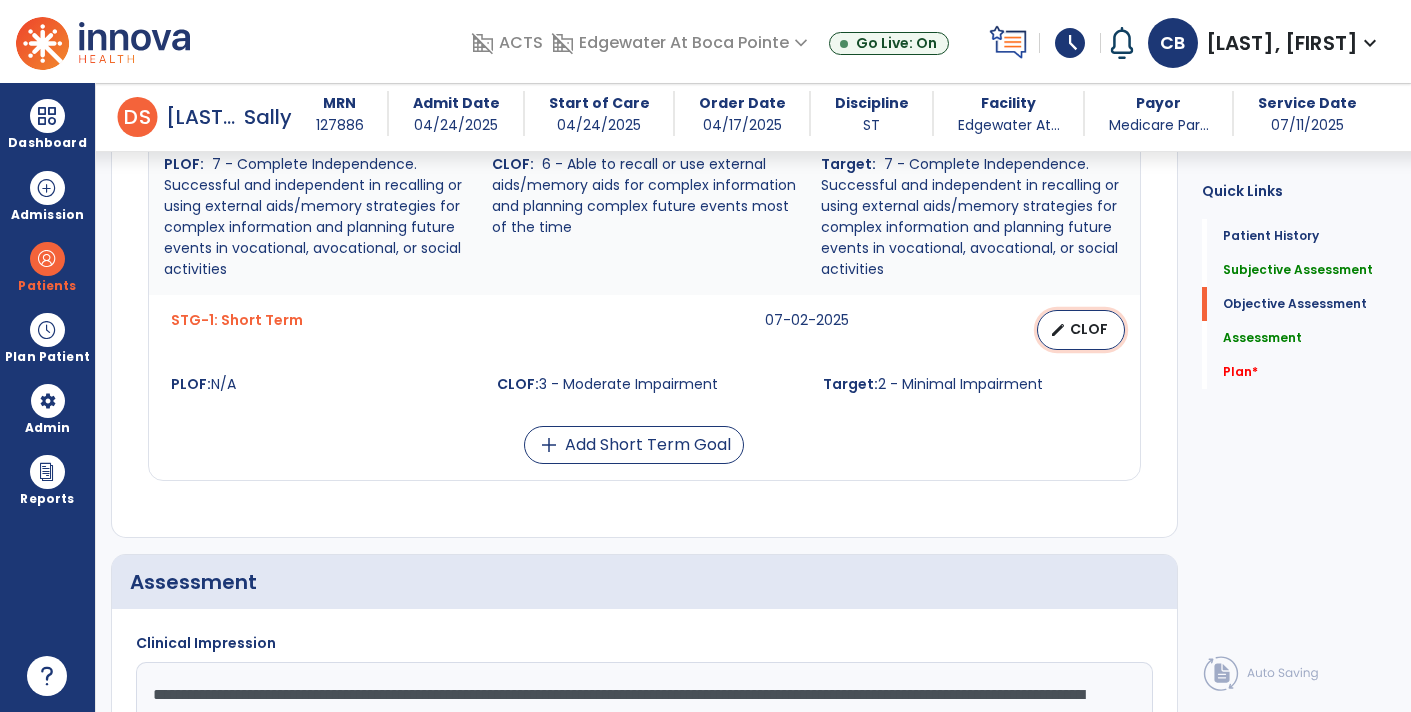 click on "edit   CLOF" at bounding box center [1081, 330] 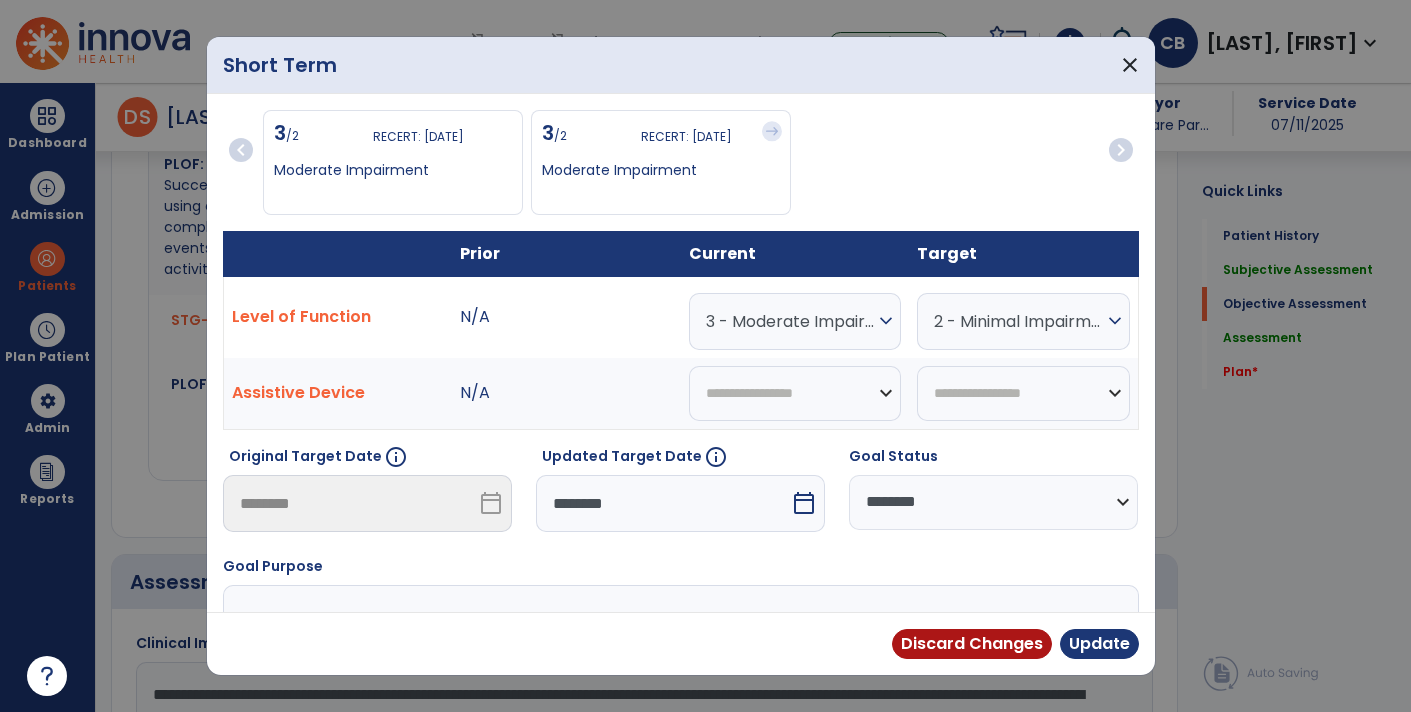 click on "2 - Minimal Impairment" at bounding box center (790, 321) 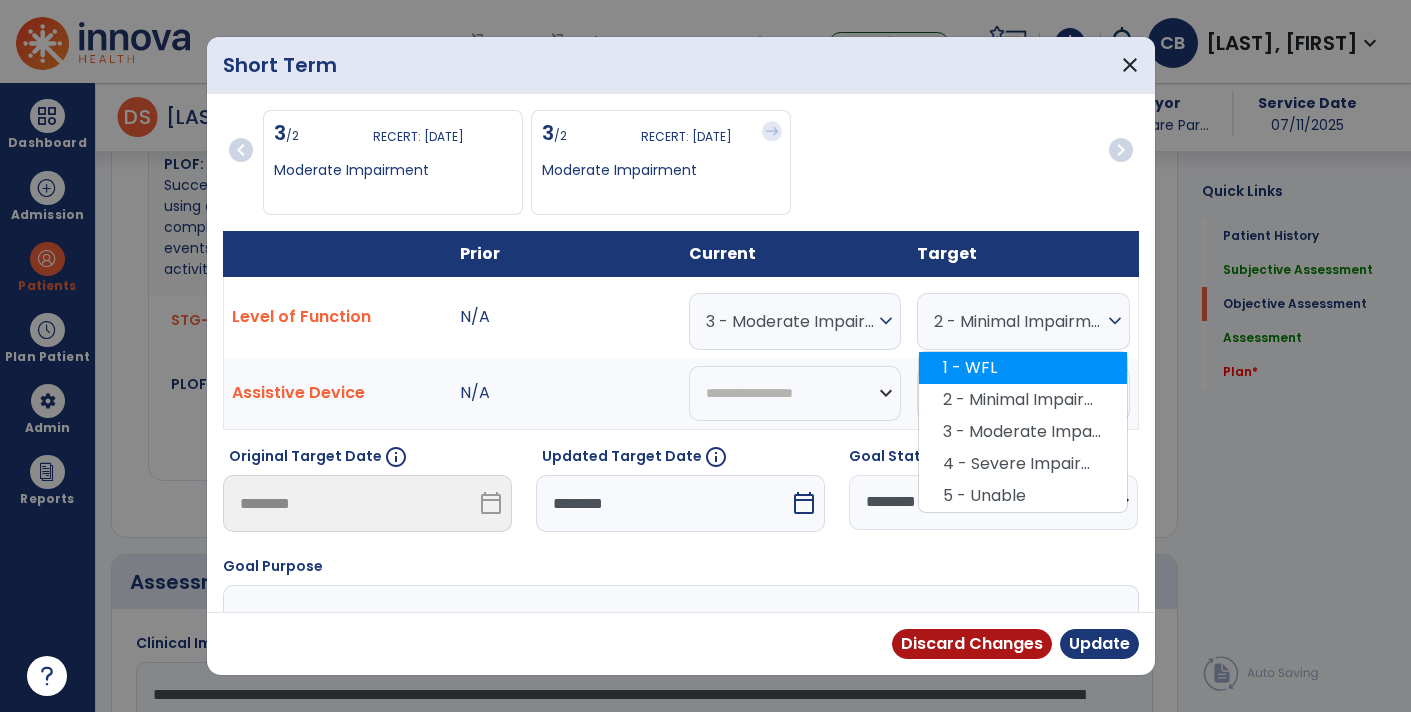click on "1 - WFL" at bounding box center (1023, 368) 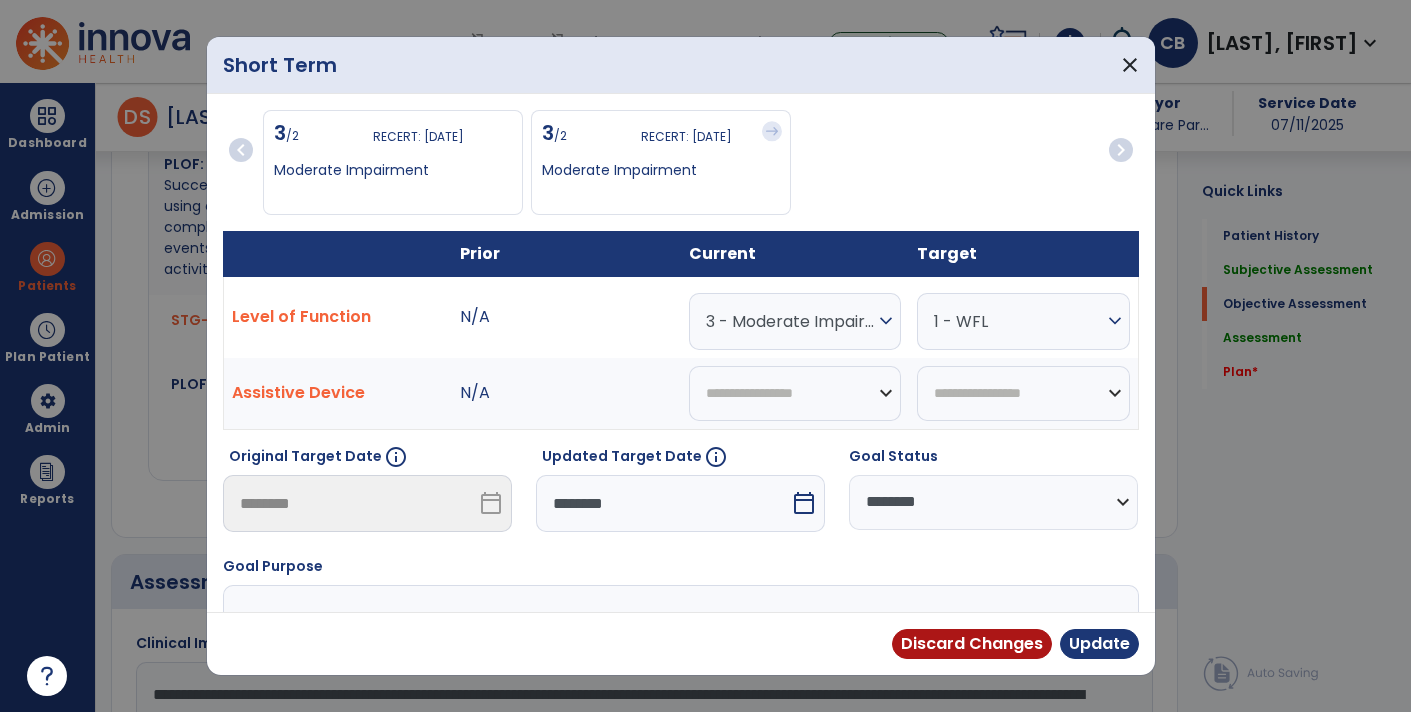 click on "expand_more" at bounding box center (886, 321) 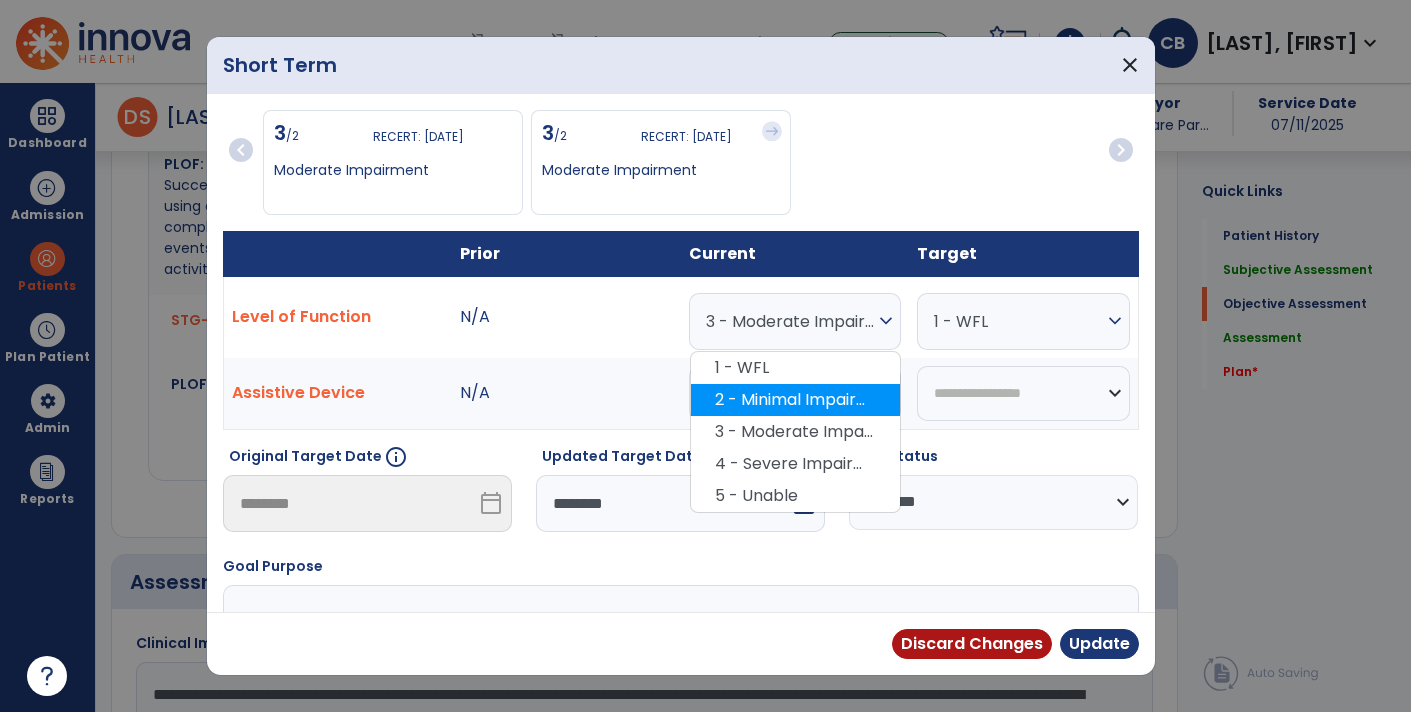 click on "2 - Minimal Impairment" at bounding box center [795, 400] 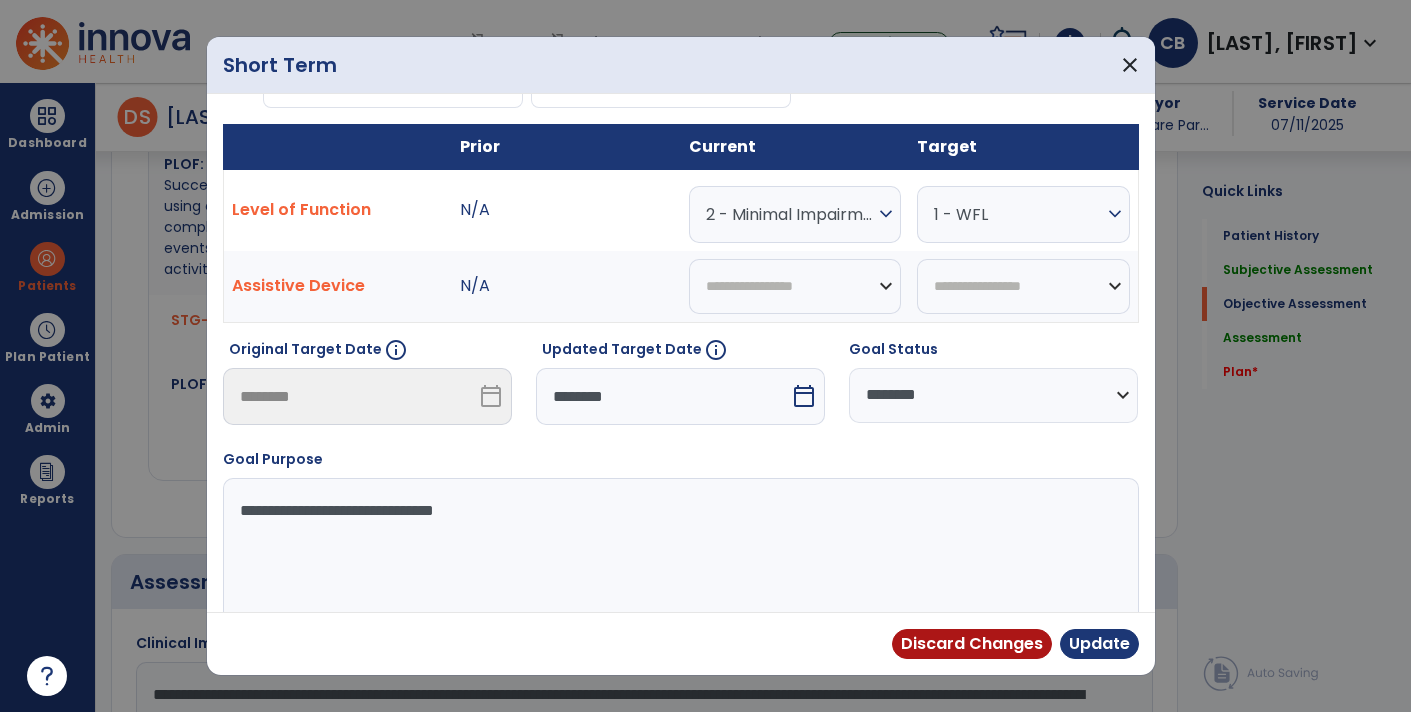 scroll, scrollTop: 133, scrollLeft: 0, axis: vertical 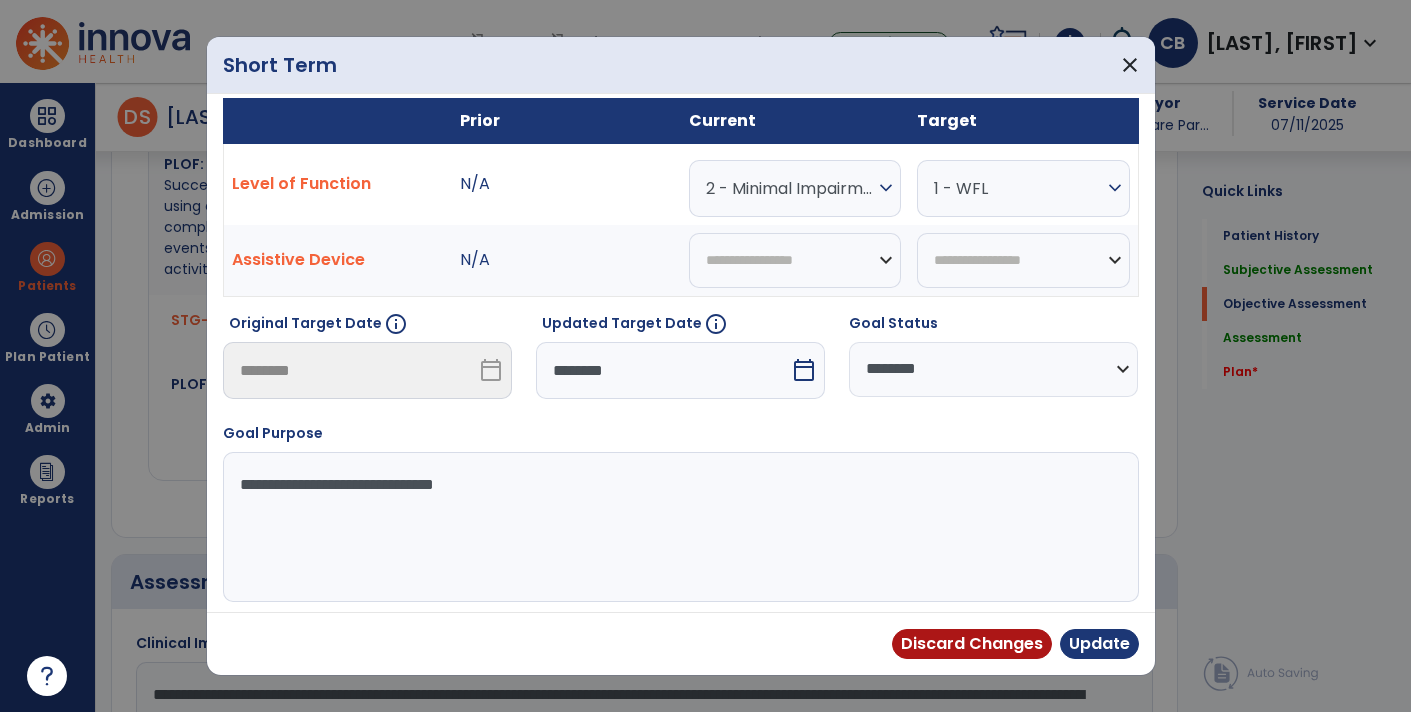 click on "calendar_today" at bounding box center [804, 370] 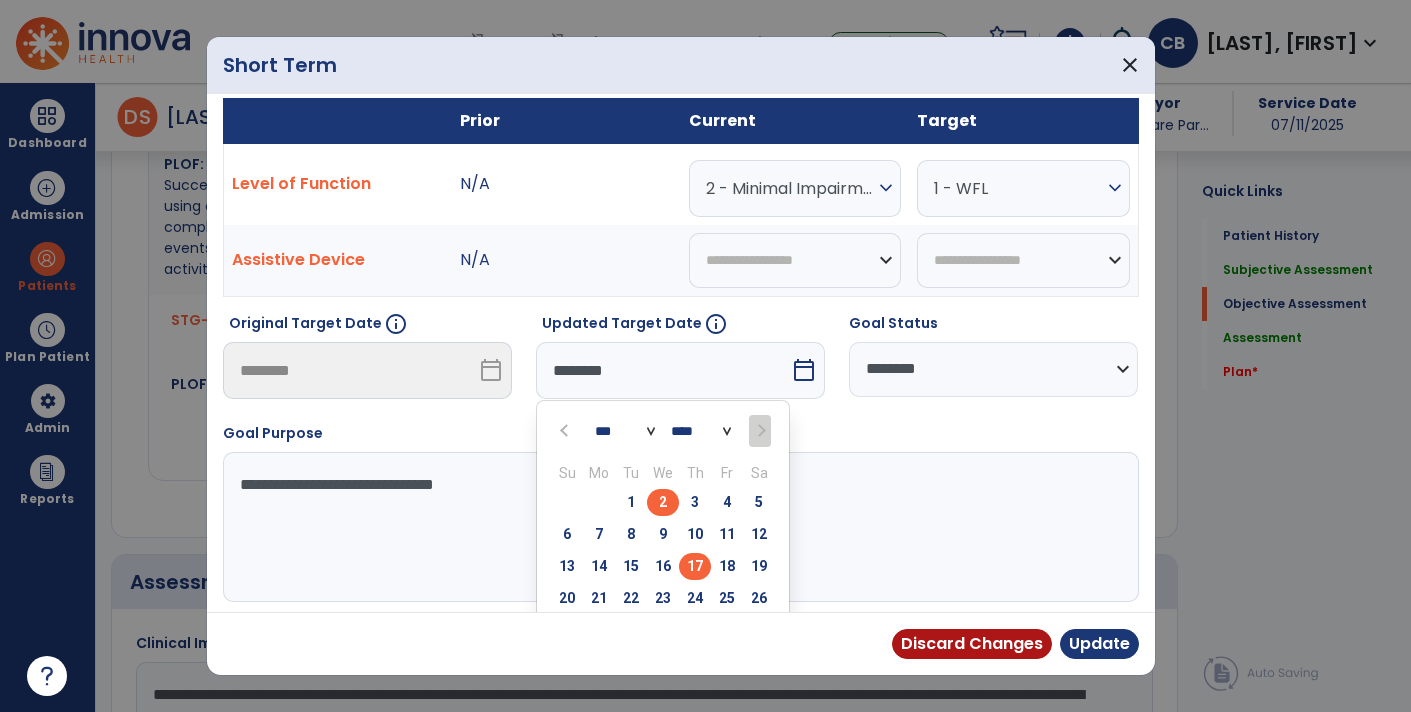 click on "17" at bounding box center (695, 566) 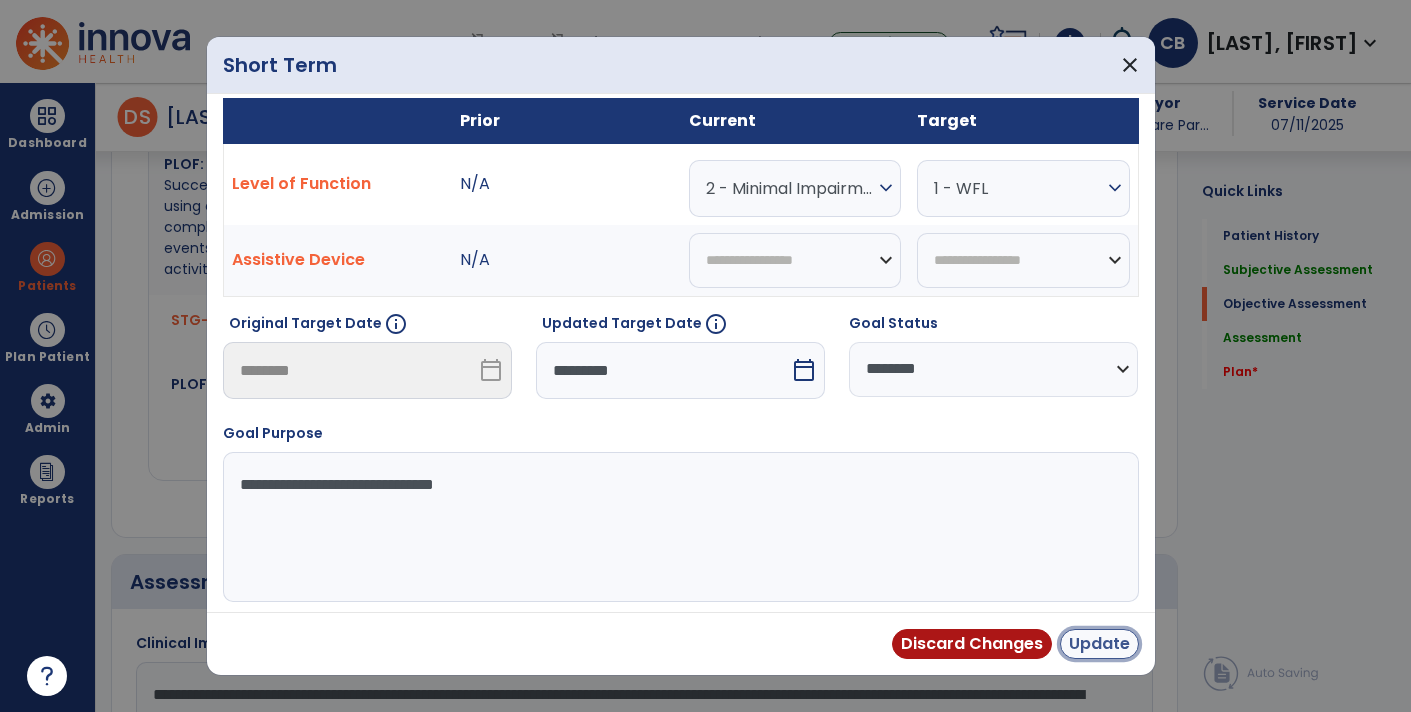 click on "Update" at bounding box center [1099, 644] 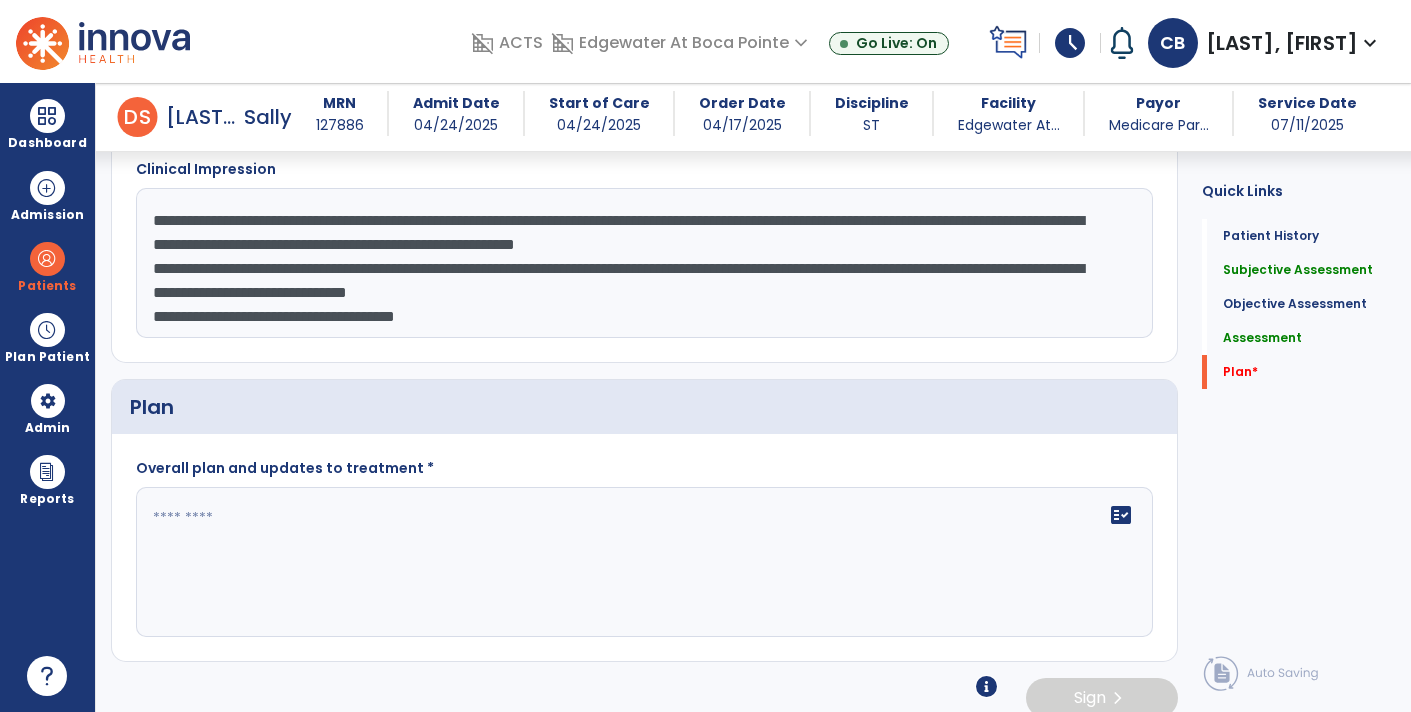 scroll, scrollTop: 2297, scrollLeft: 0, axis: vertical 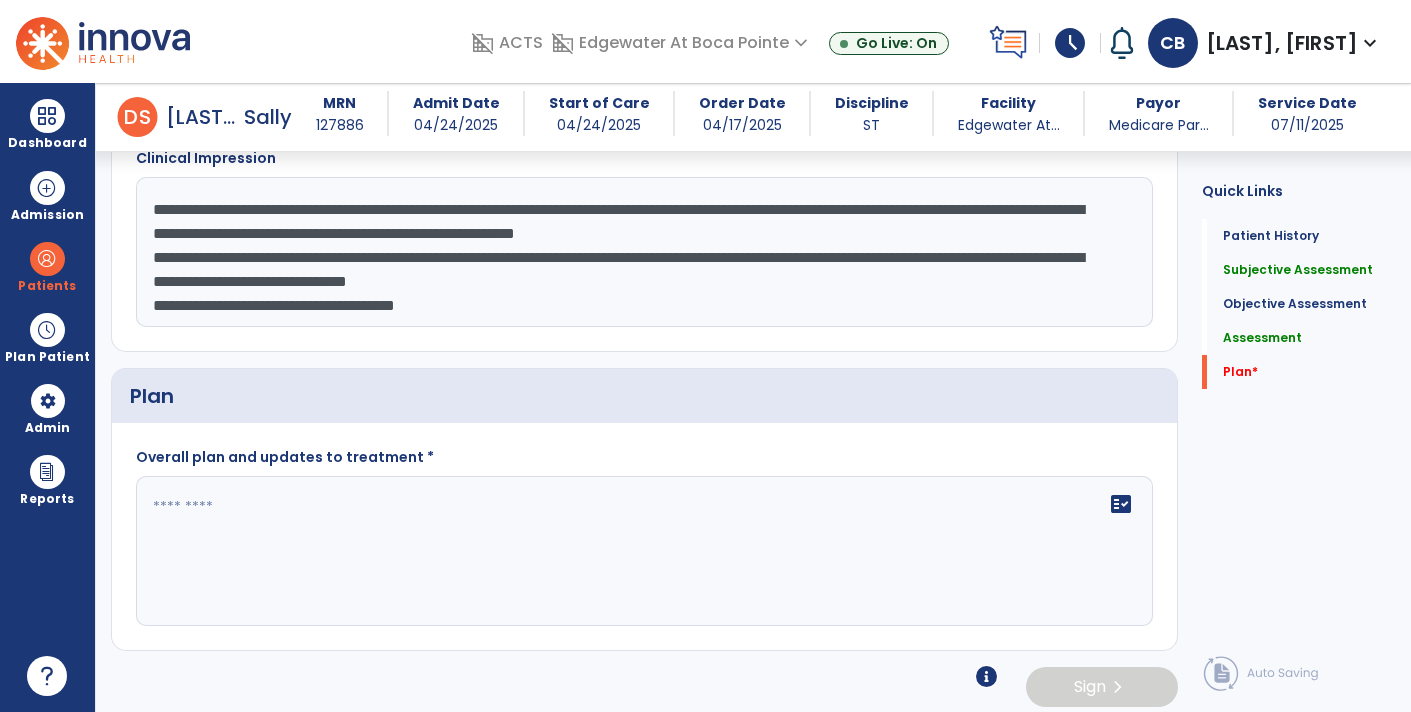 click 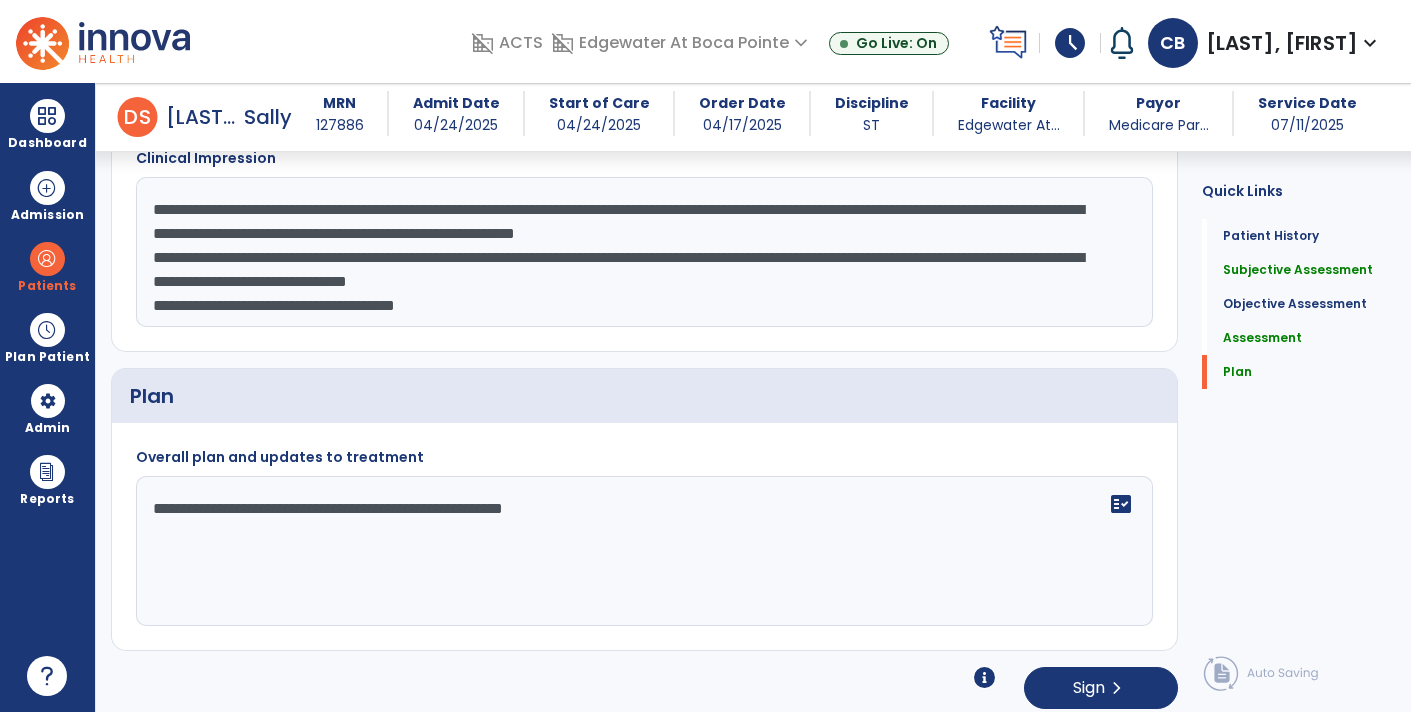click on "**********" 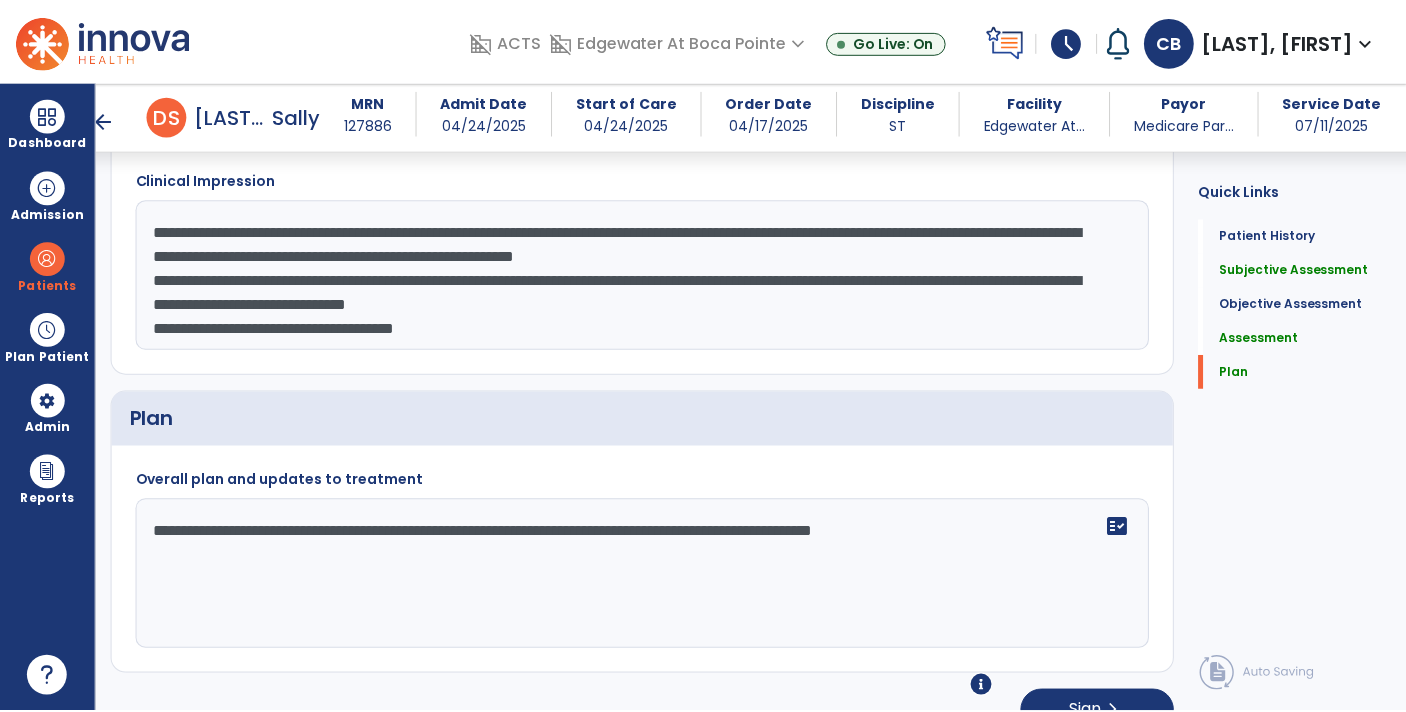 scroll, scrollTop: 2298, scrollLeft: 0, axis: vertical 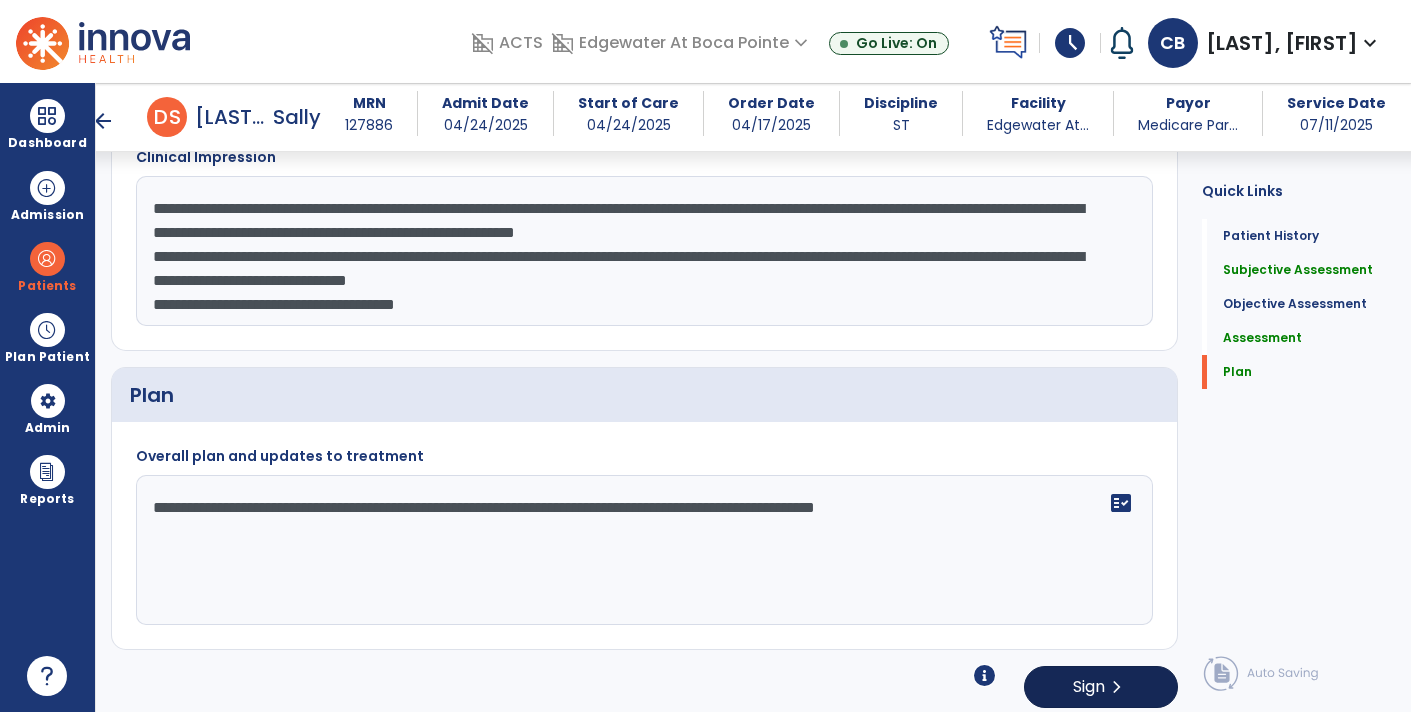 type on "**********" 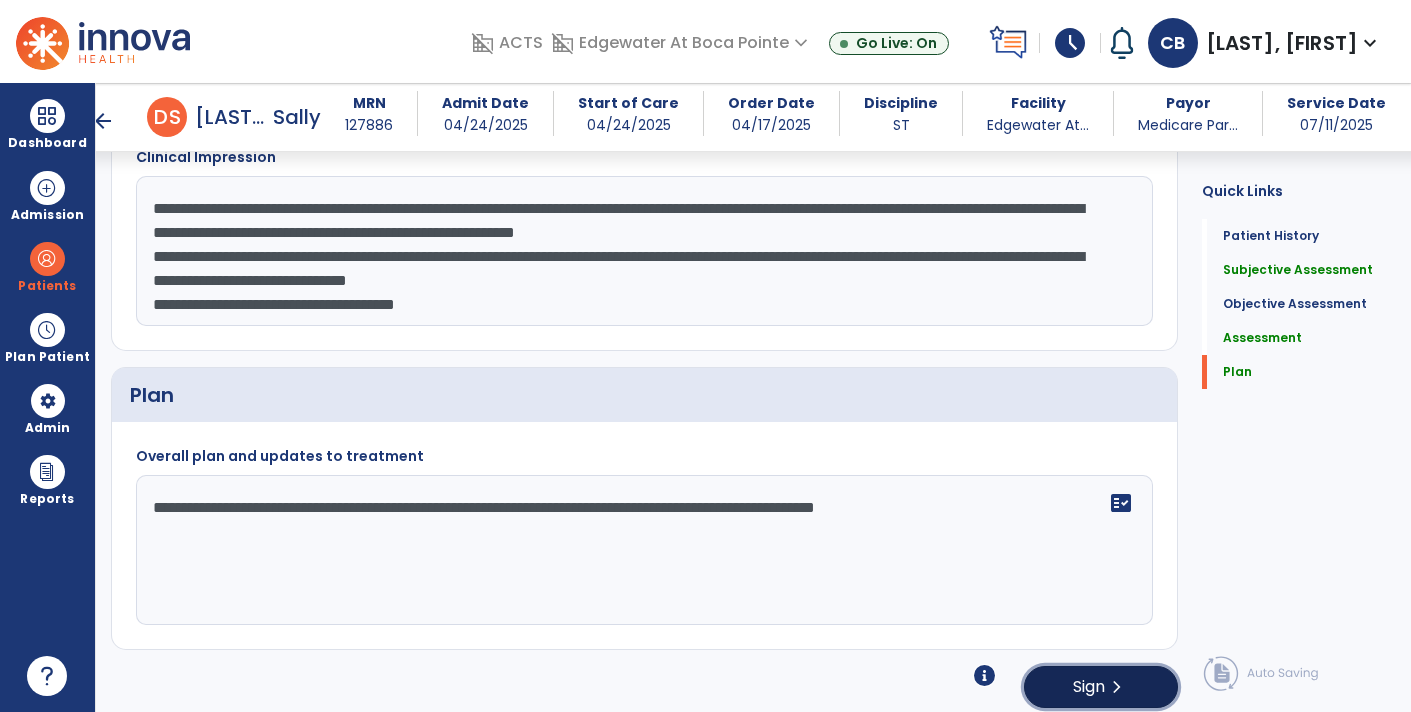 click on "Sign" 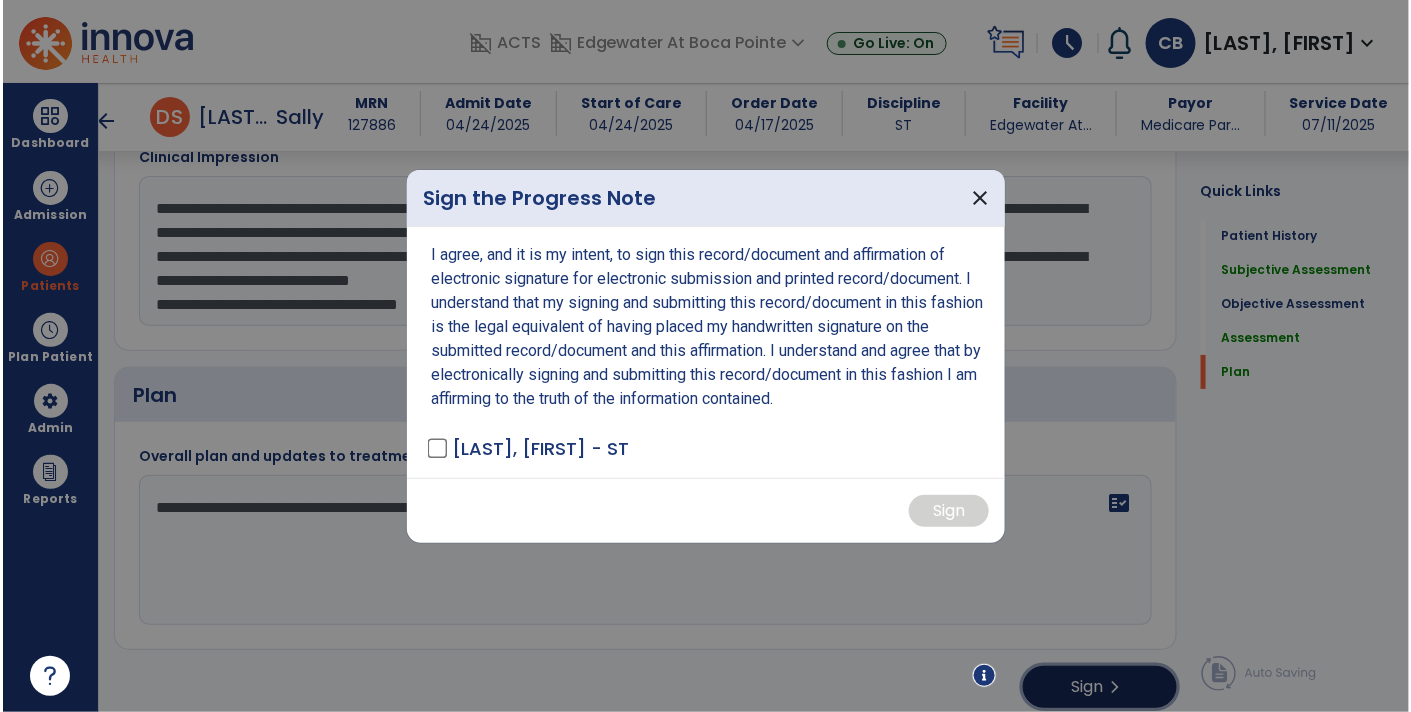 scroll, scrollTop: 2298, scrollLeft: 0, axis: vertical 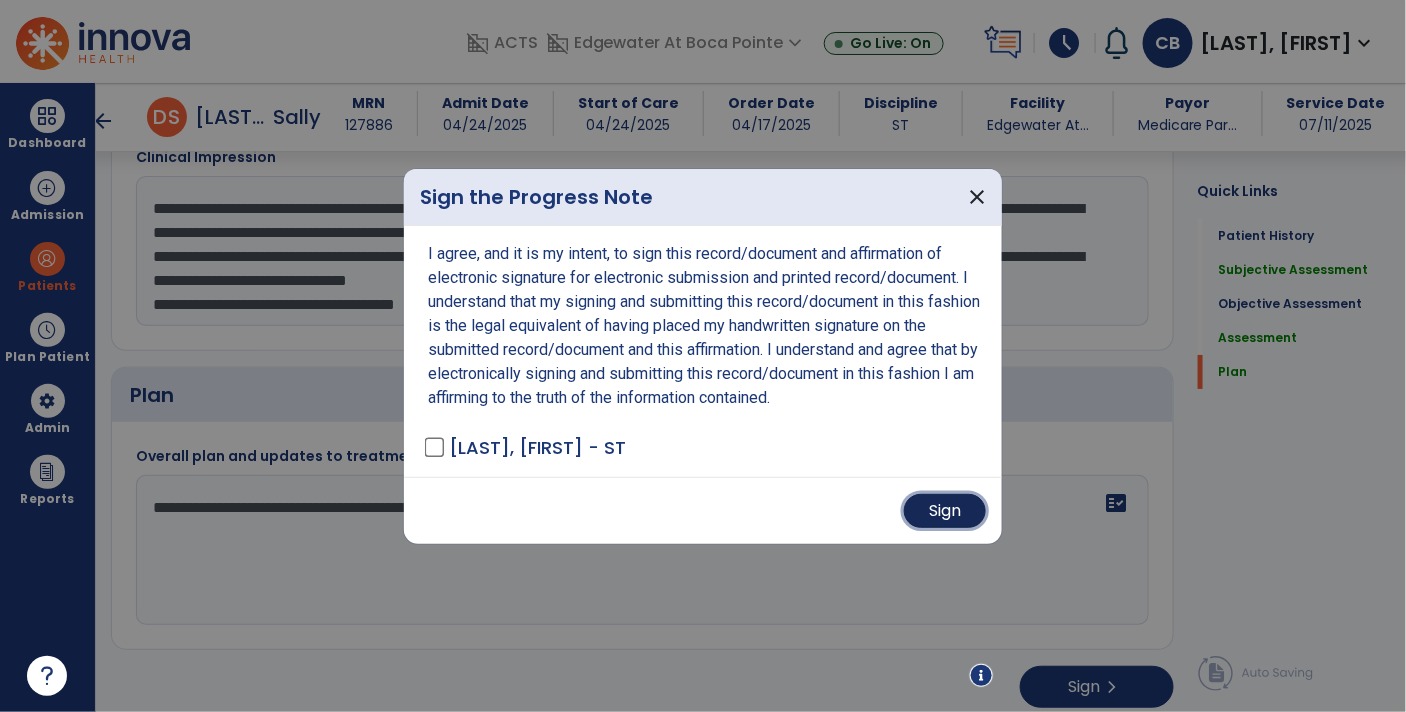 click on "Sign" at bounding box center [945, 511] 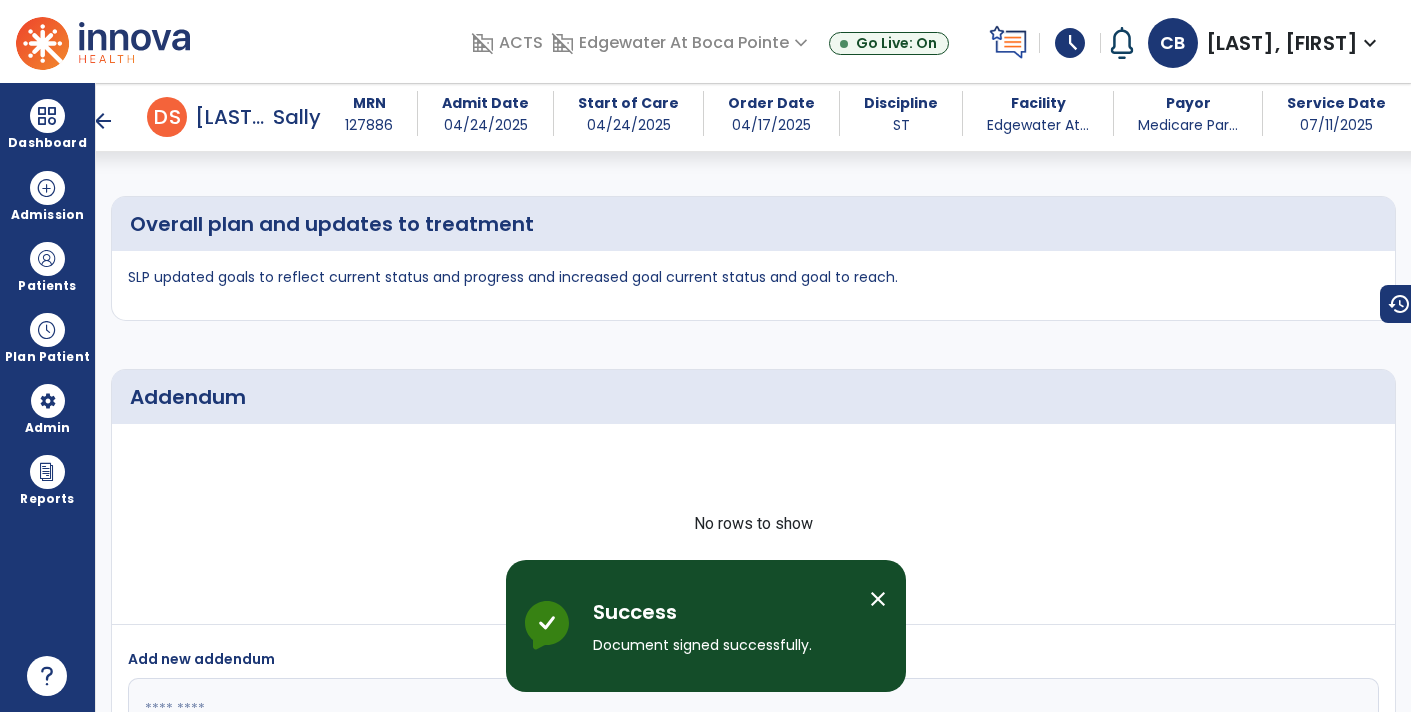 scroll, scrollTop: 3445, scrollLeft: 0, axis: vertical 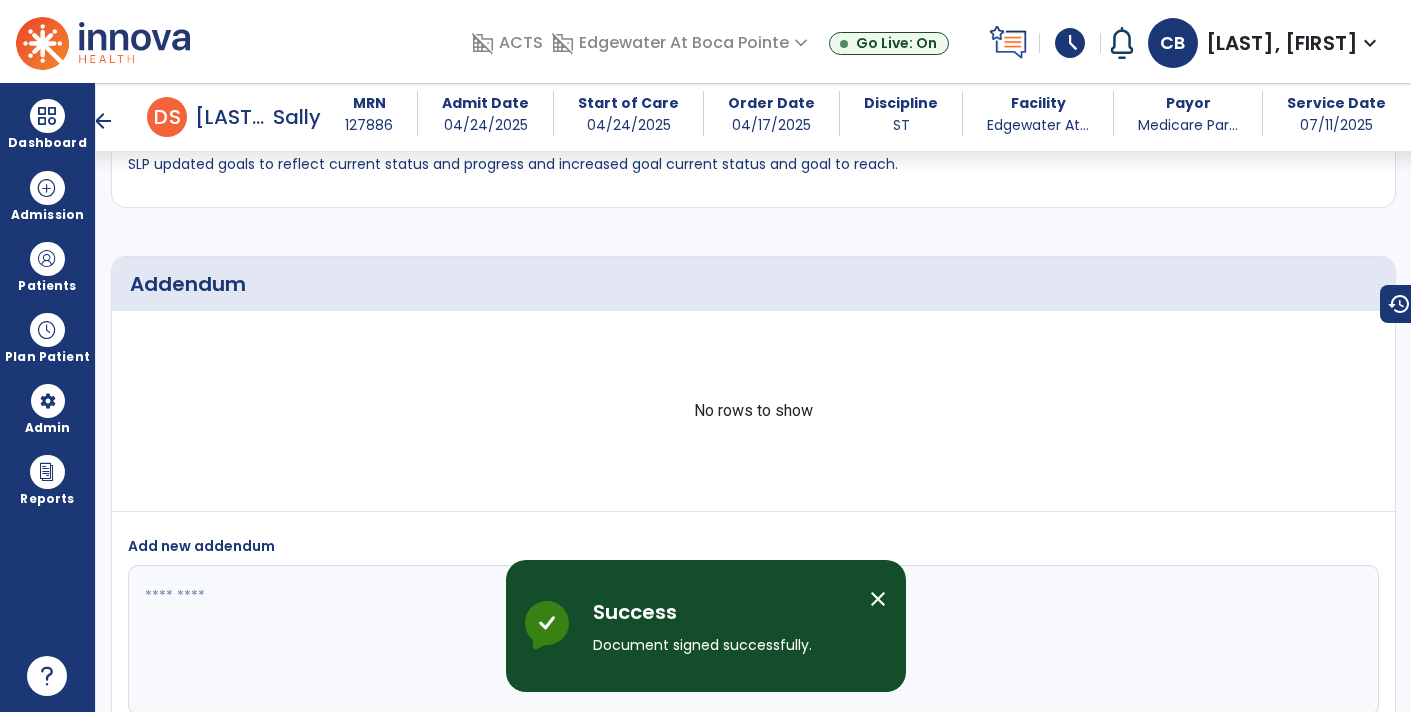 click on "arrow_back" at bounding box center (103, 121) 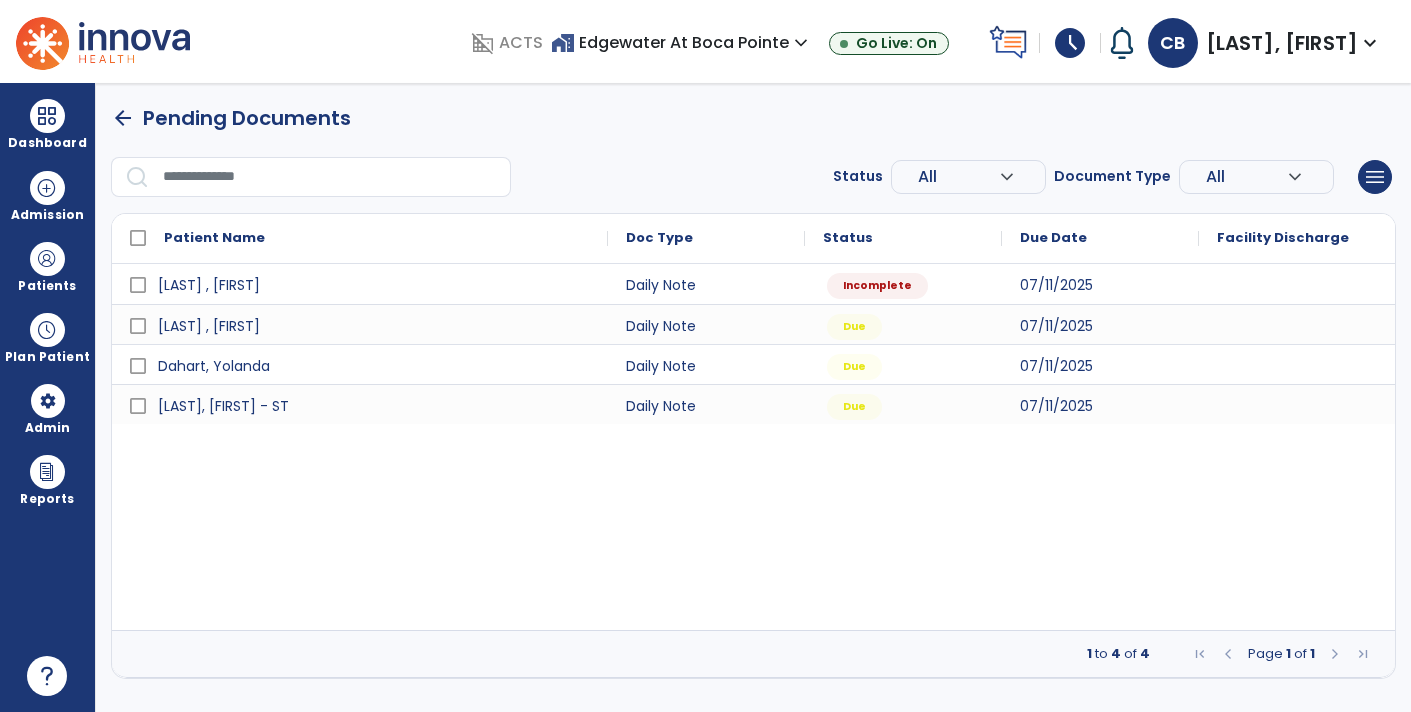 scroll, scrollTop: 0, scrollLeft: 0, axis: both 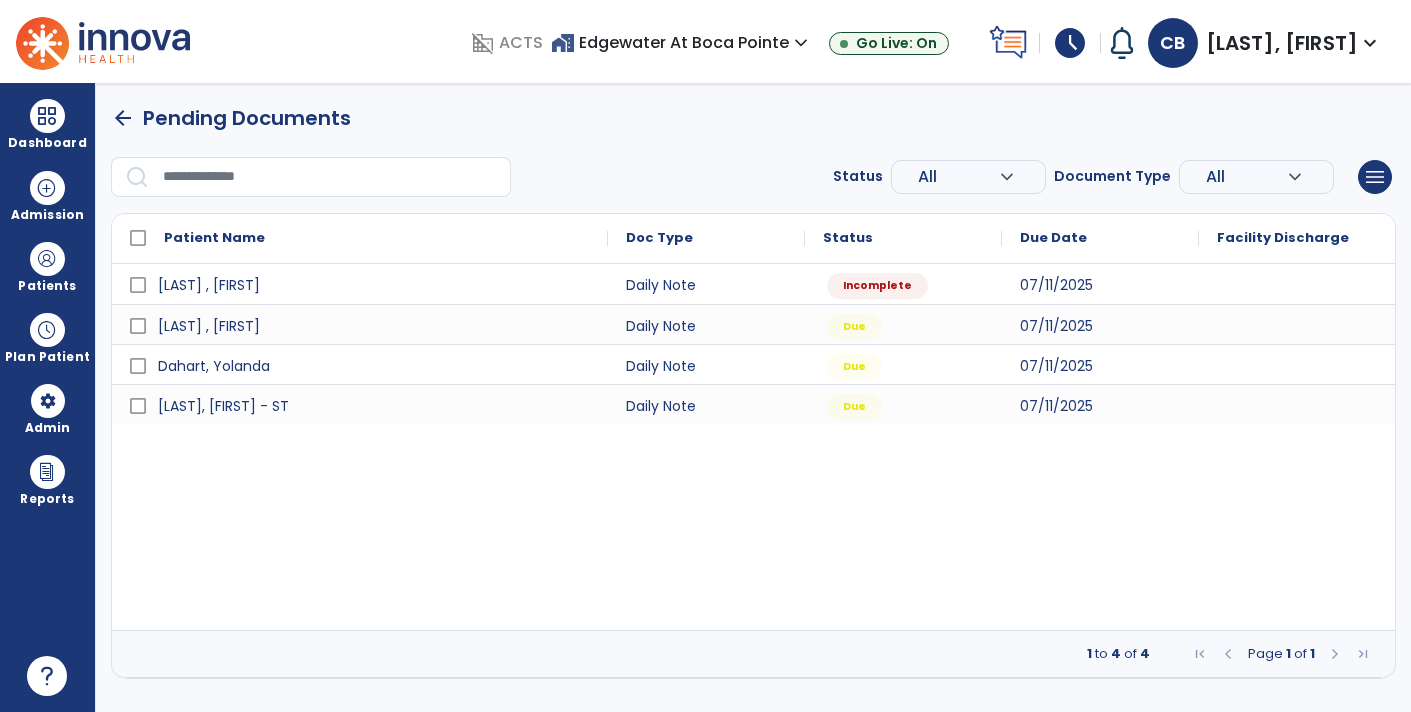 click at bounding box center (1297, 324) 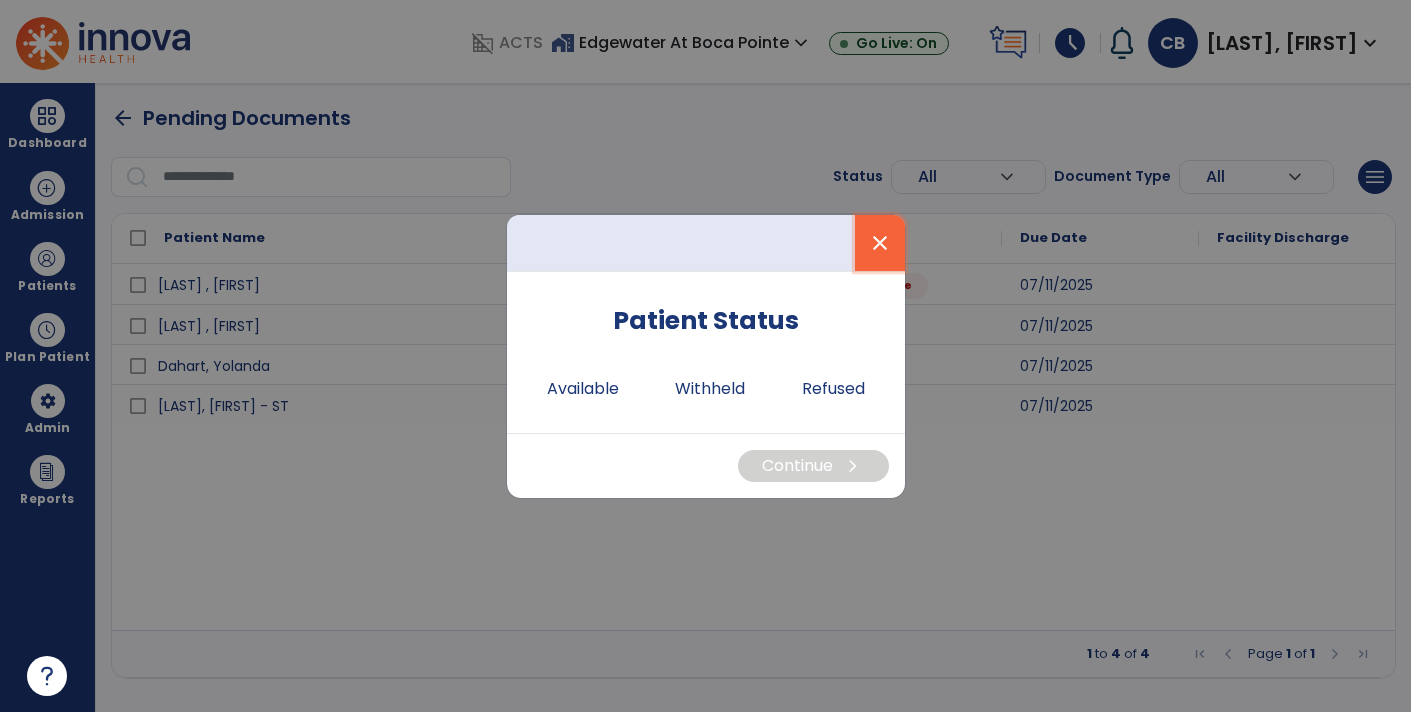 click on "close" at bounding box center [880, 243] 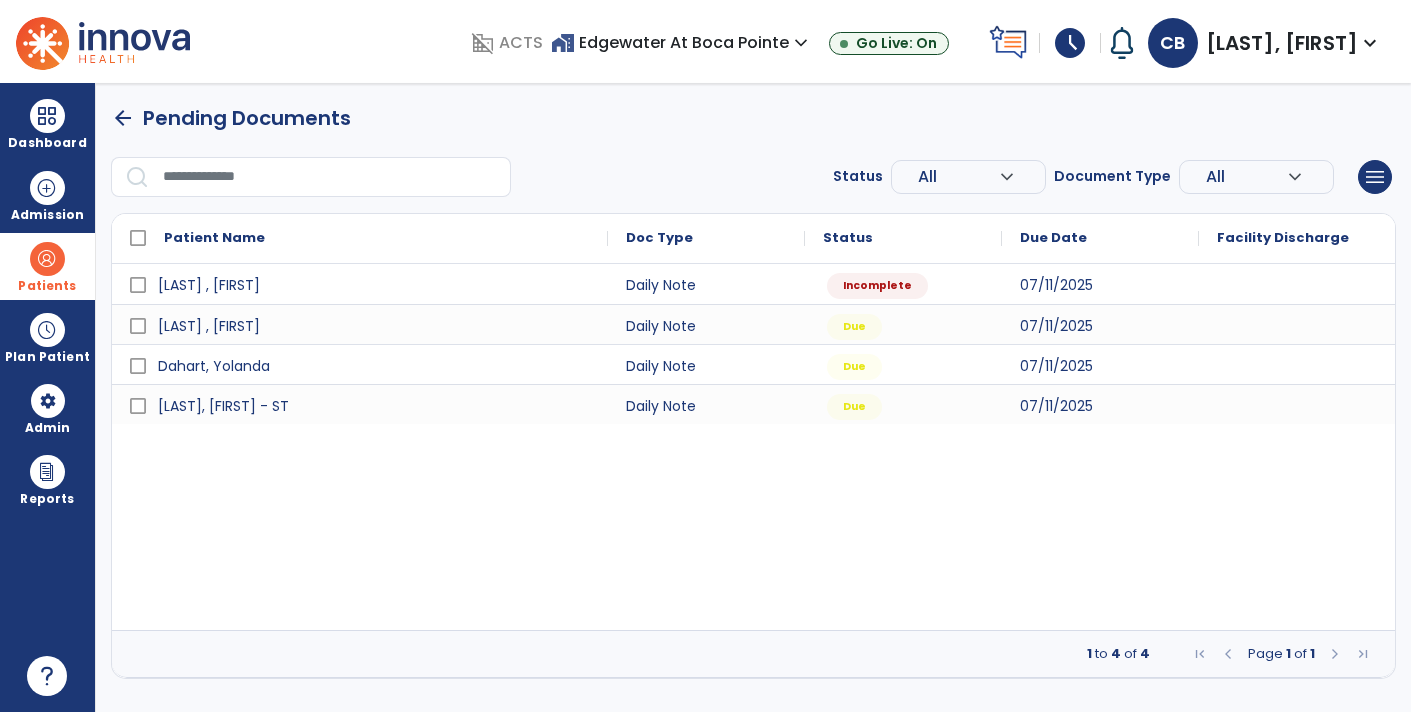 click at bounding box center (47, 259) 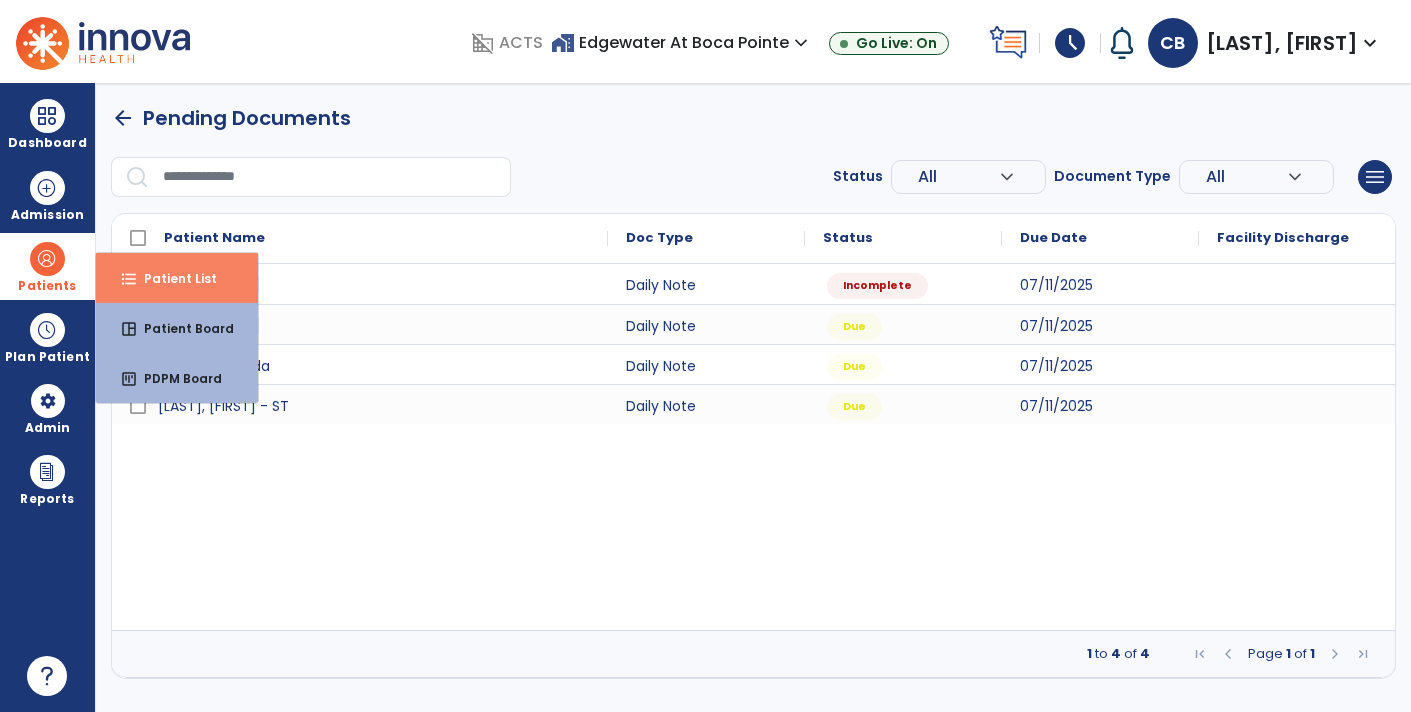 click on "Patient List" at bounding box center (172, 278) 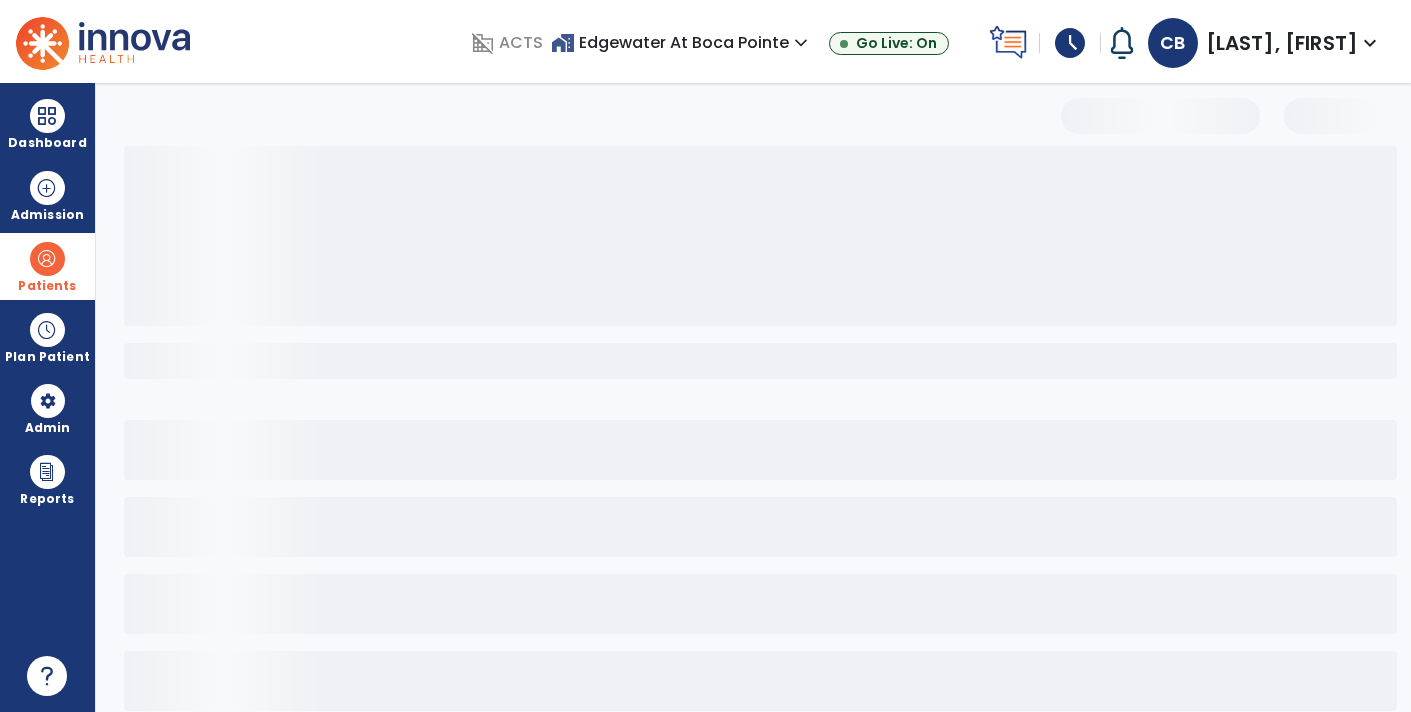 select on "***" 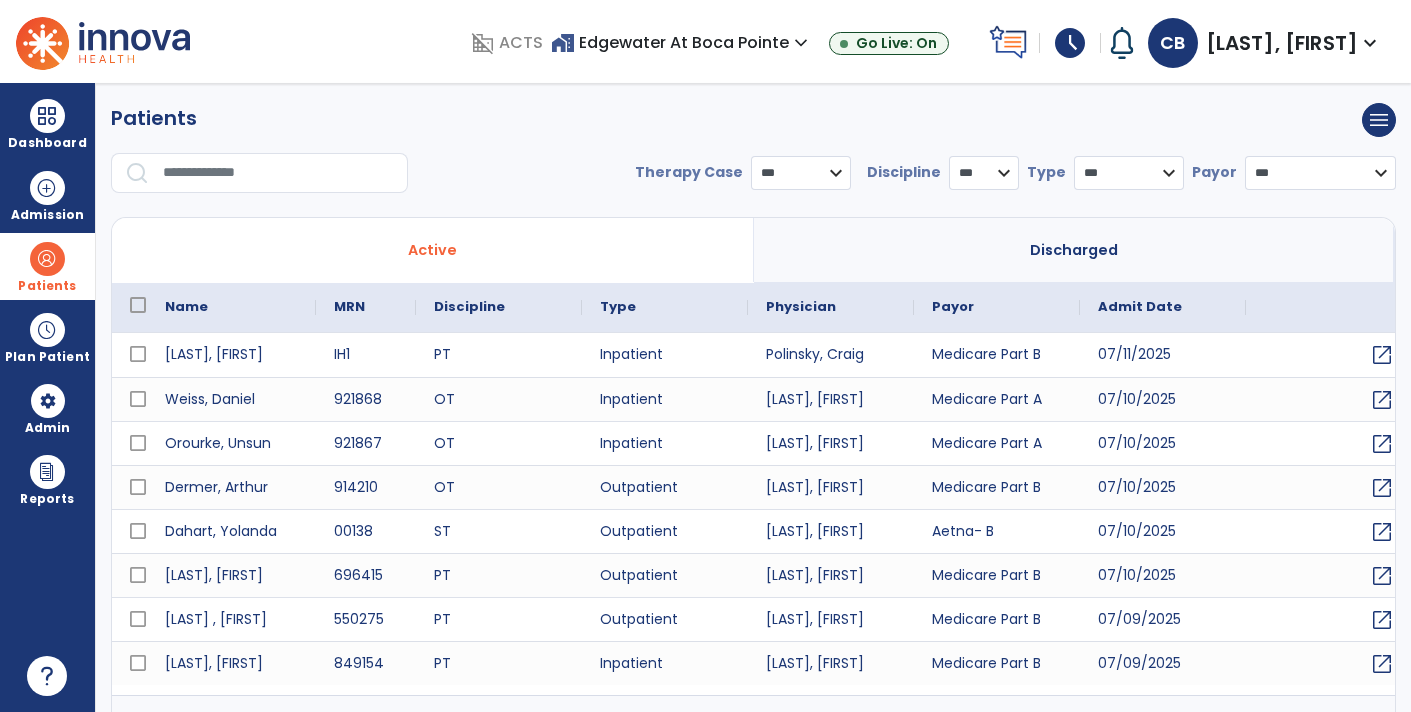 click at bounding box center [278, 173] 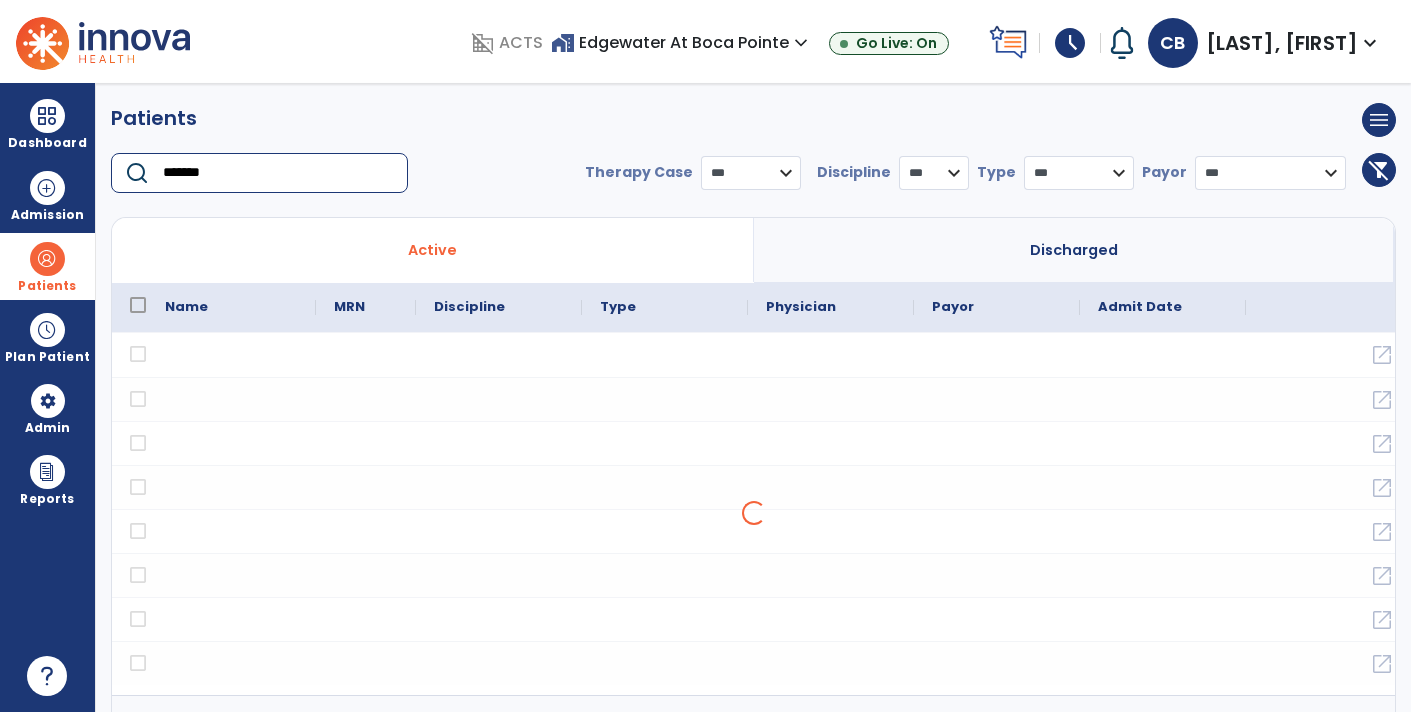 type on "*******" 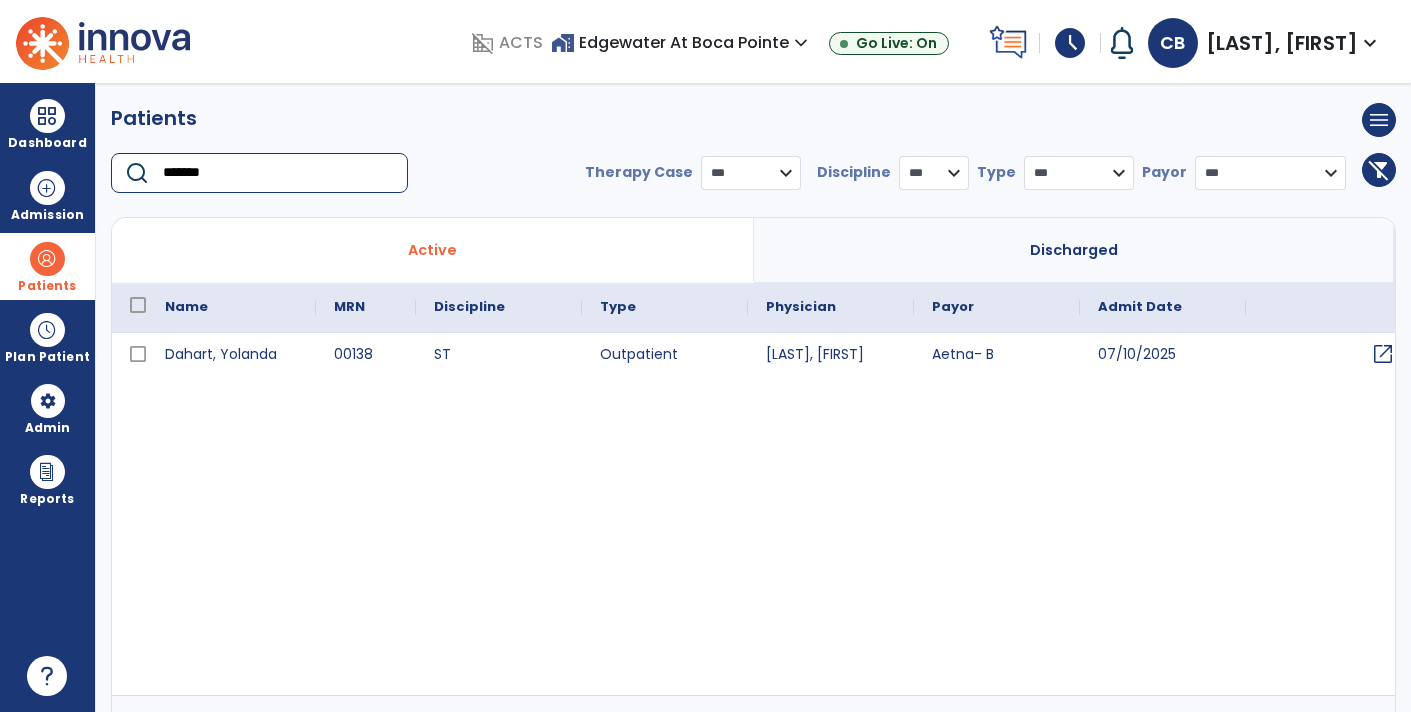 click on "open_in_new" at bounding box center [1383, 354] 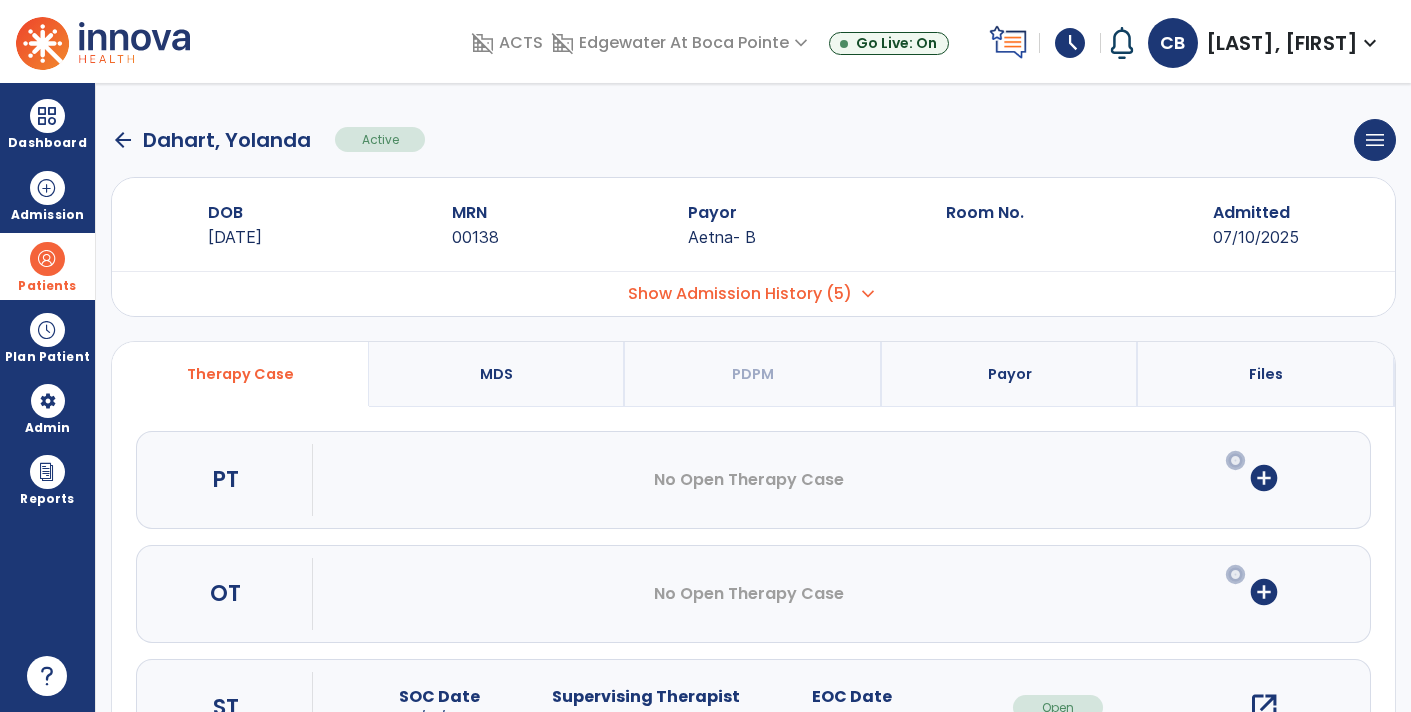 scroll, scrollTop: 16, scrollLeft: 0, axis: vertical 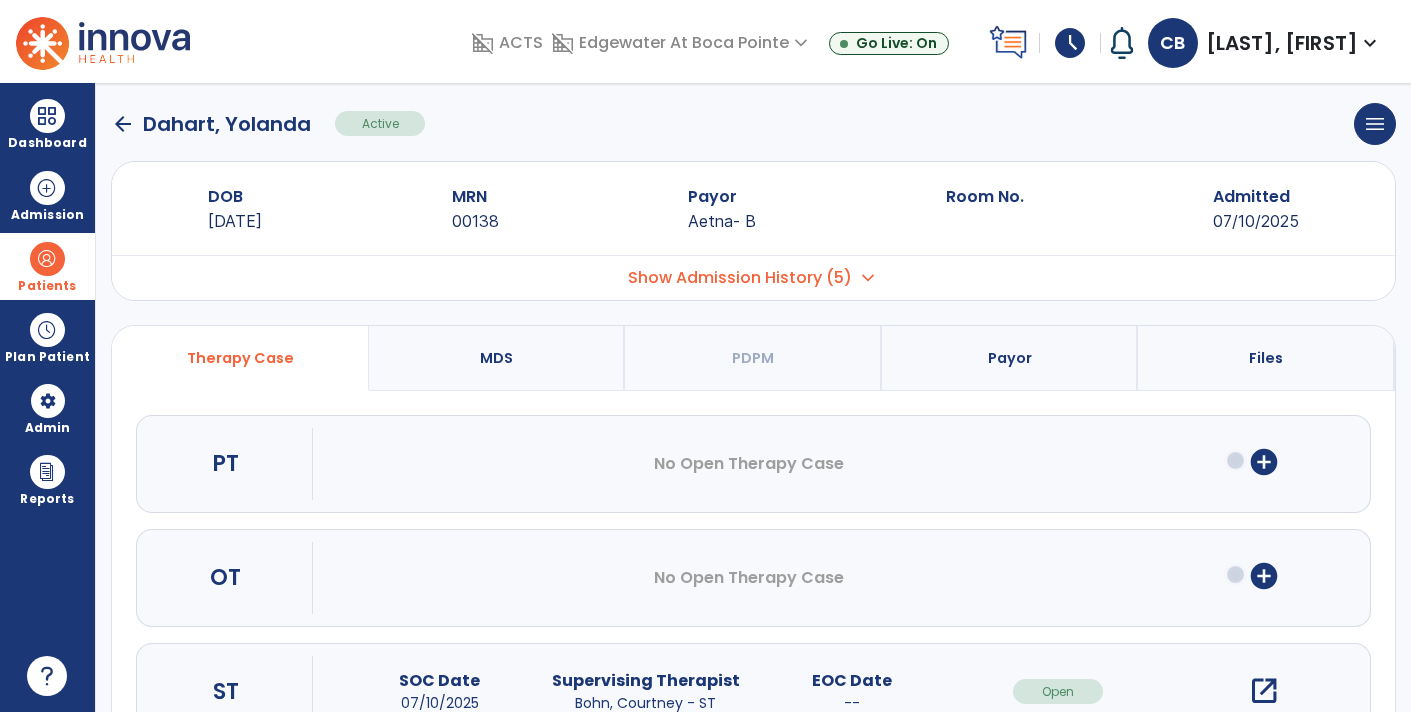 click on "open_in_new" at bounding box center (1264, 691) 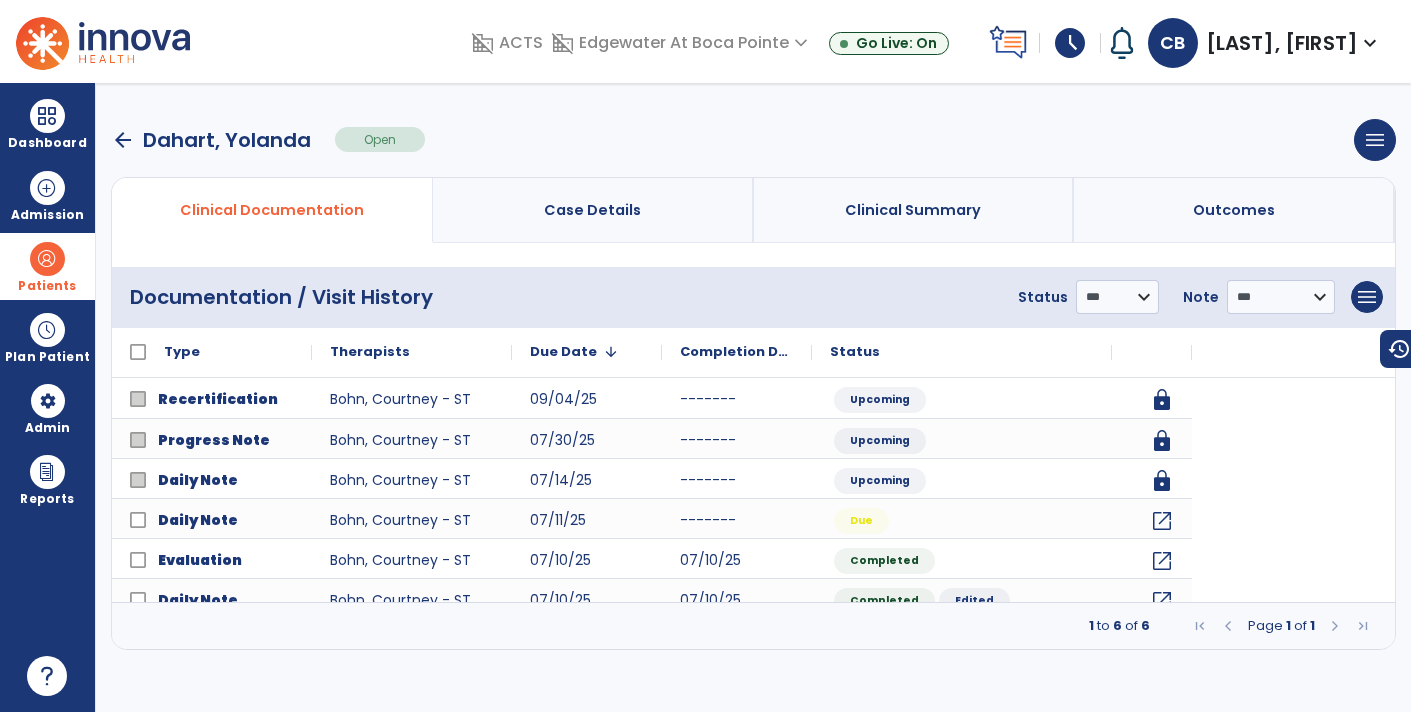 scroll, scrollTop: 0, scrollLeft: 0, axis: both 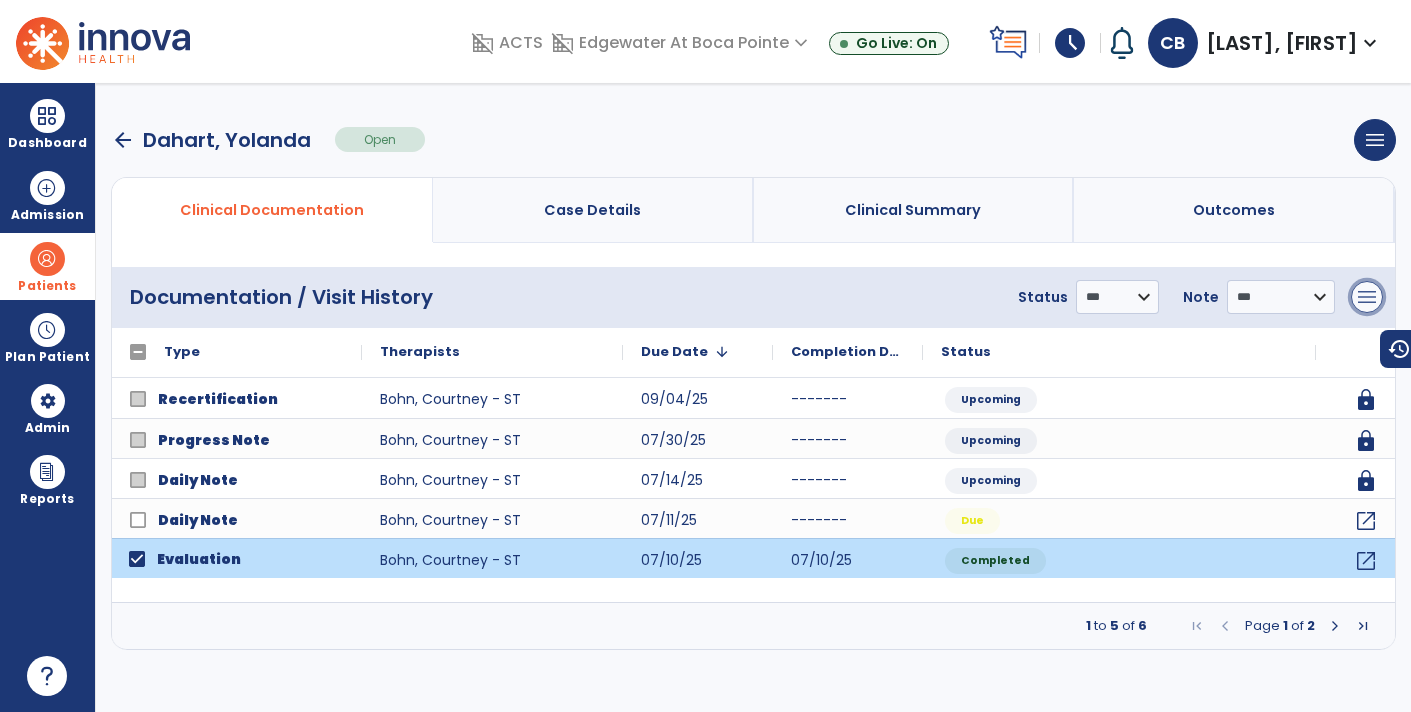 click on "menu" at bounding box center (1367, 297) 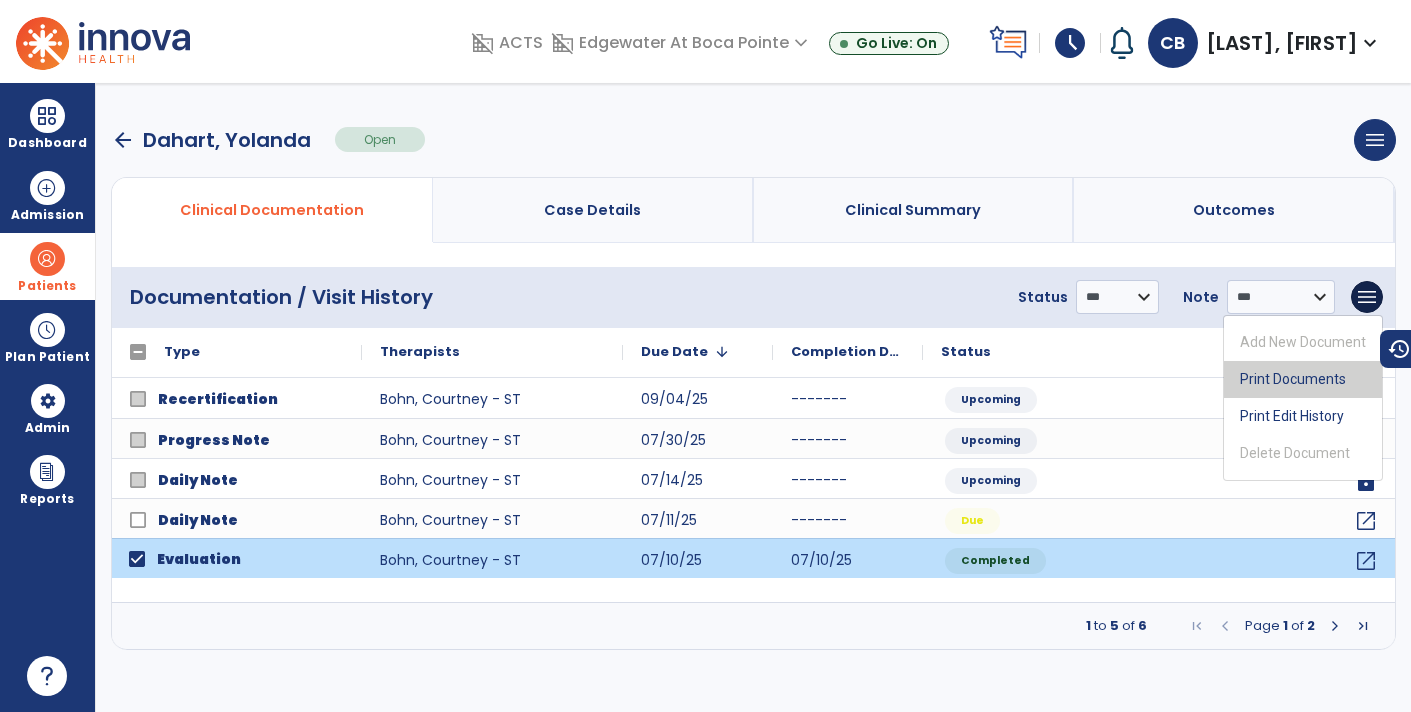 click on "Print Documents" at bounding box center (1303, 379) 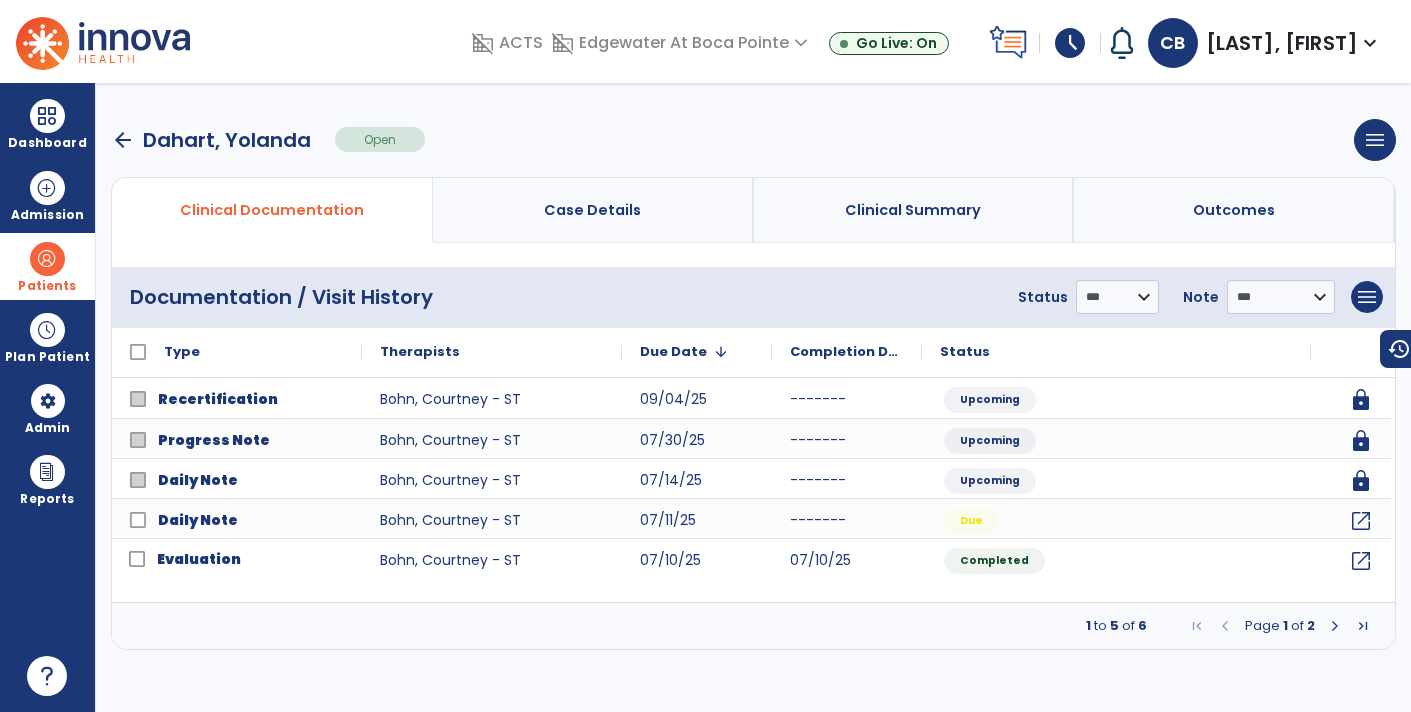 click on "arrow_back" at bounding box center [123, 140] 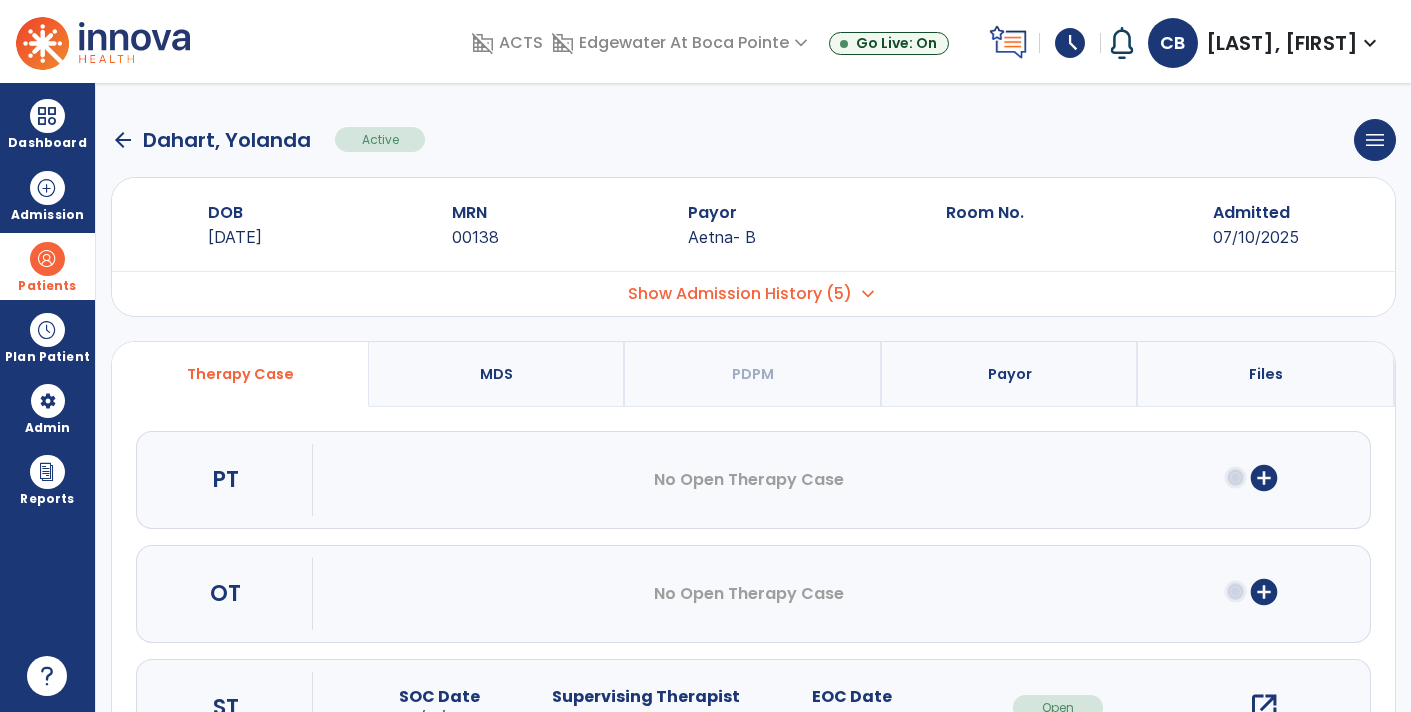 click on "arrow_back" 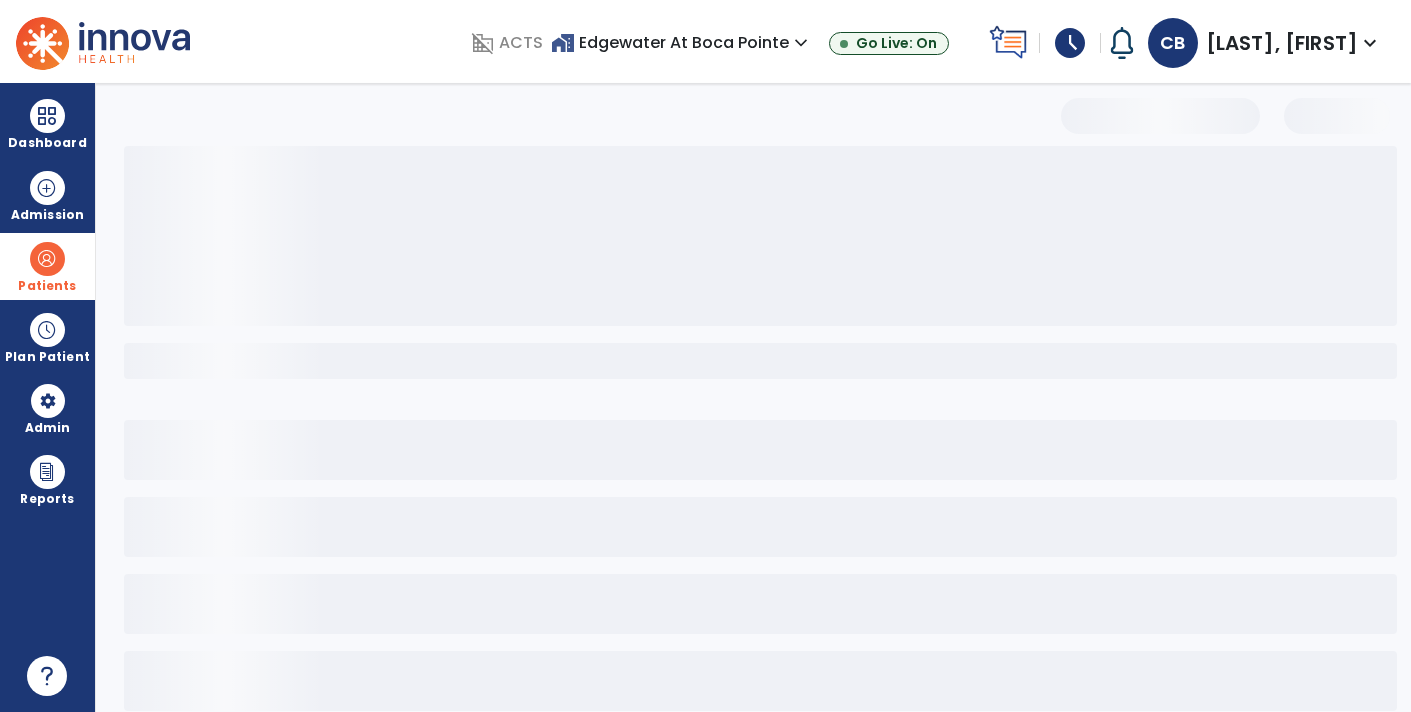 select on "***" 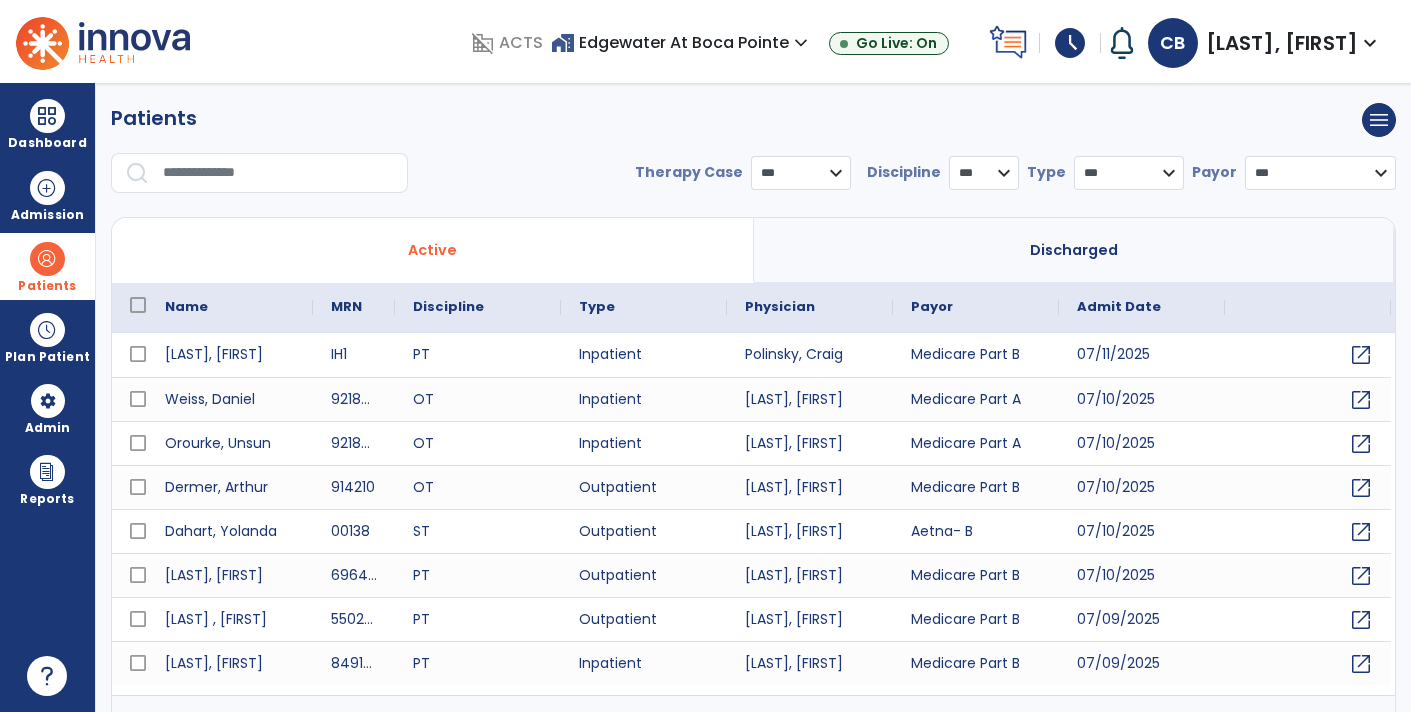 click on "Discharged" at bounding box center [1074, 250] 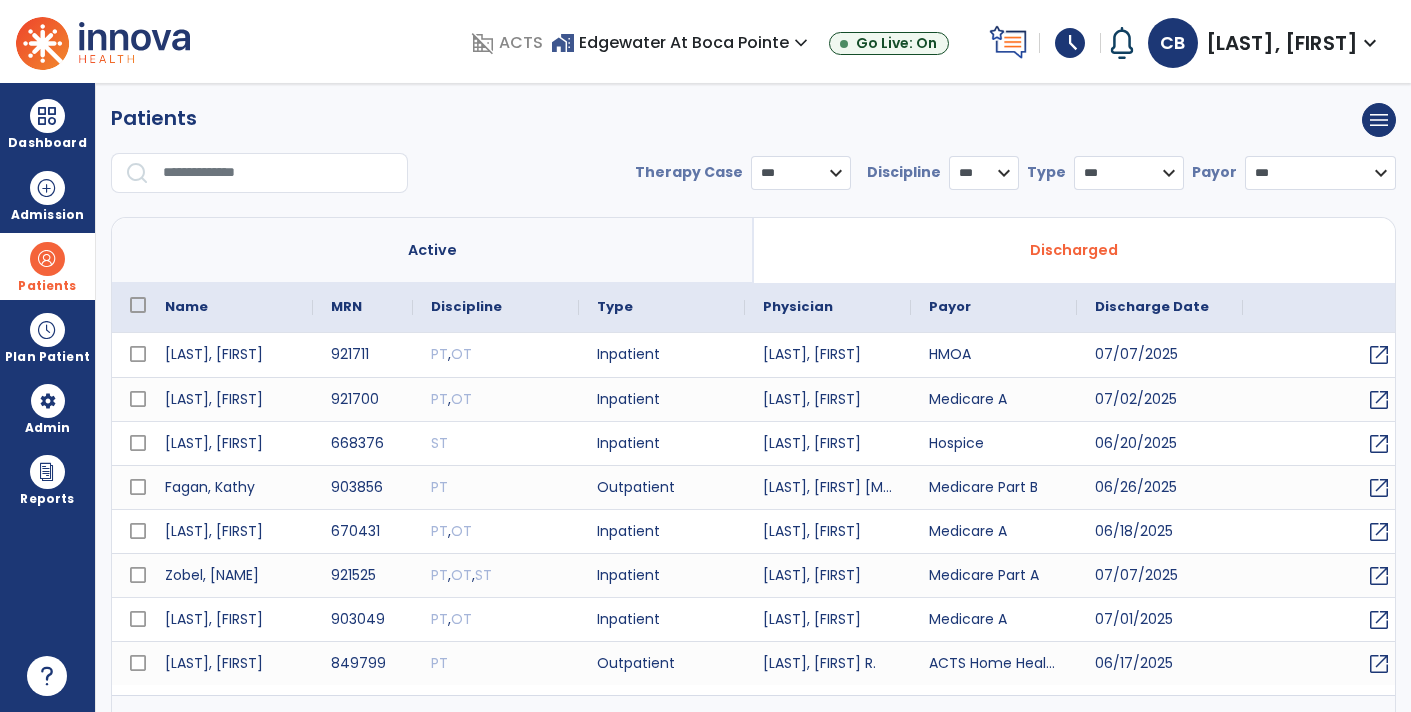 click at bounding box center [278, 173] 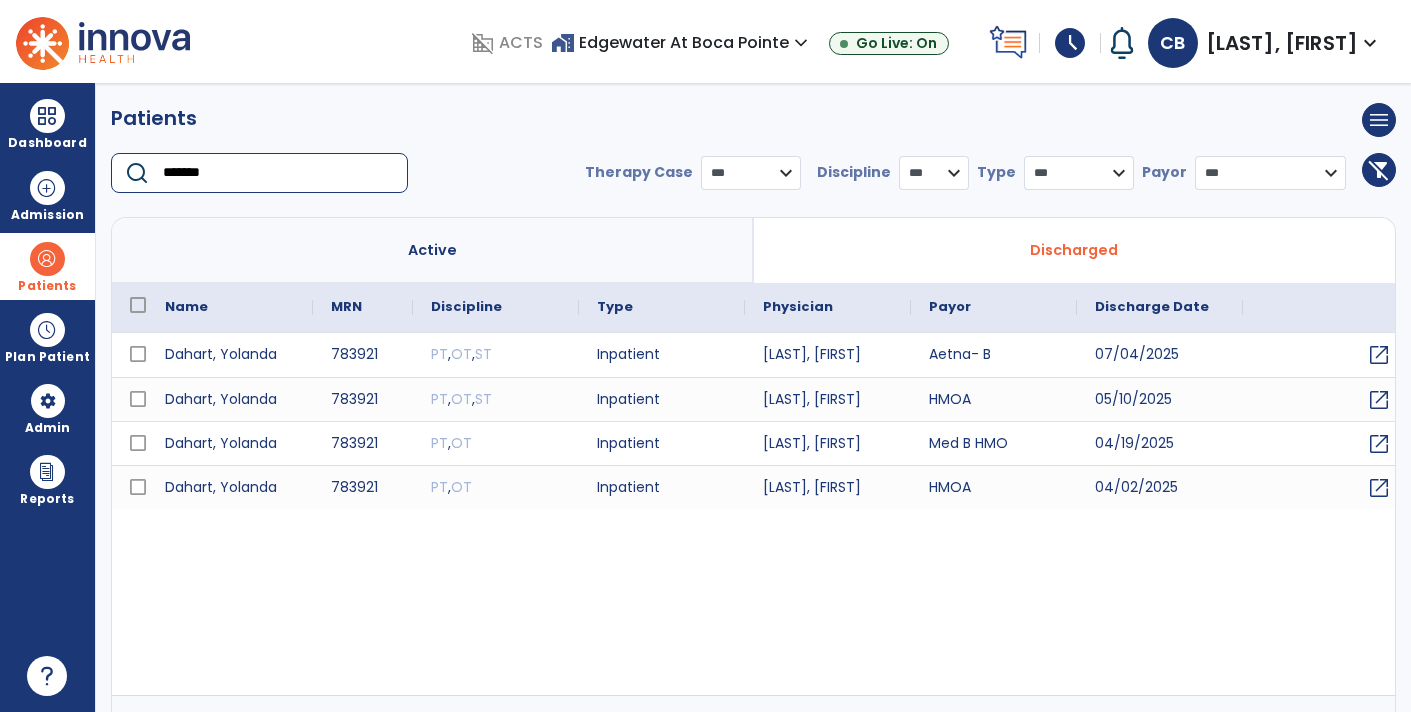 type on "*******" 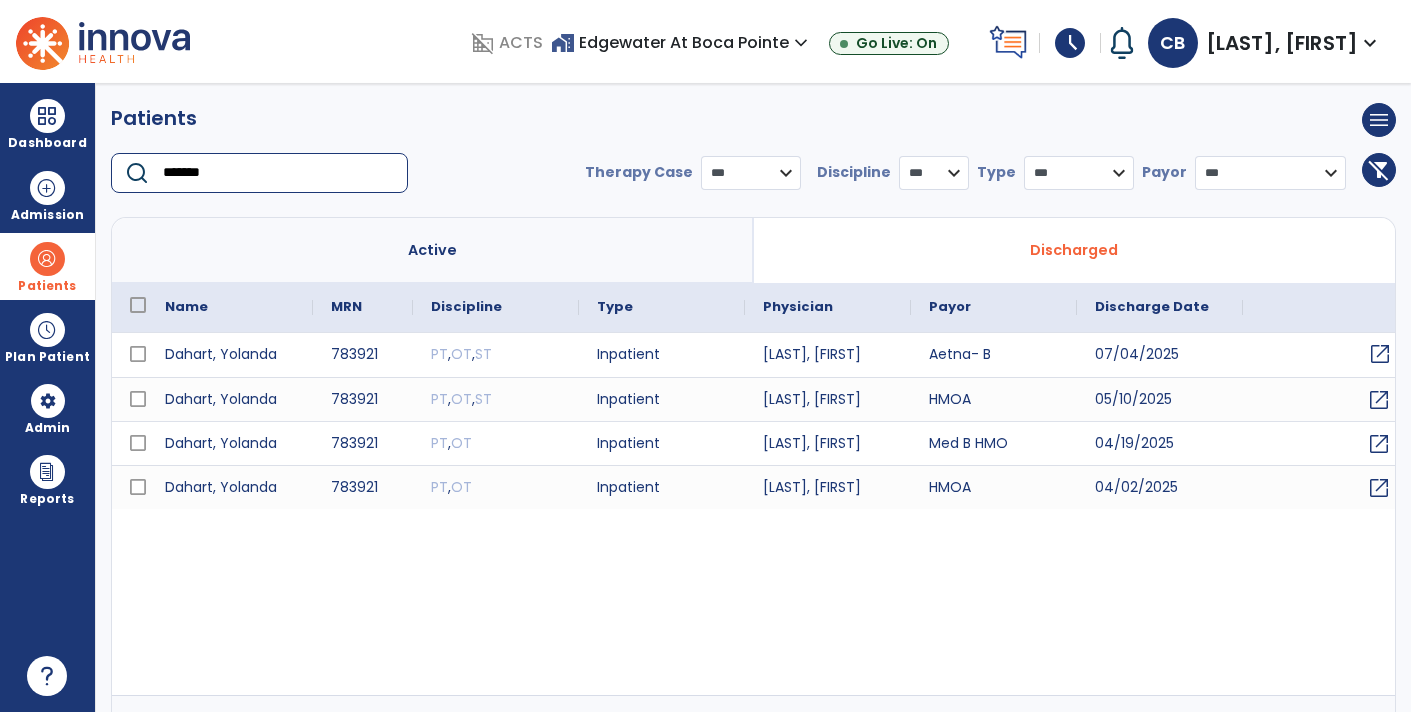 click on "open_in_new" at bounding box center [1380, 354] 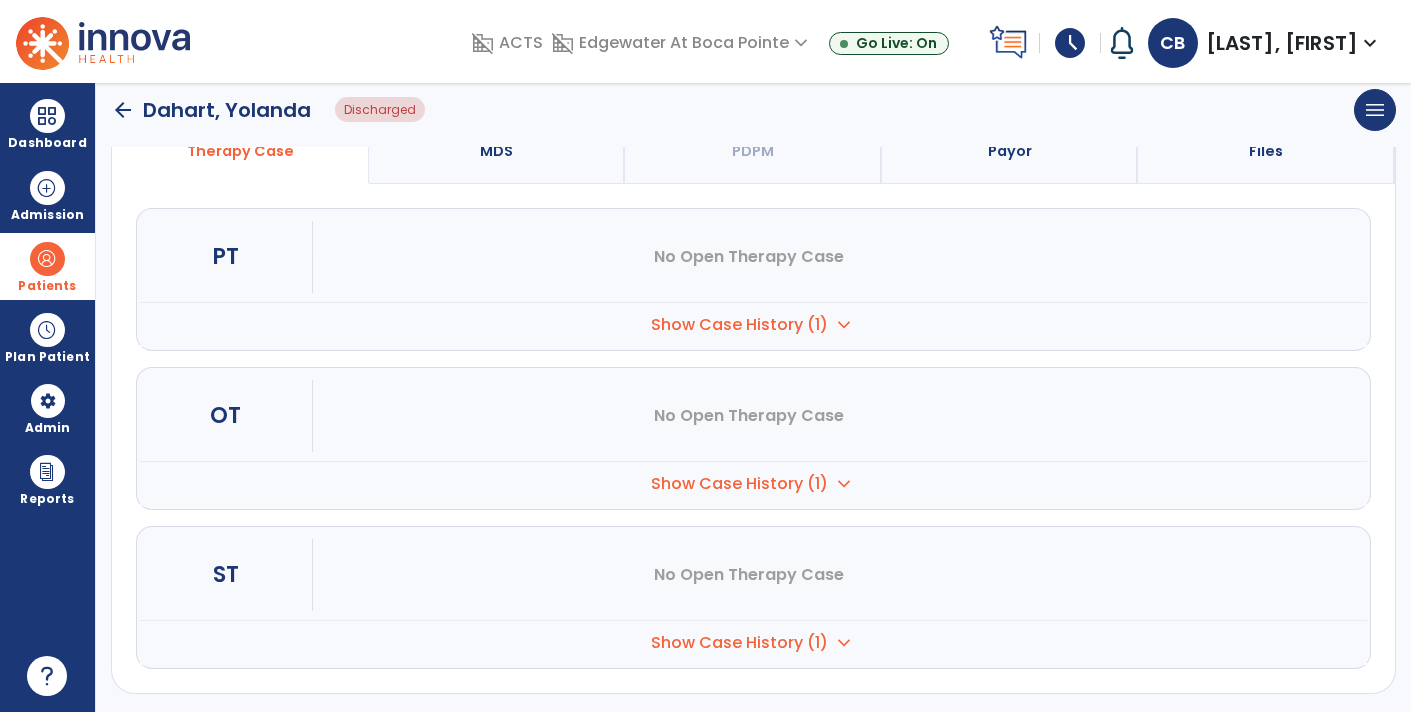 click on "Show Case History (1)" at bounding box center (739, 325) 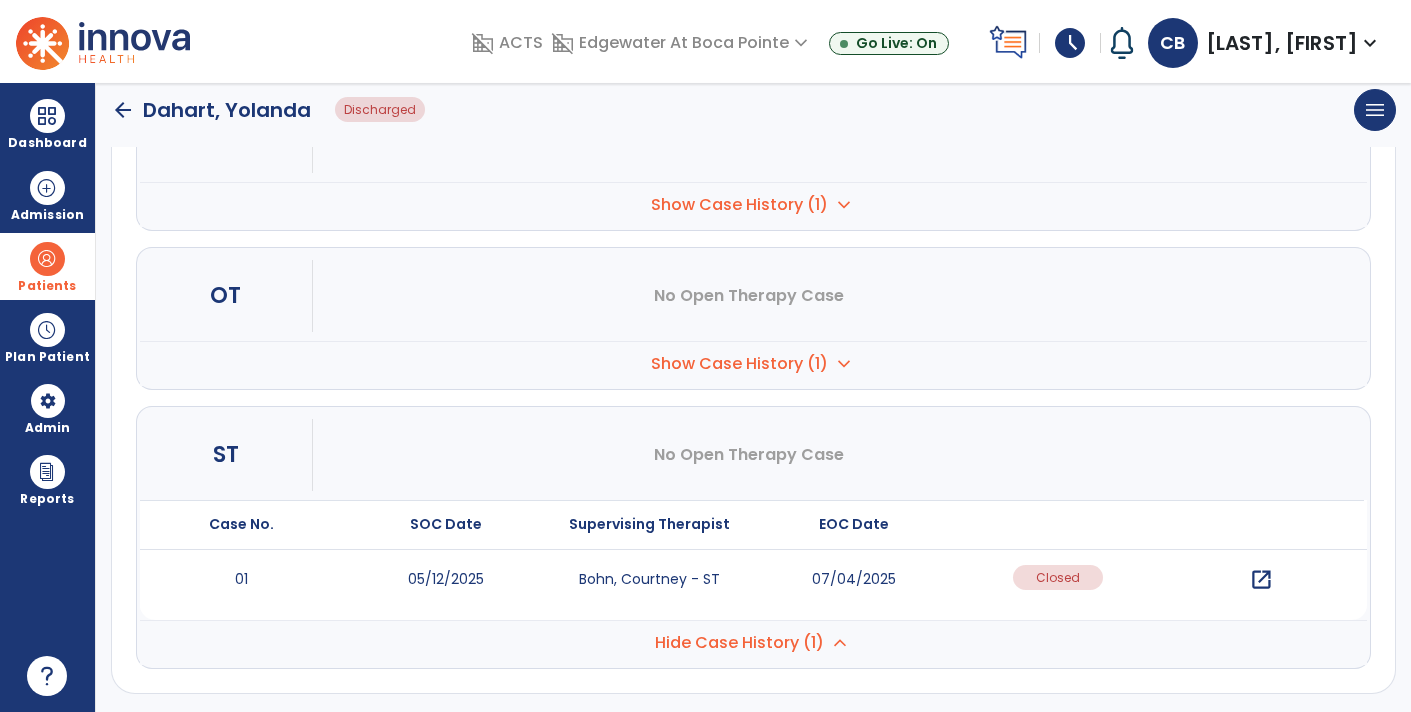 scroll, scrollTop: 333, scrollLeft: 0, axis: vertical 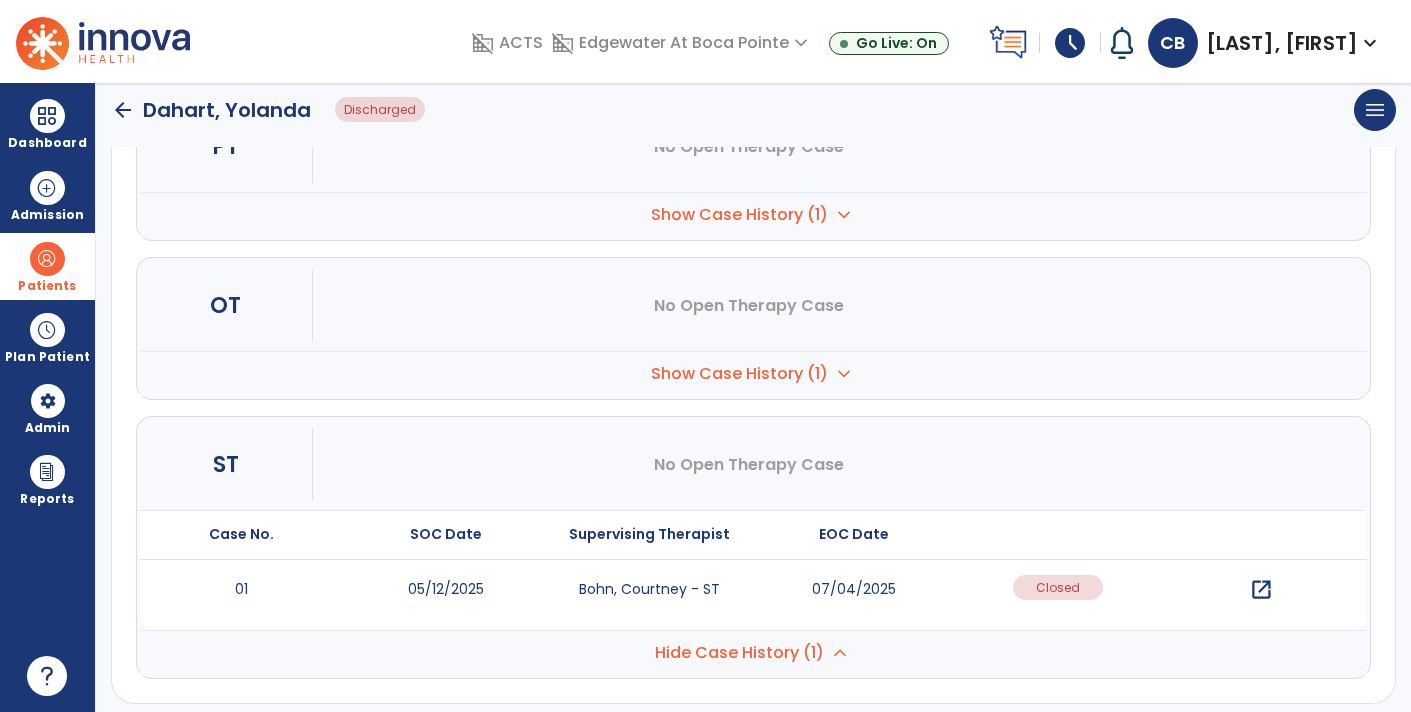 click on "open_in_new" at bounding box center (1258, 272) 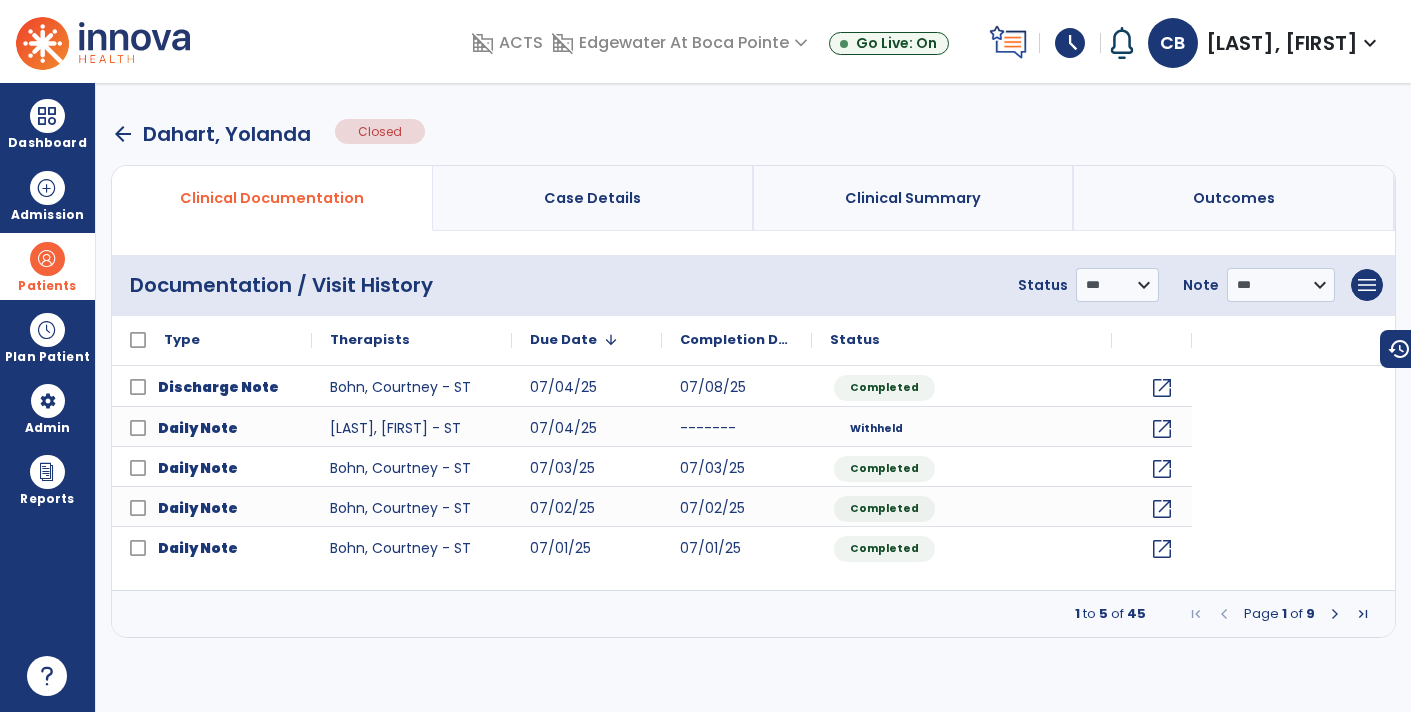 scroll, scrollTop: 0, scrollLeft: 0, axis: both 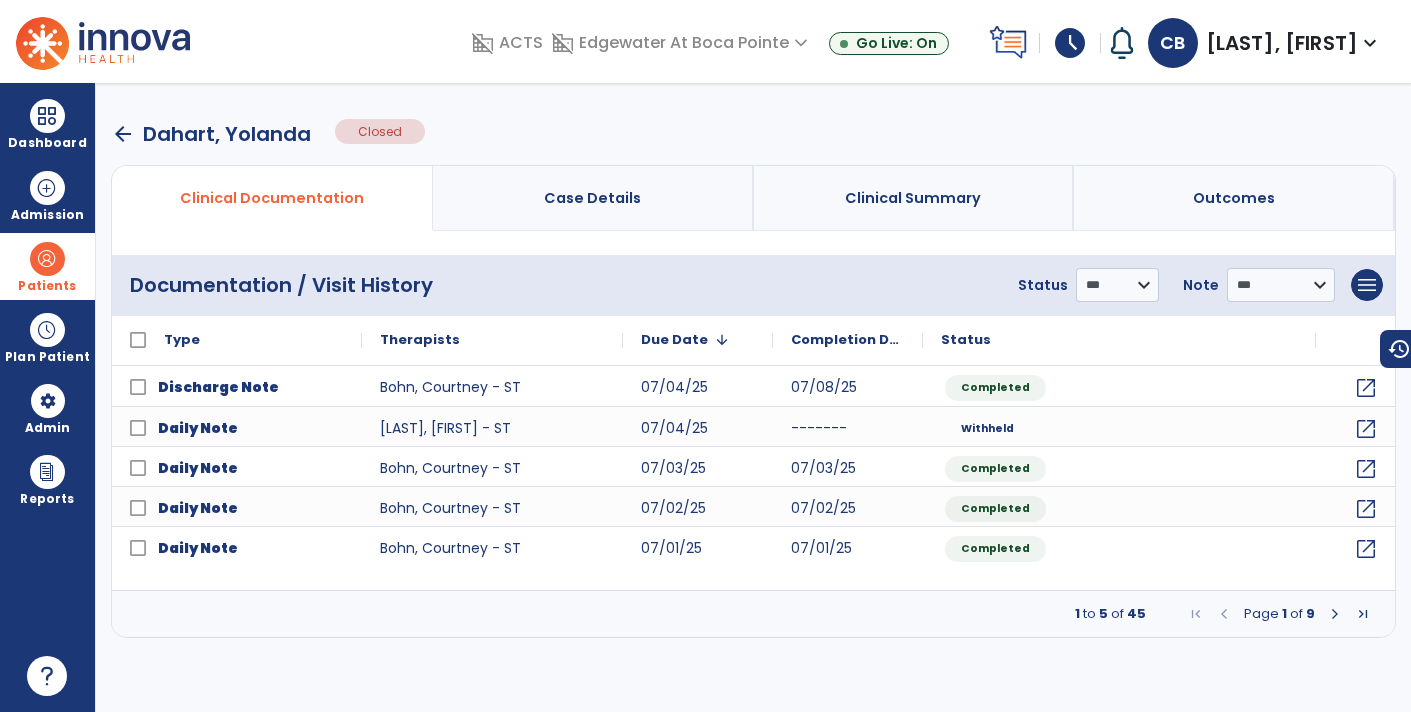 click at bounding box center [1335, 614] 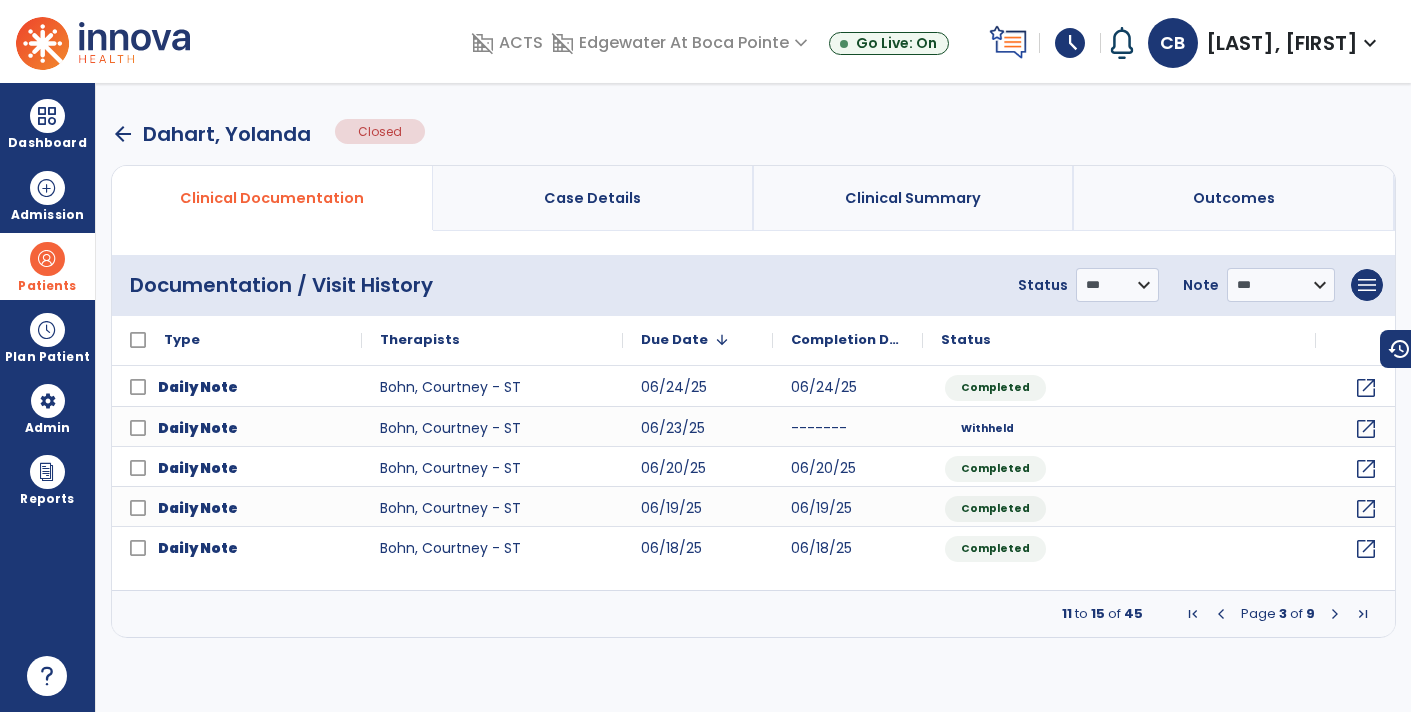 click at bounding box center (1335, 614) 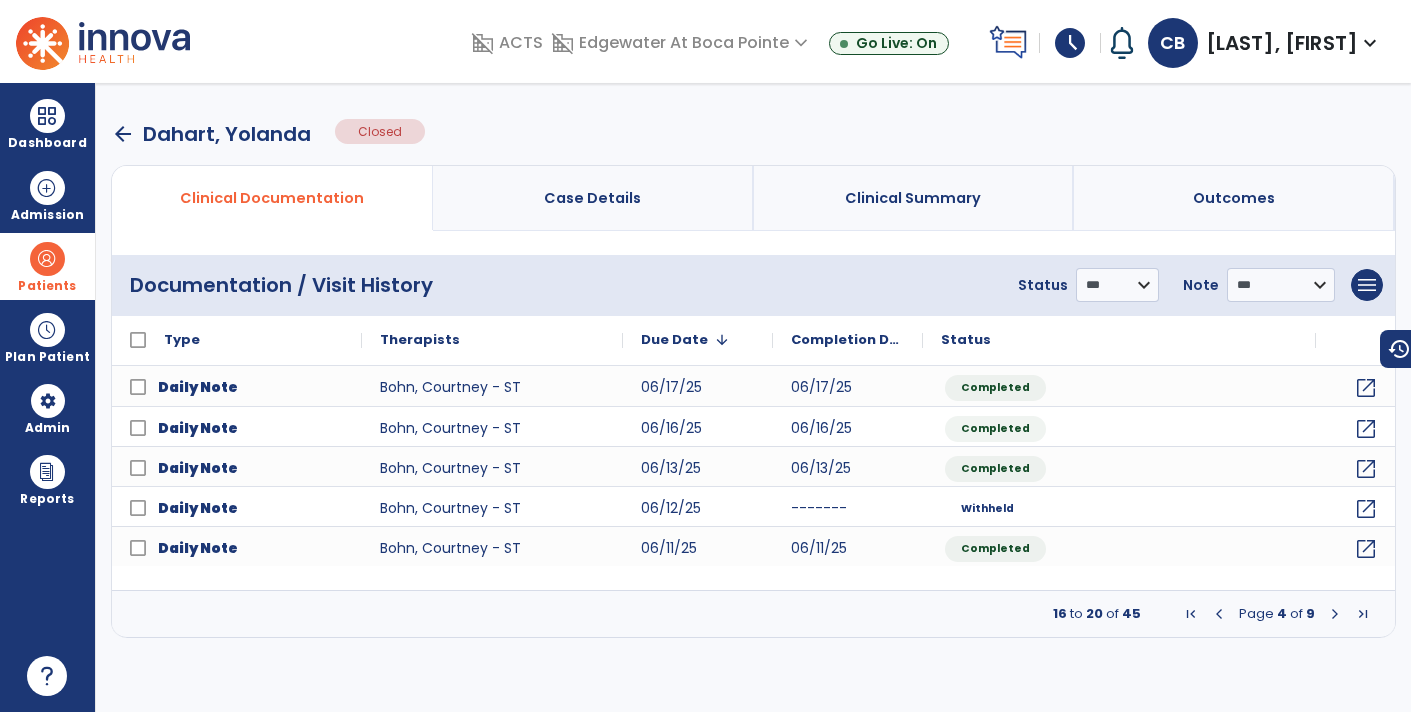 click at bounding box center [1335, 614] 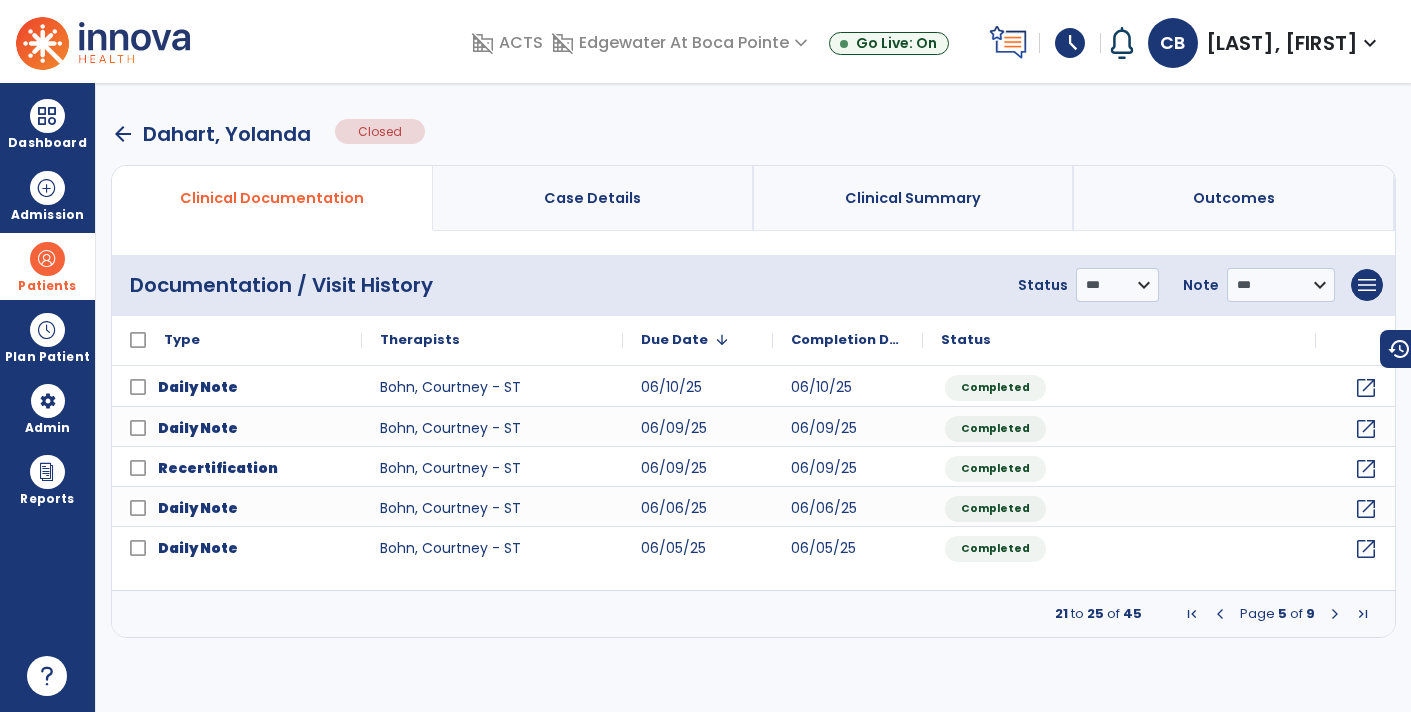 click at bounding box center (1363, 614) 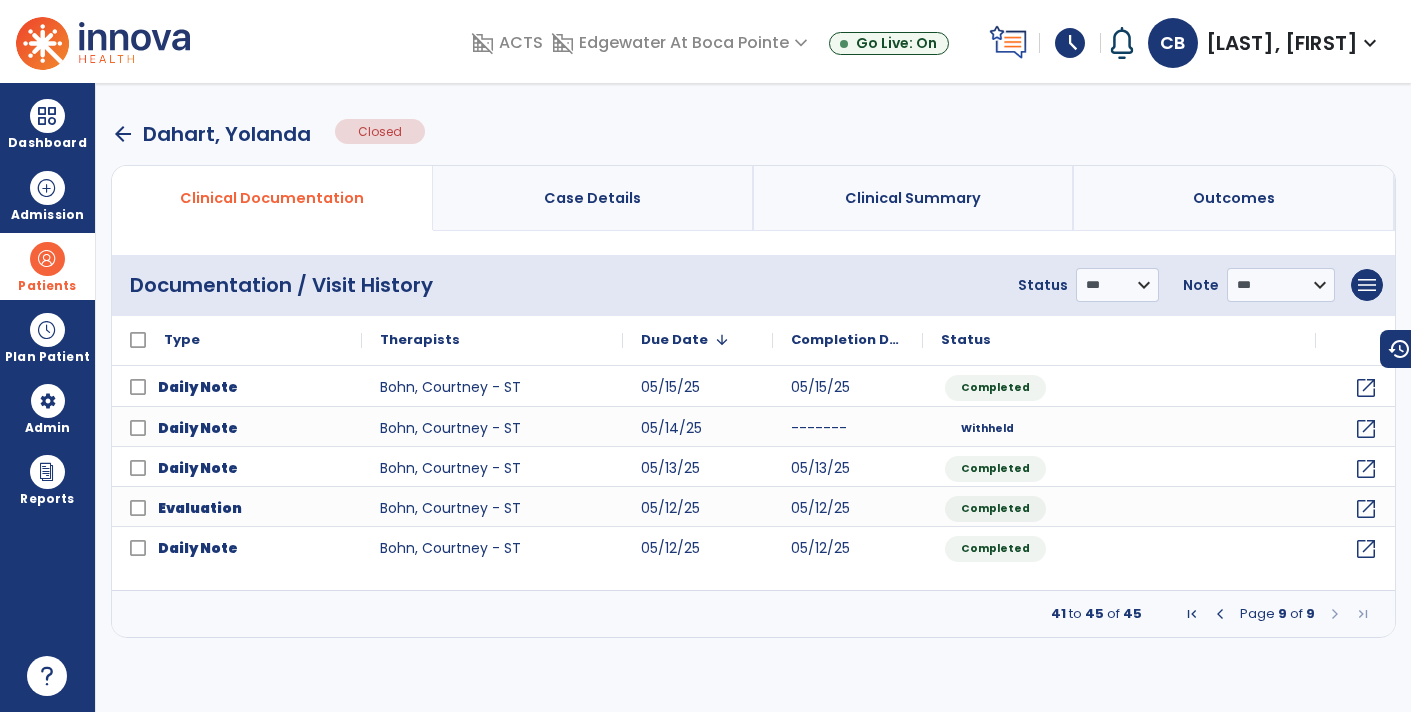 click at bounding box center [1335, 614] 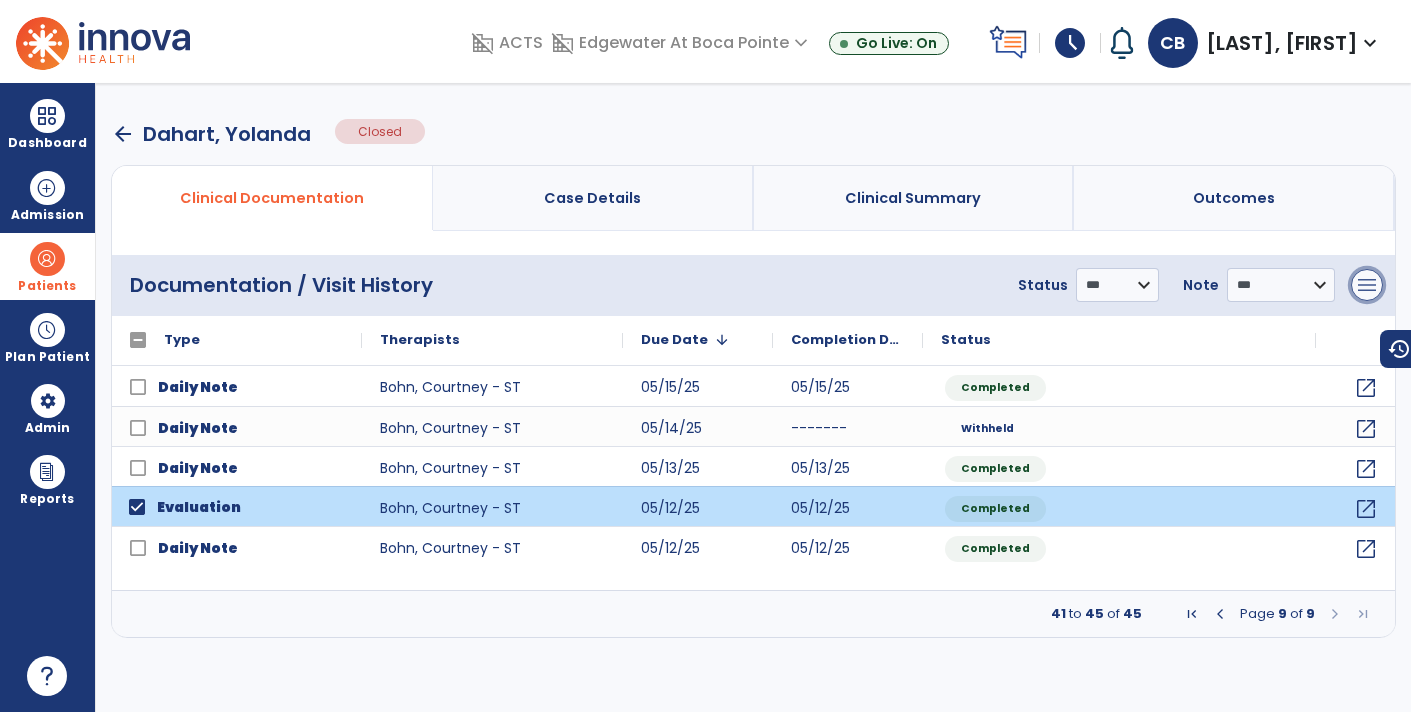 click on "menu" at bounding box center [1367, 285] 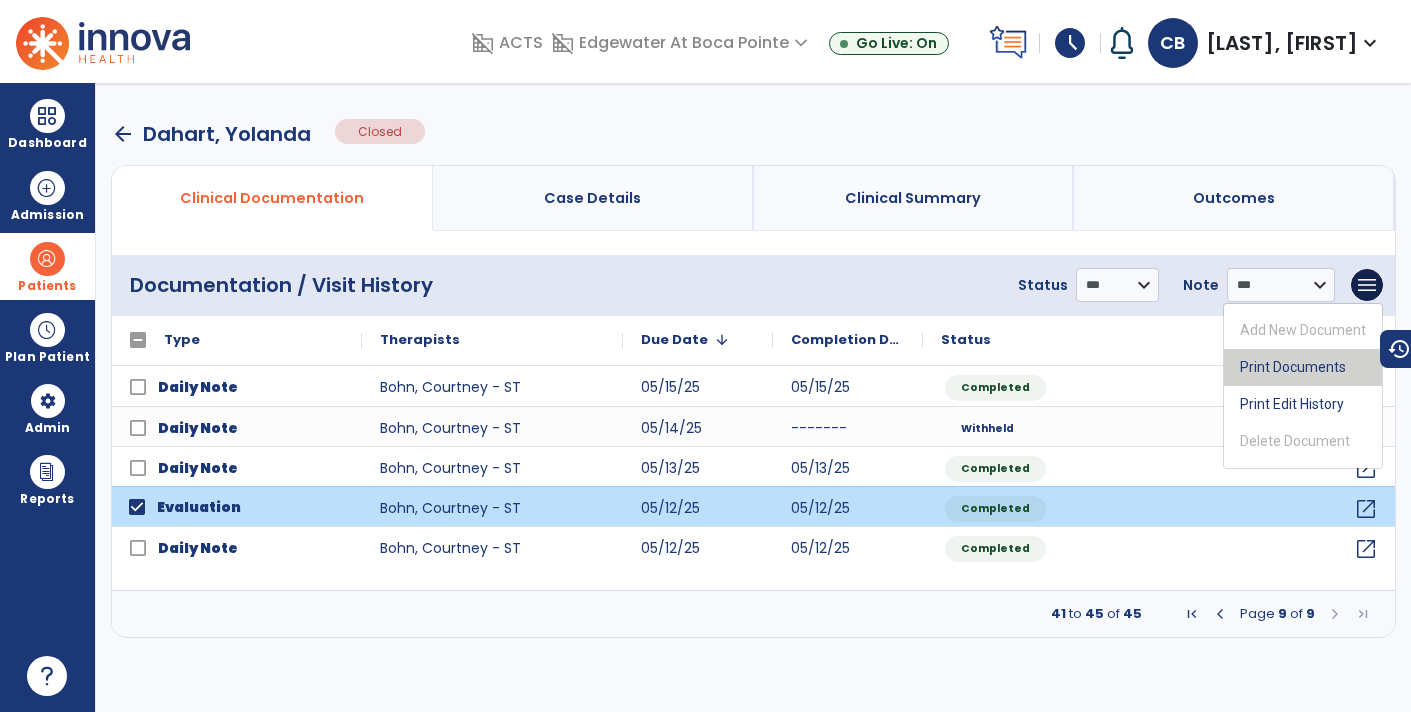 click on "Print Documents" at bounding box center (1303, 367) 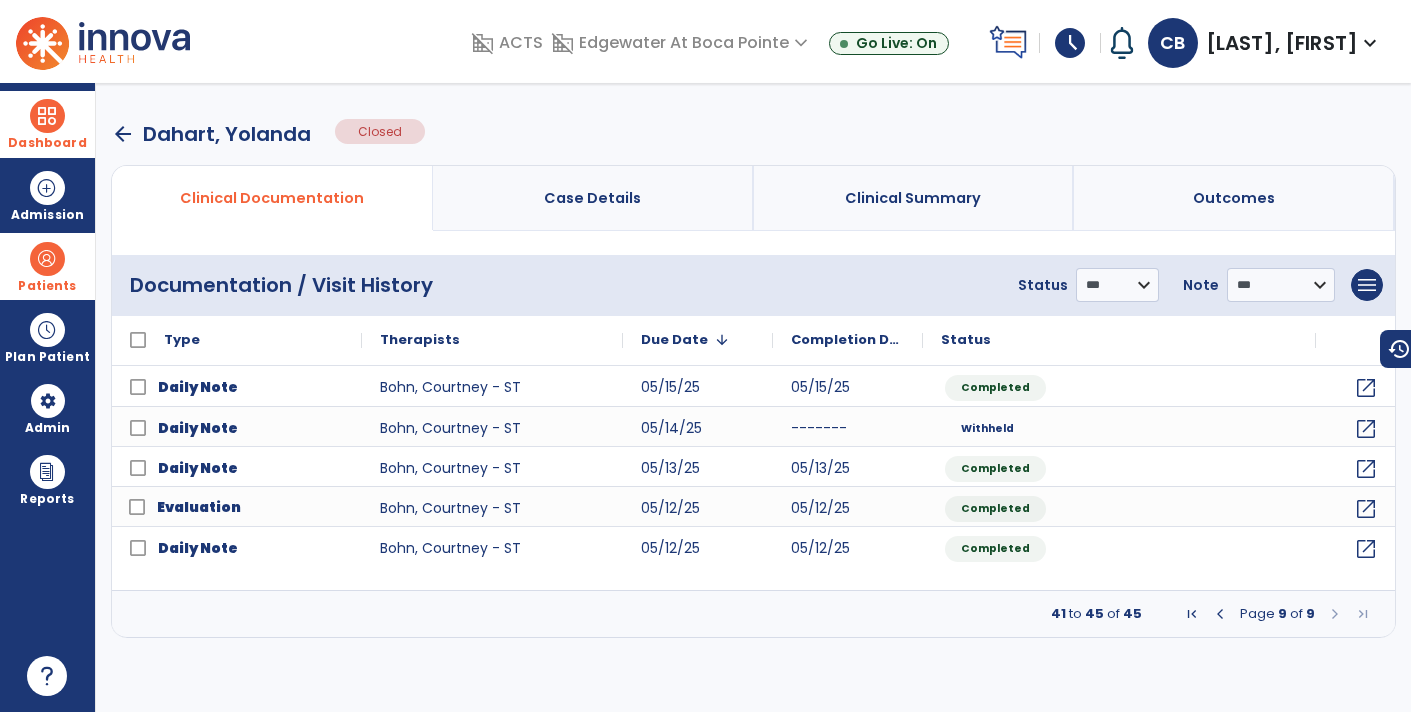 click on "Dashboard" at bounding box center [47, 143] 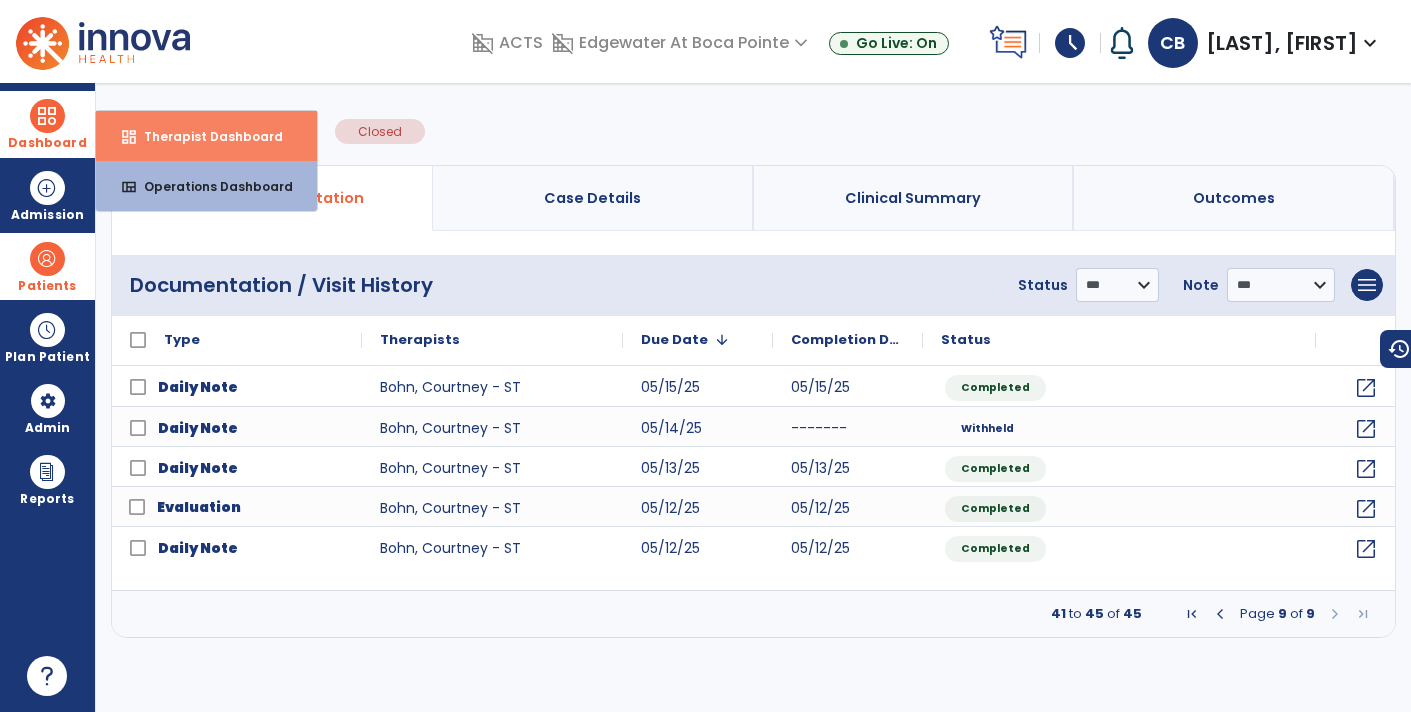 click on "Therapist Dashboard" at bounding box center (205, 136) 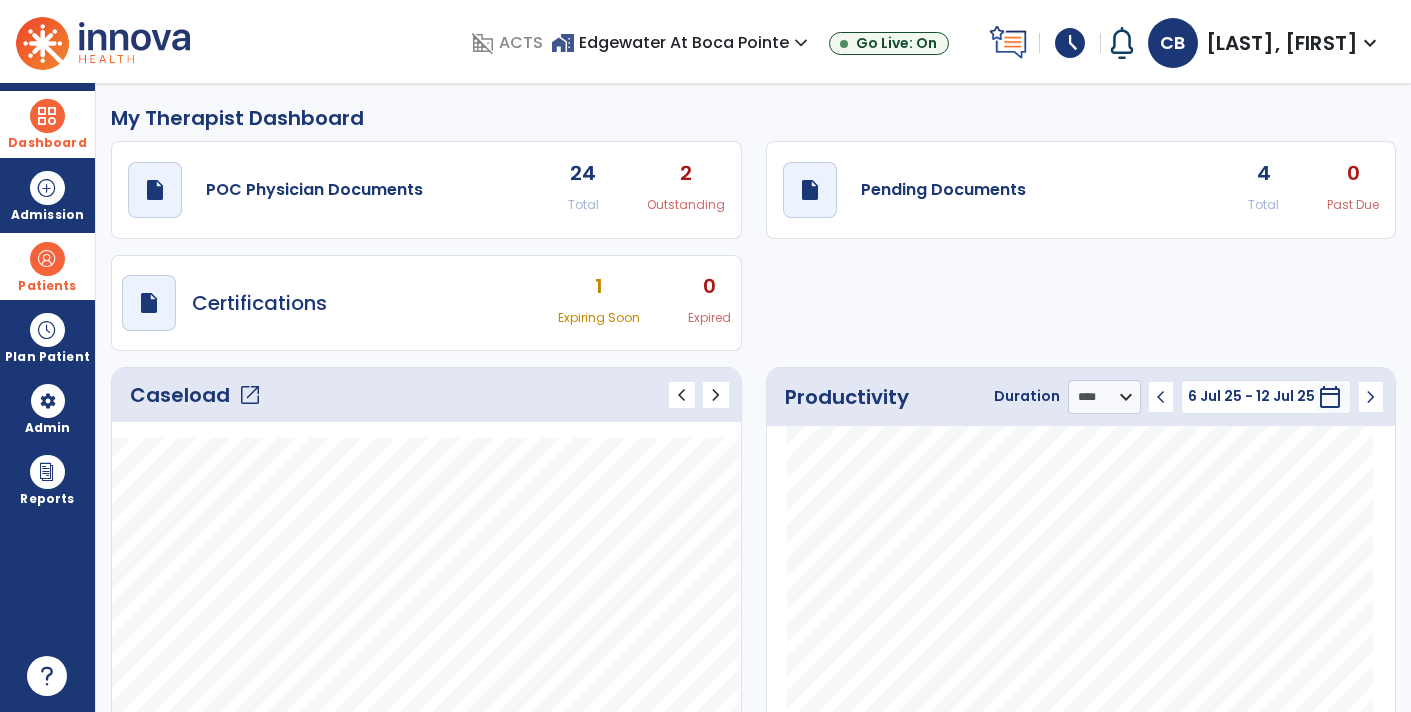 click on "draft   open_in_new  Pending Documents 4 Total 0 Past Due" 